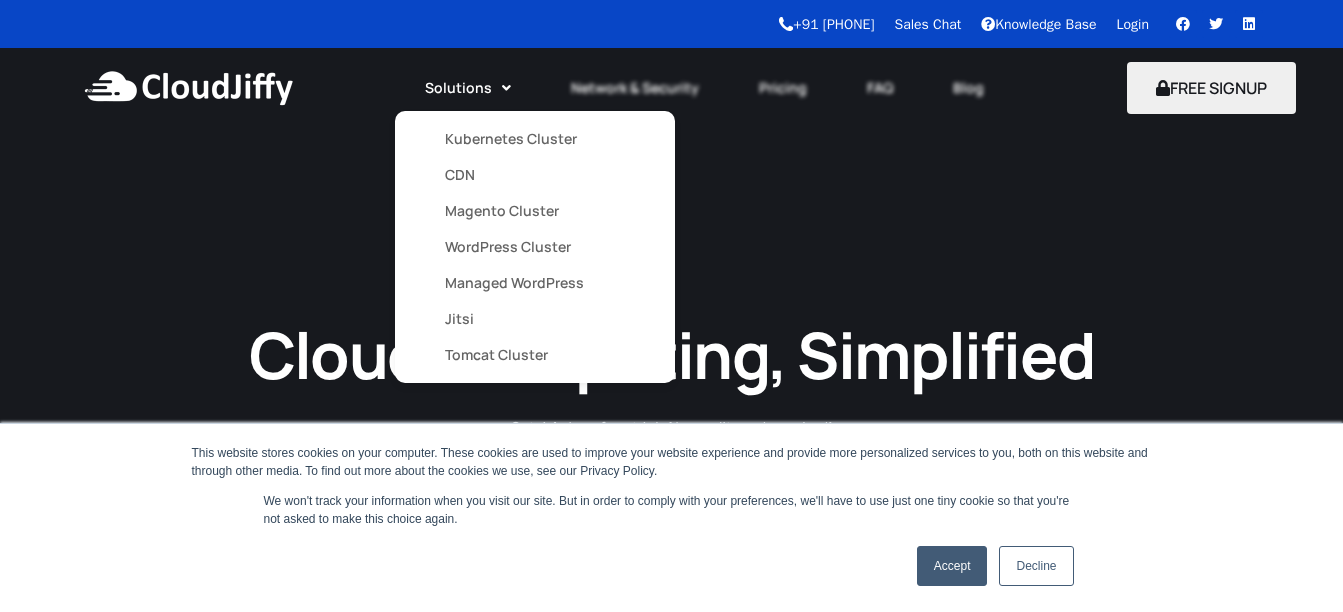 scroll, scrollTop: 0, scrollLeft: 0, axis: both 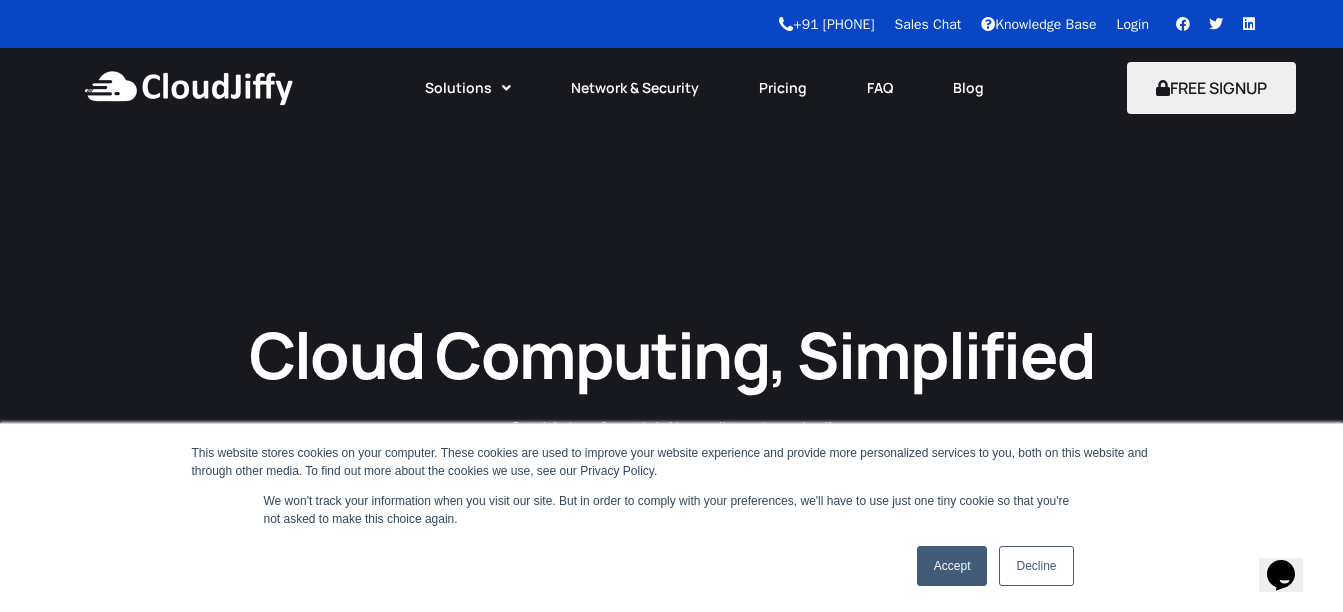 click on "Login" at bounding box center [1133, 24] 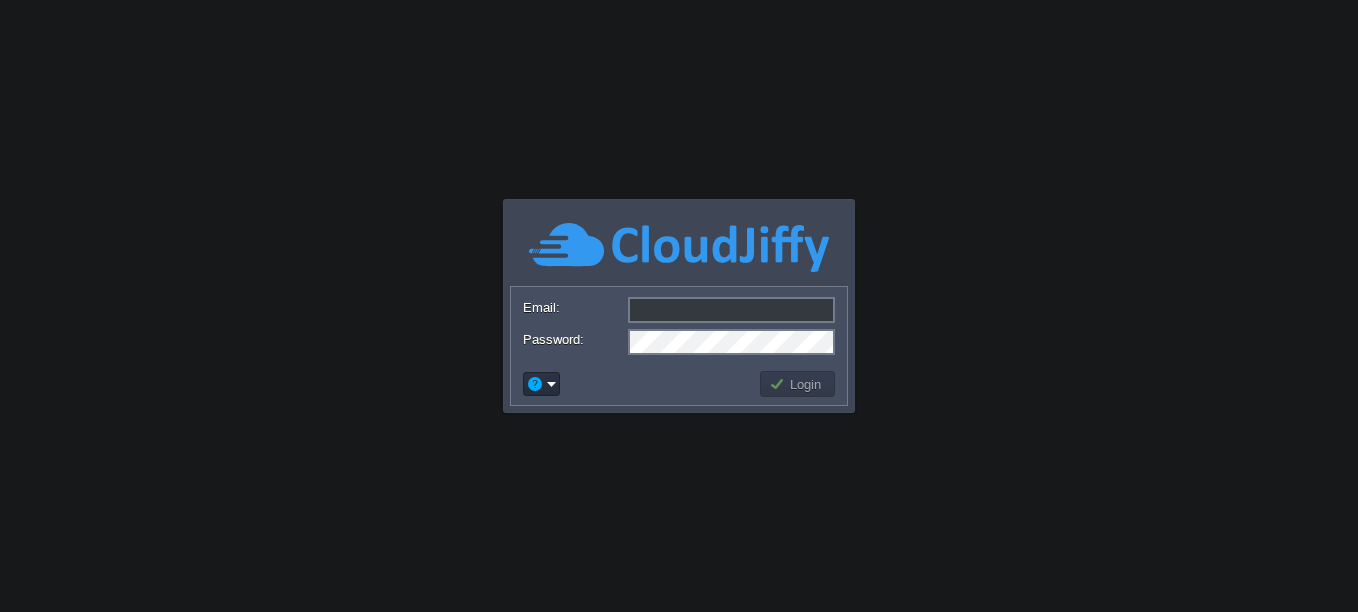 scroll, scrollTop: 0, scrollLeft: 0, axis: both 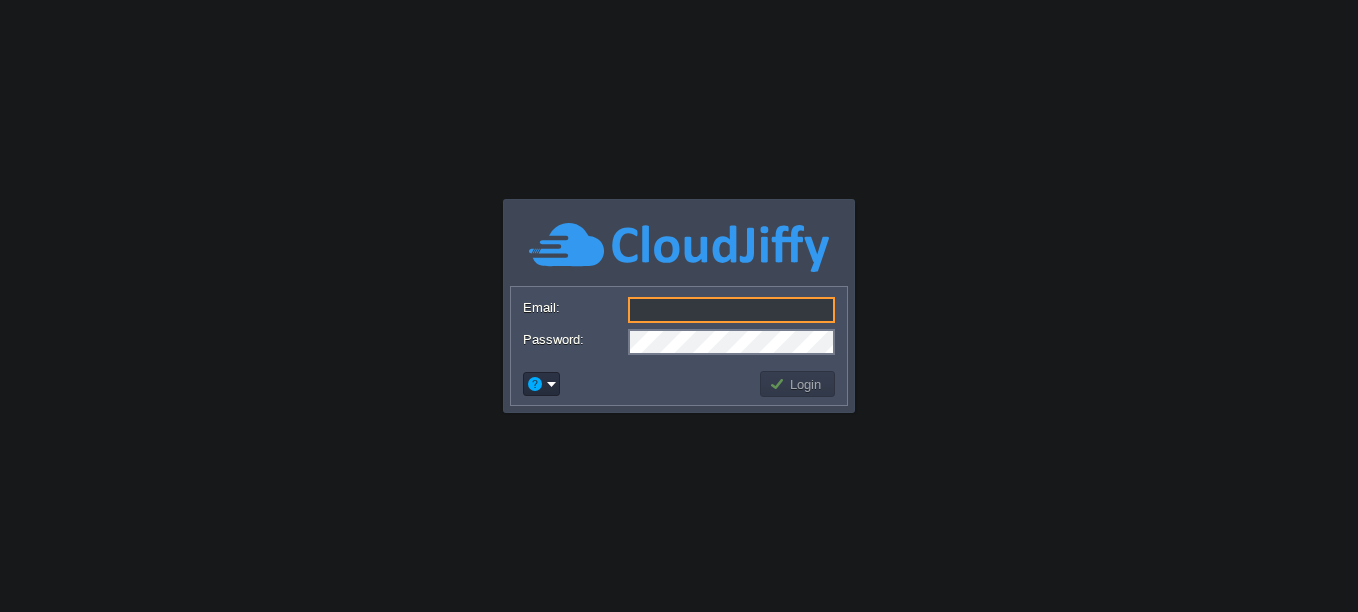 type on "[EMAIL]" 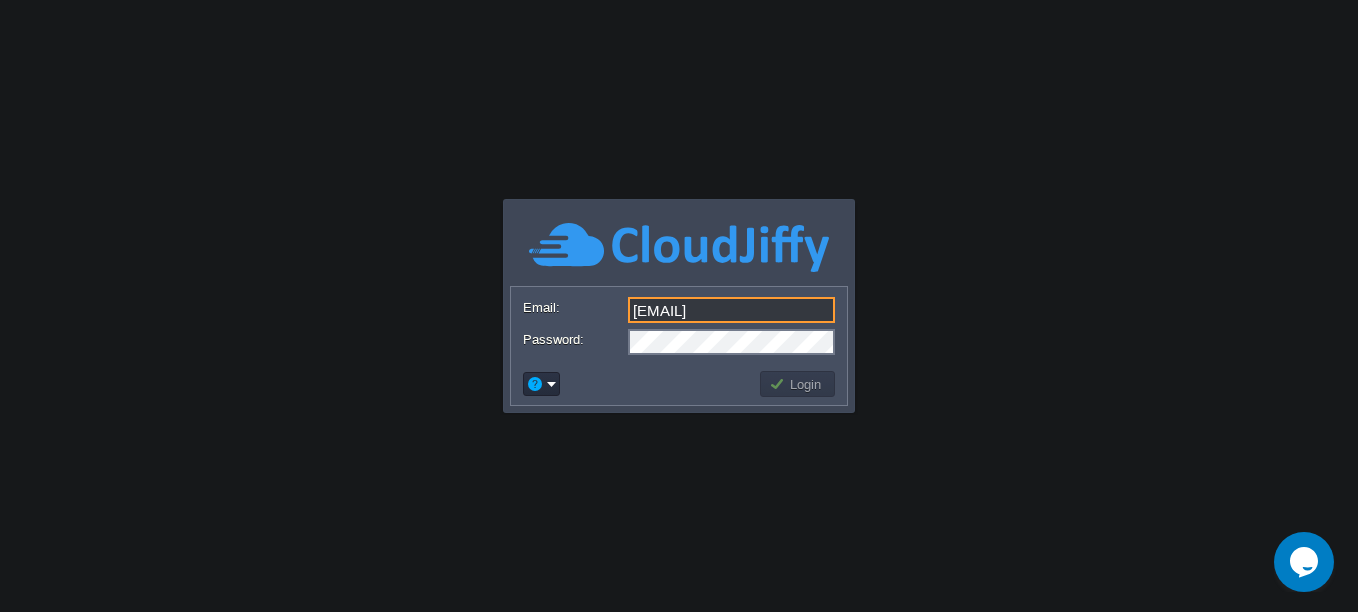 scroll, scrollTop: 0, scrollLeft: 0, axis: both 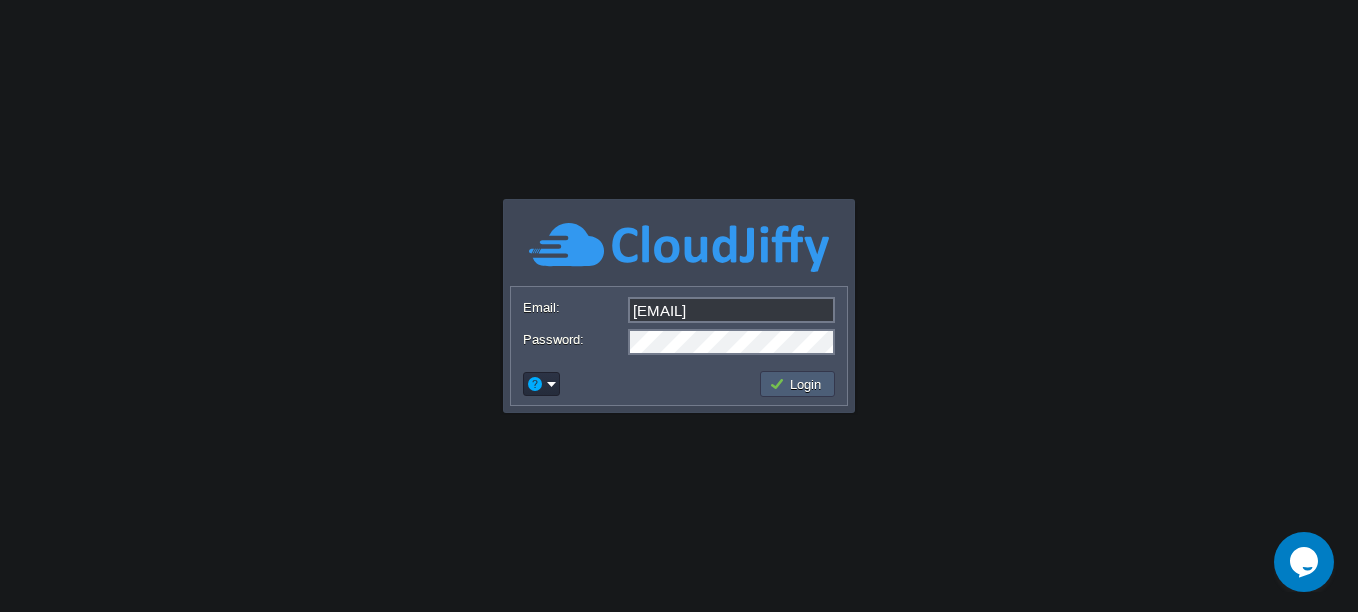 click on "Login" at bounding box center [798, 384] 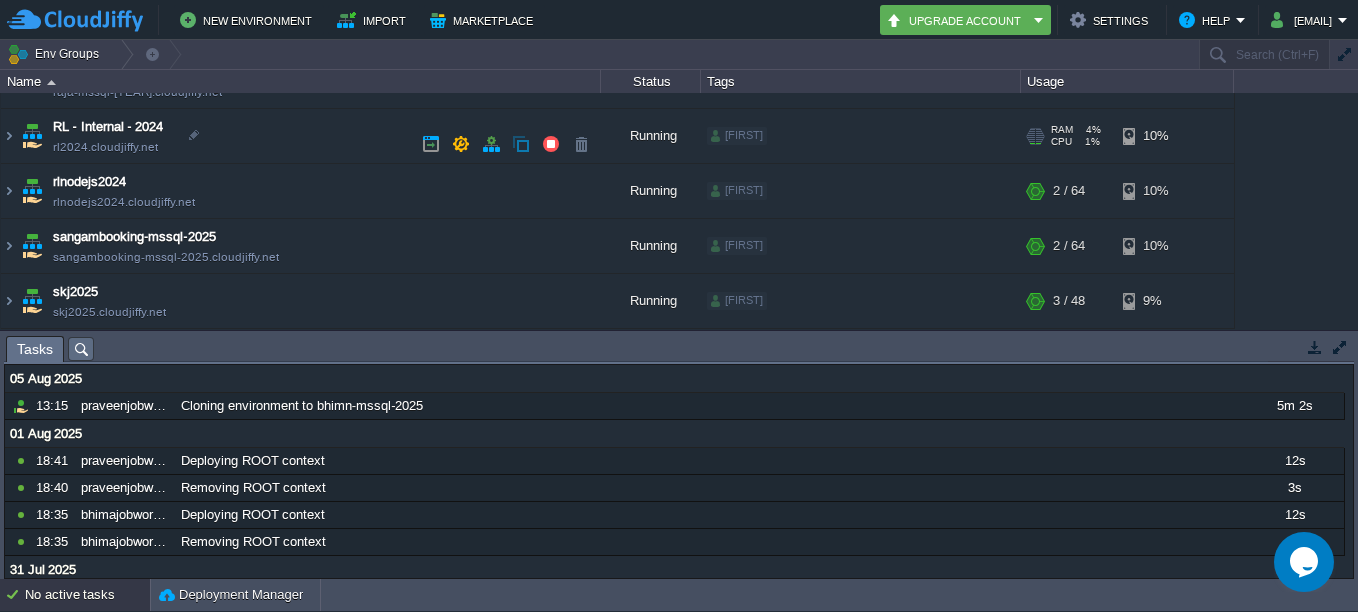 scroll, scrollTop: 479, scrollLeft: 0, axis: vertical 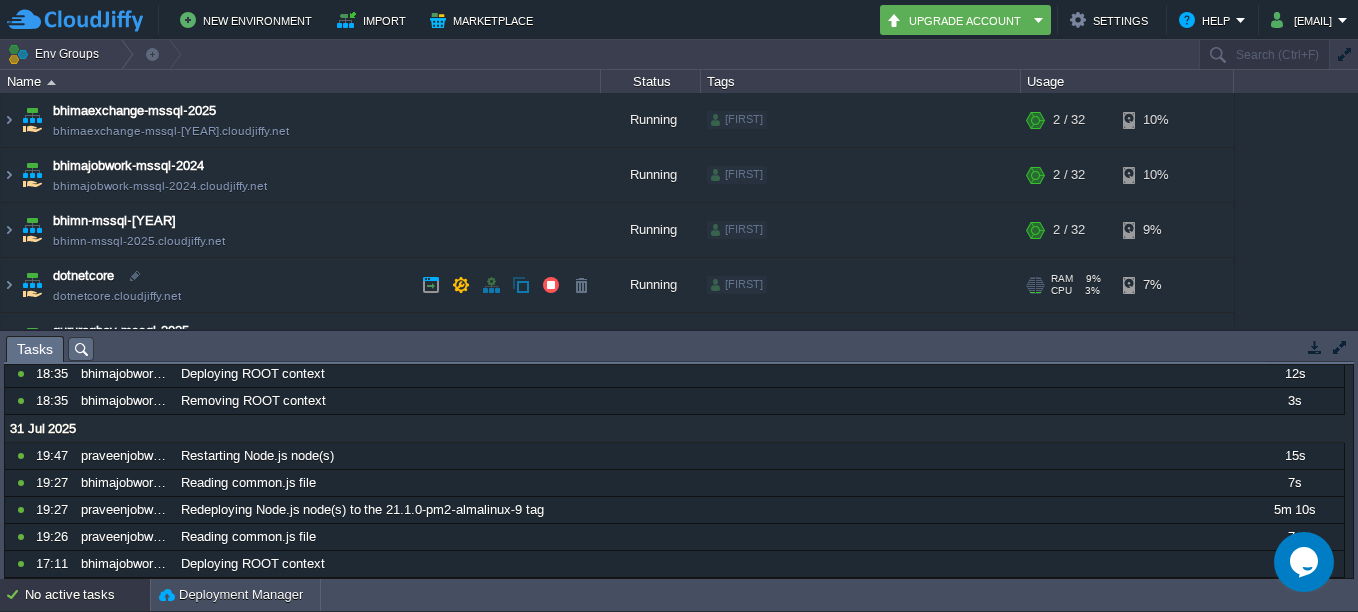 click on "[LAST].cloudjiffy.net" at bounding box center [117, 296] 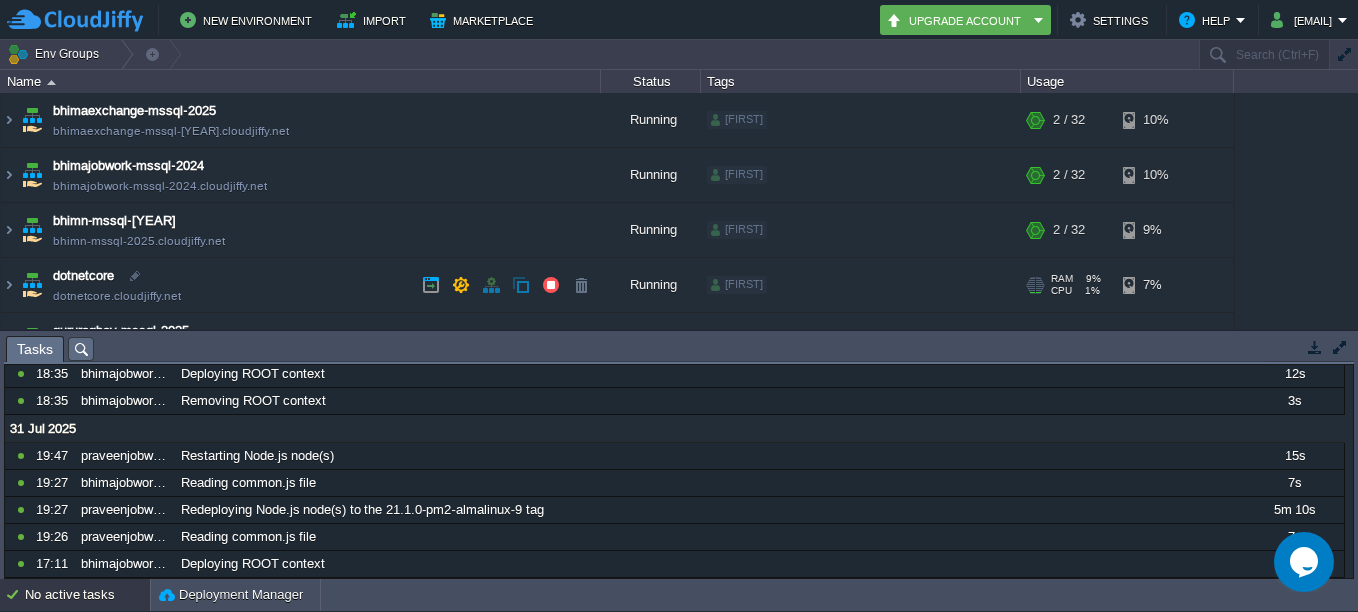 click at bounding box center [32, 285] 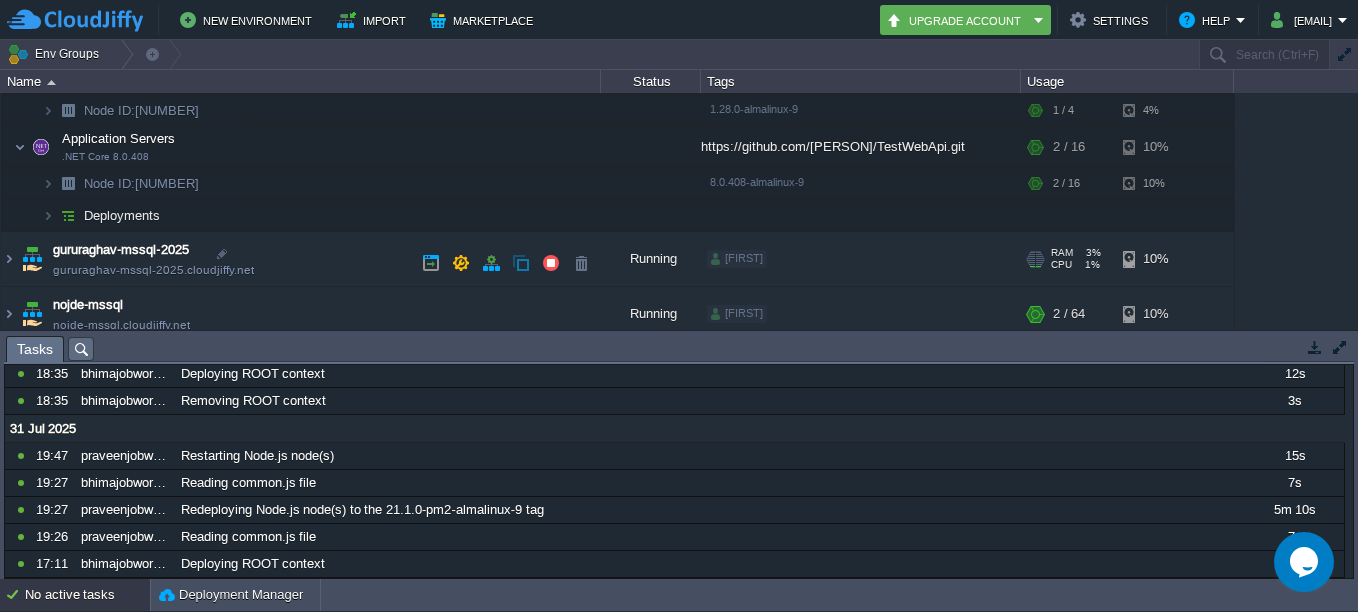 scroll, scrollTop: 300, scrollLeft: 0, axis: vertical 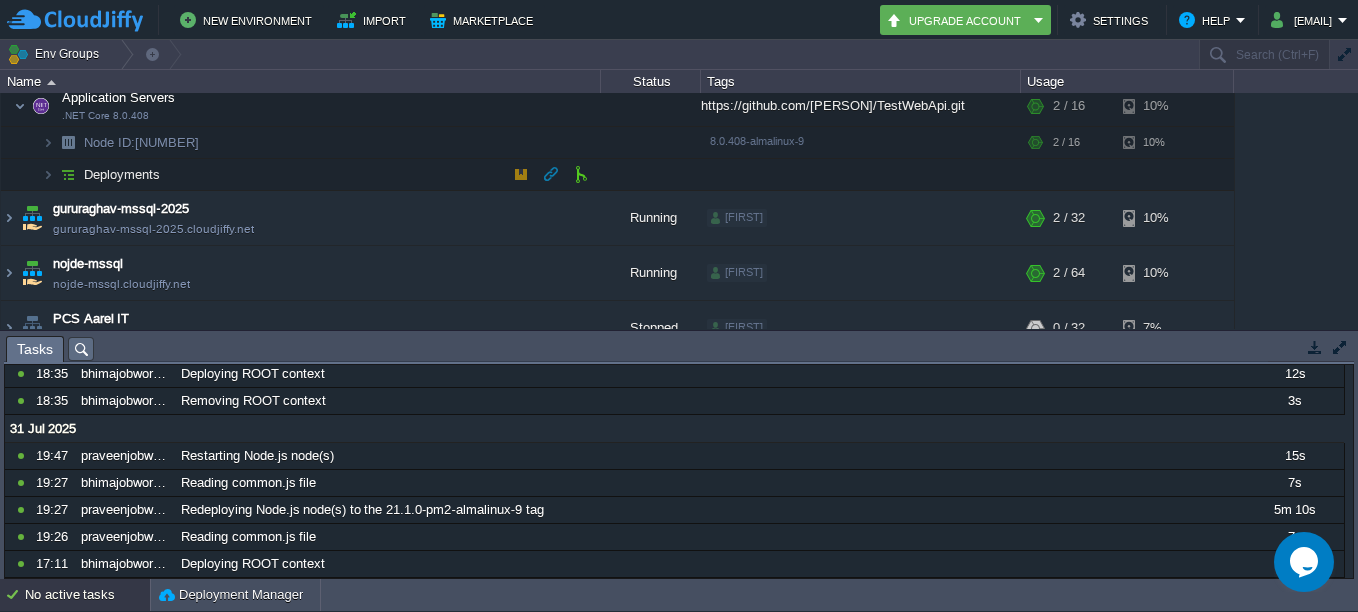 click on "Deployments" at bounding box center (122, 174) 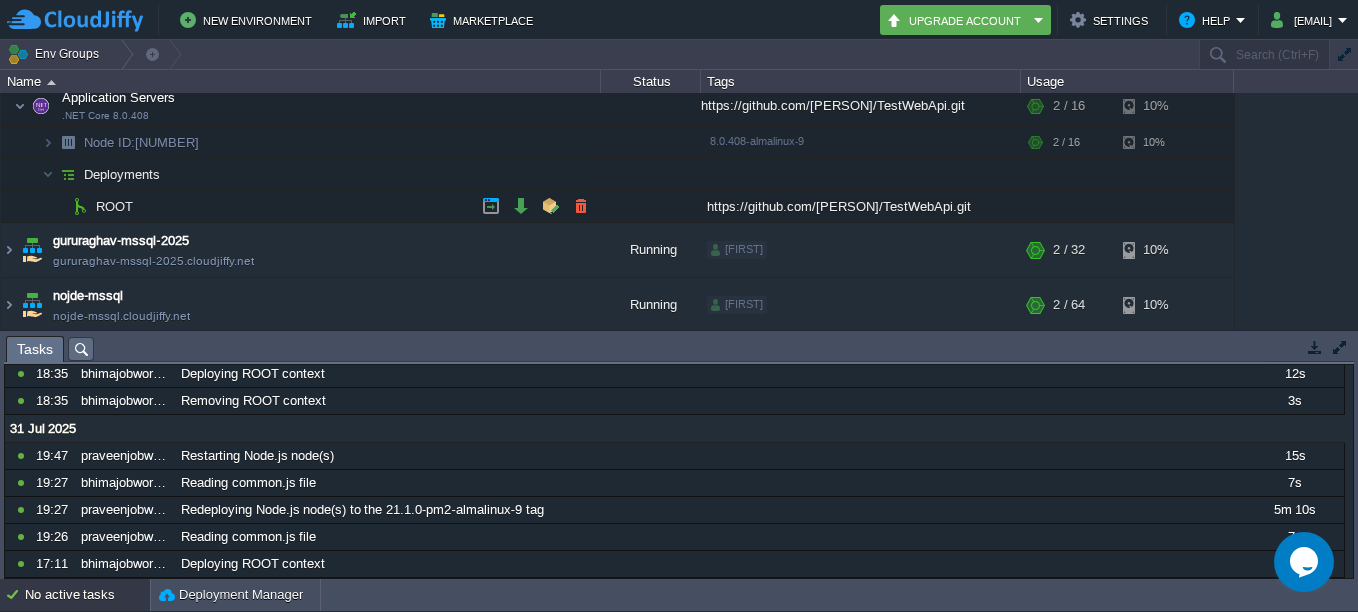 click on "ROOT" at bounding box center [115, 206] 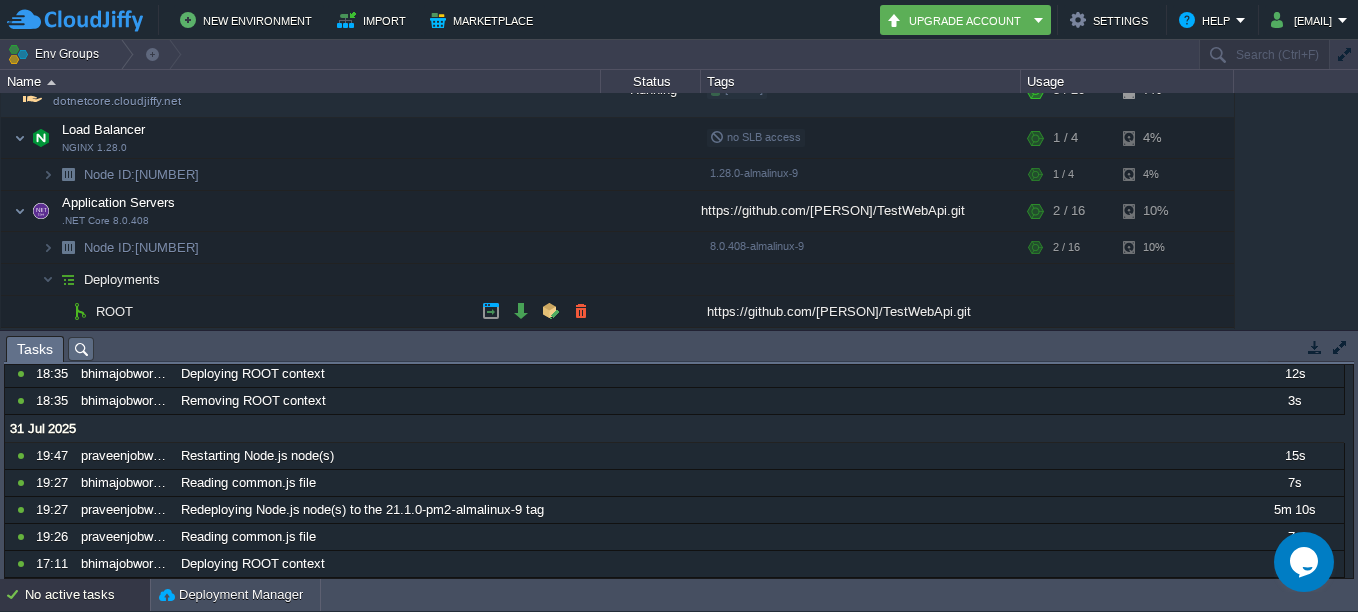 scroll, scrollTop: 300, scrollLeft: 0, axis: vertical 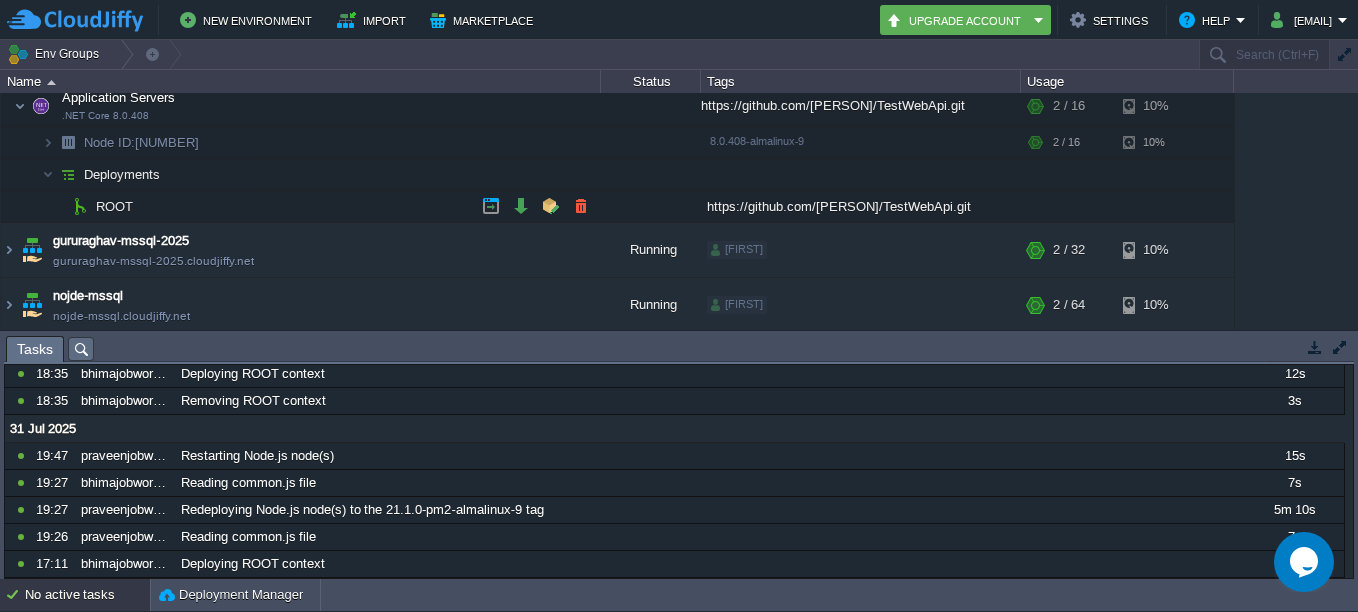 click on "ROOT" at bounding box center [115, 206] 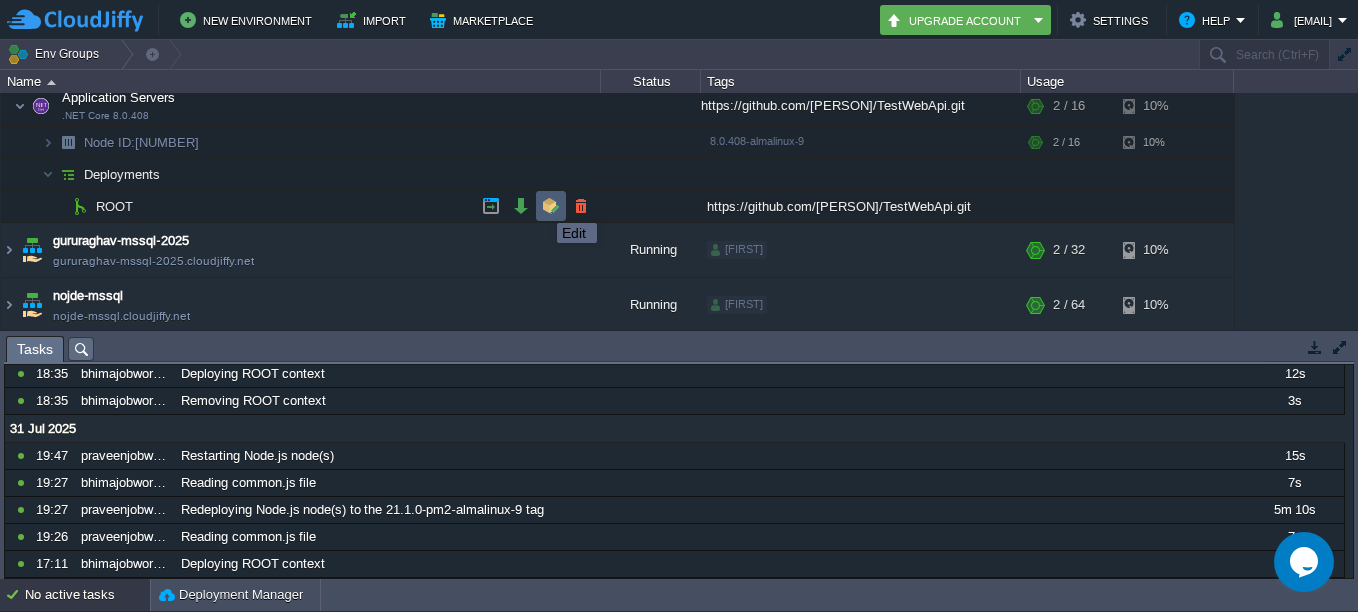 click at bounding box center [551, 206] 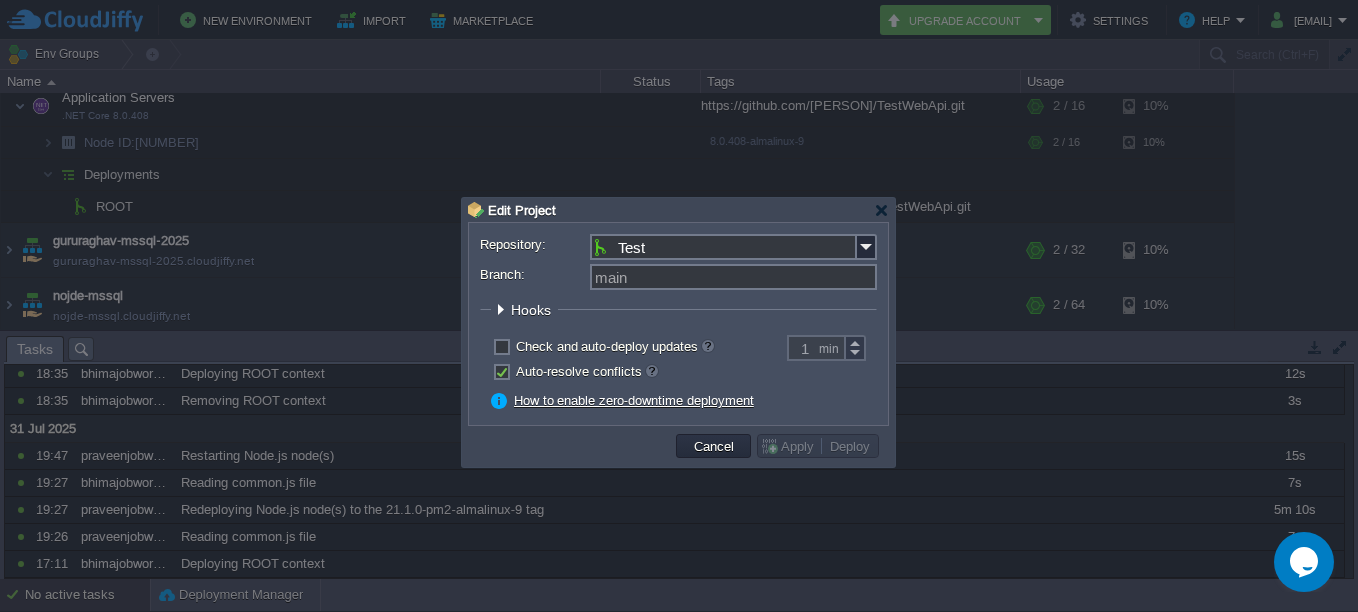 click on "Test" at bounding box center [723, 247] 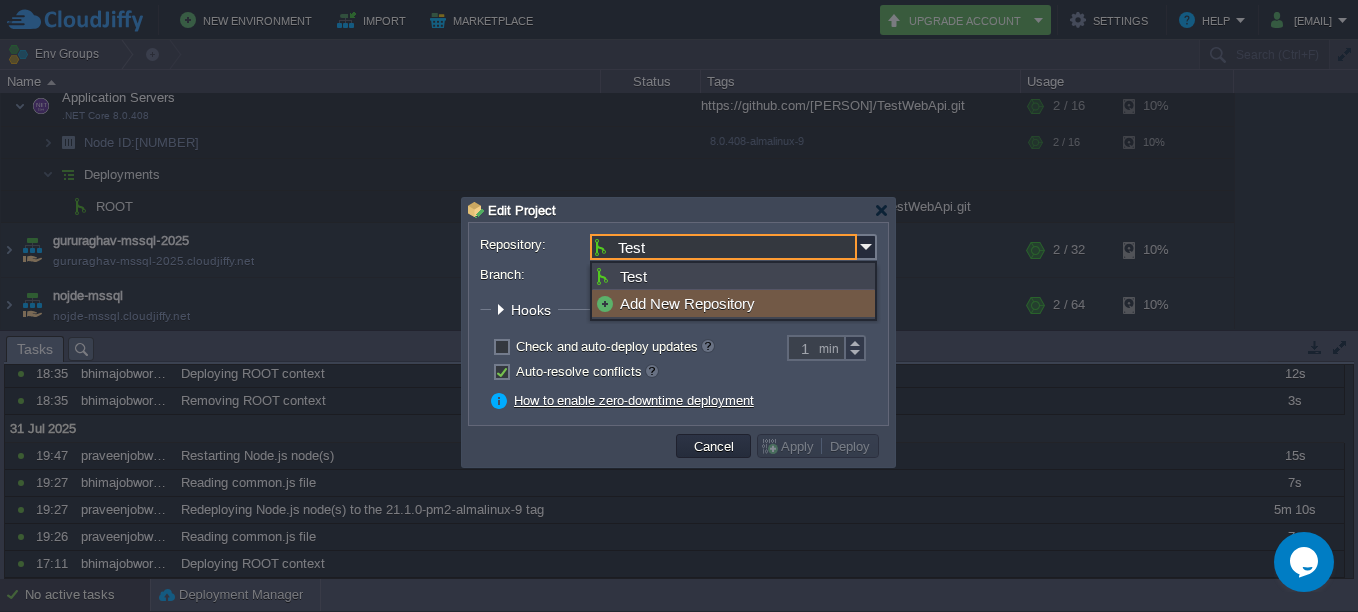 click on "Add New Repository" at bounding box center [733, 303] 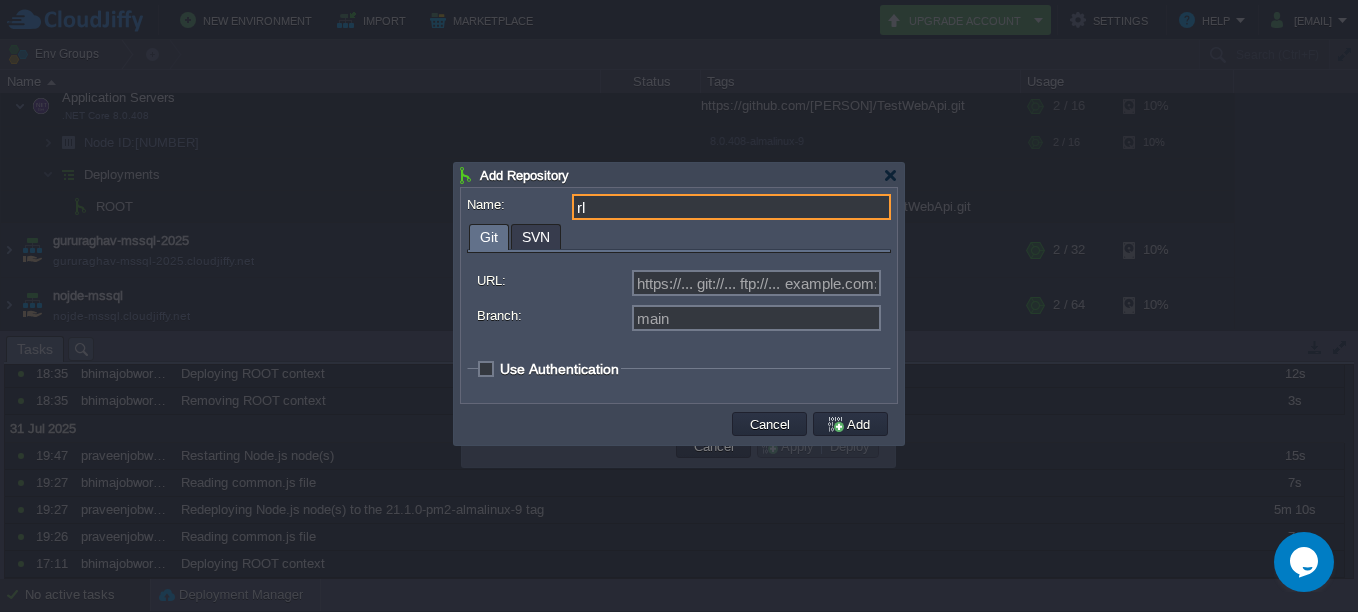 type on "r" 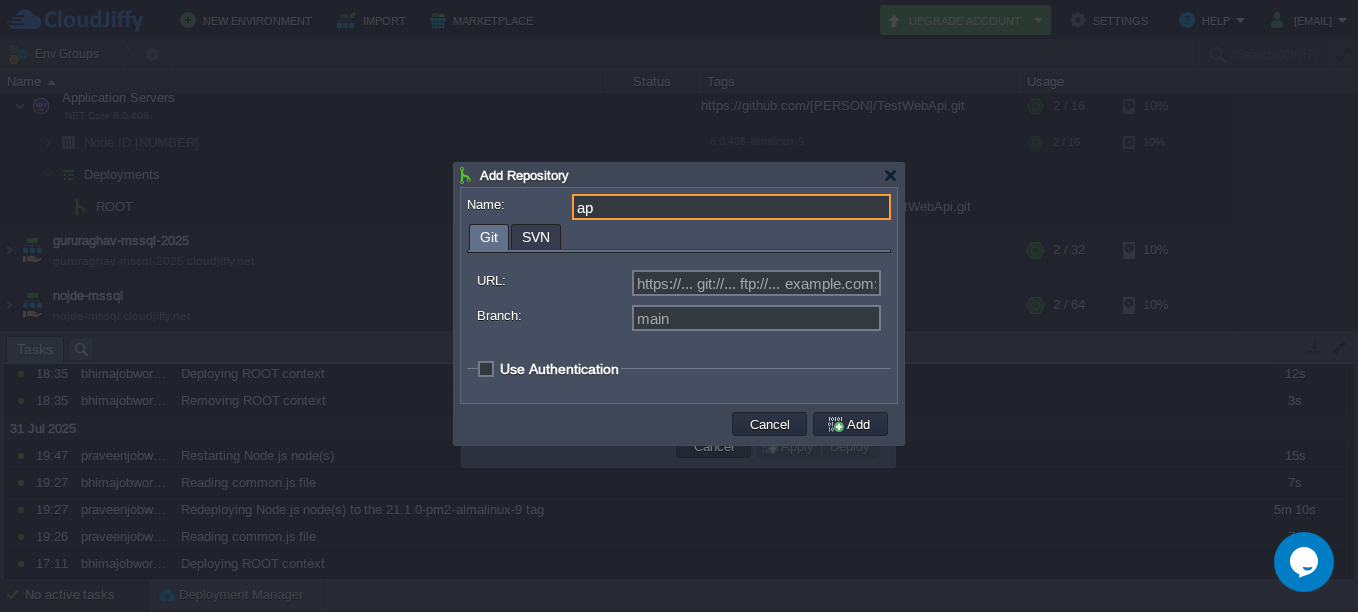 type on "a" 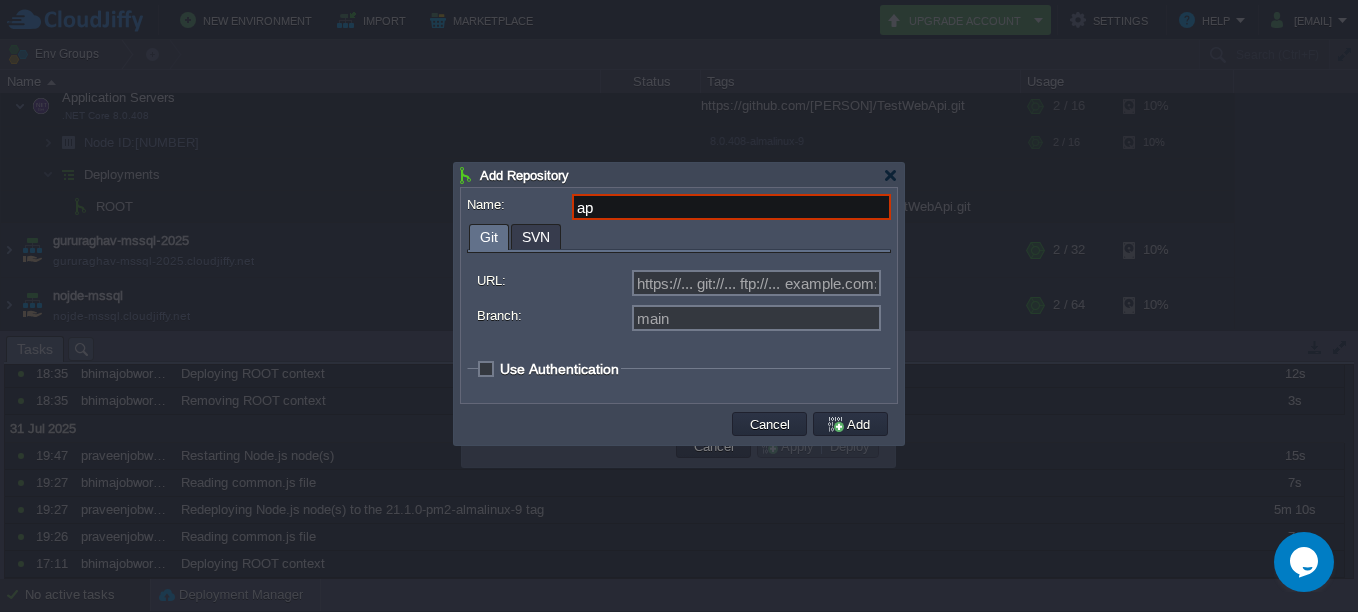 type on "a" 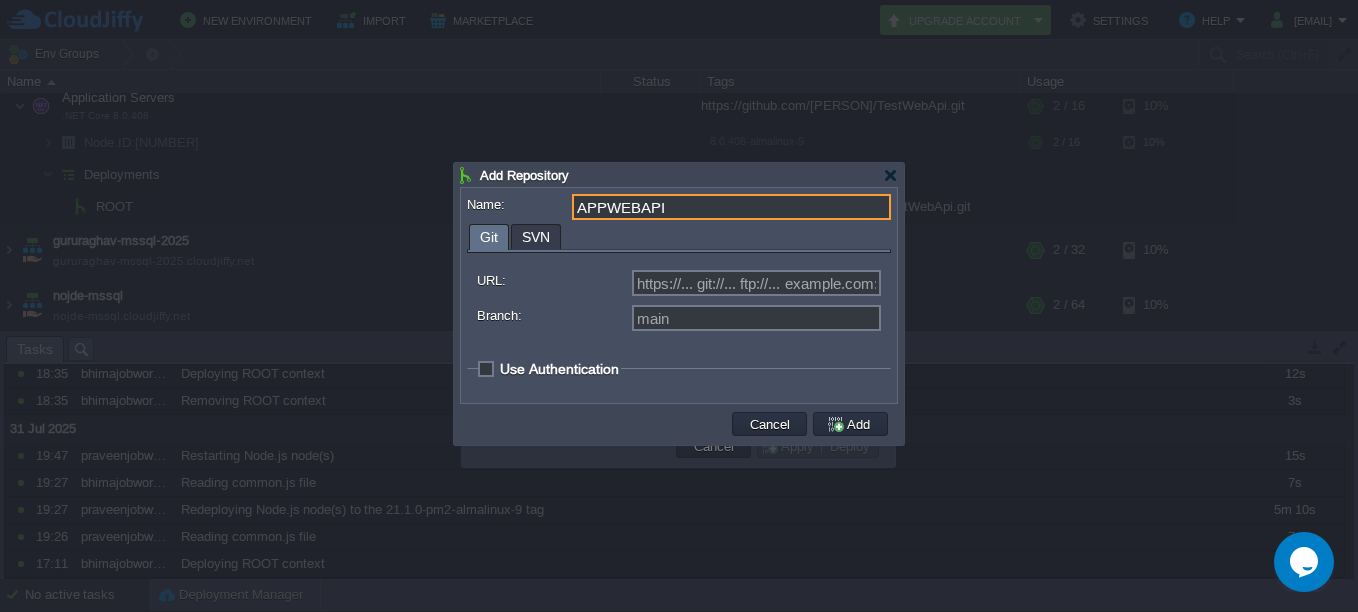 type on "APPWEBAPI" 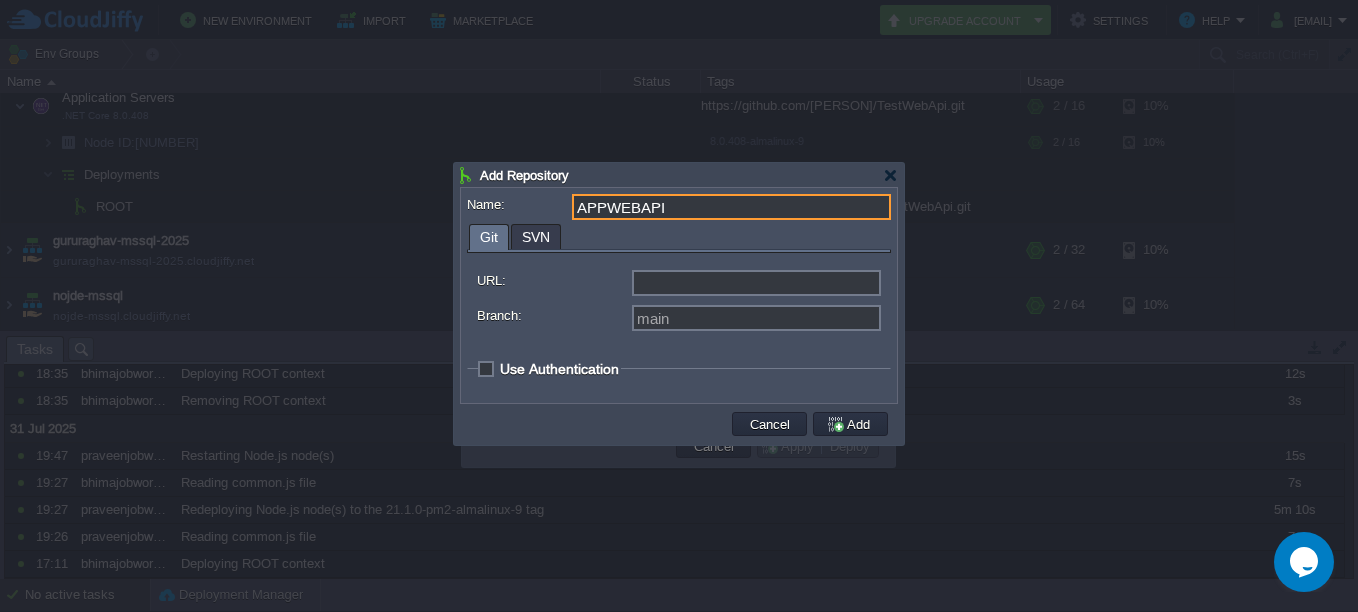 click on "URL:" at bounding box center (756, 283) 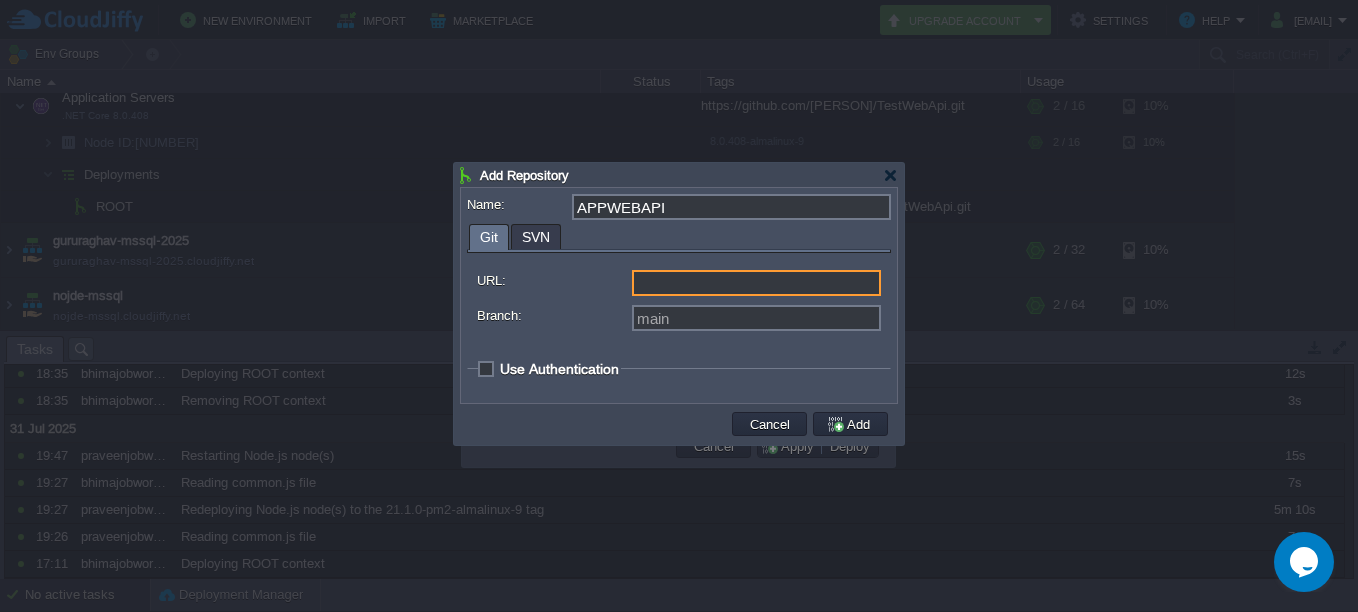 type on "https://... git://... ftp://... example.com:repo..." 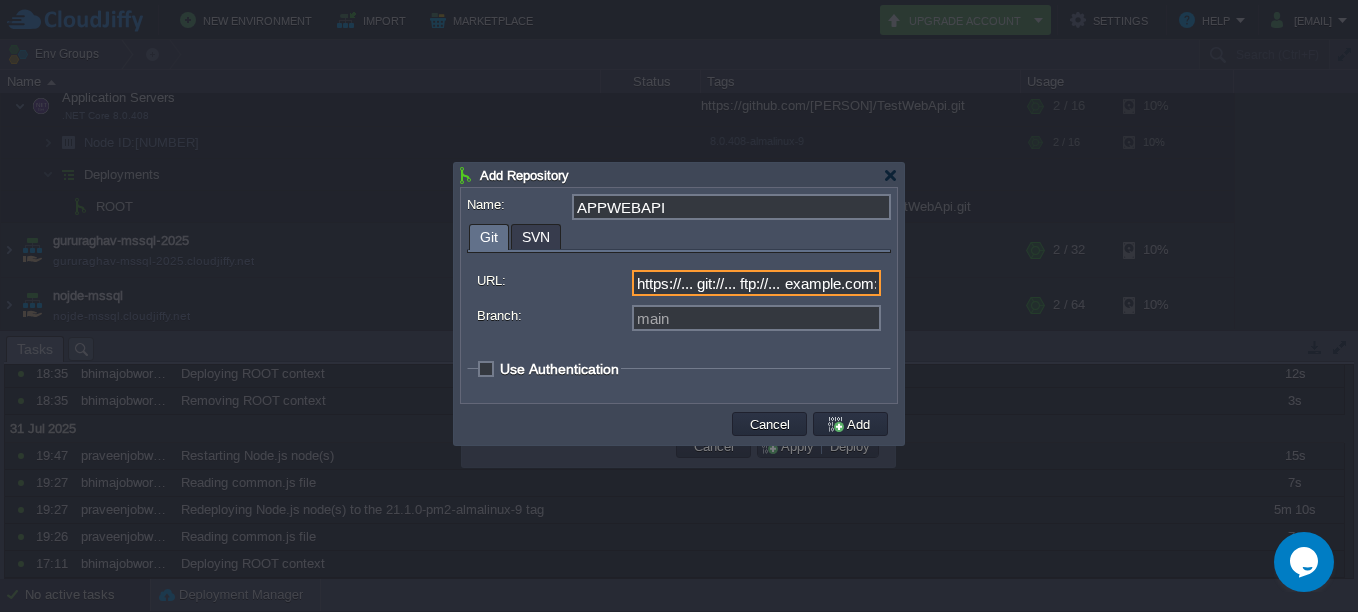 click on "SVN" at bounding box center (536, 237) 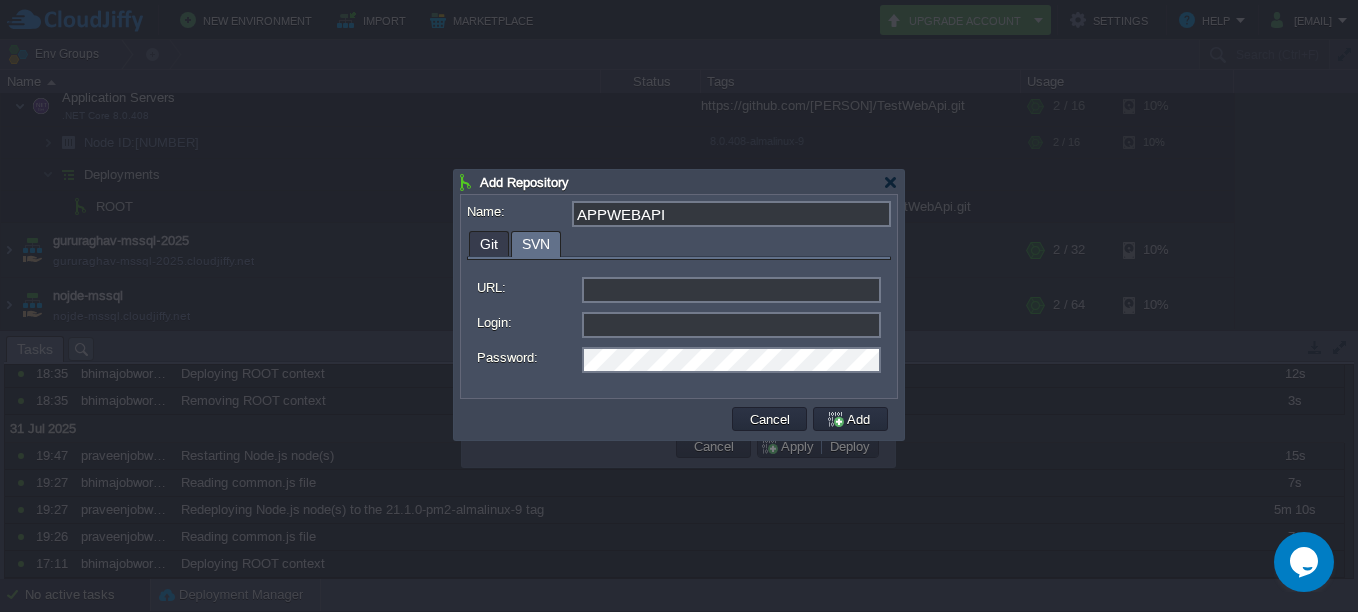 click on "Git" at bounding box center (489, 244) 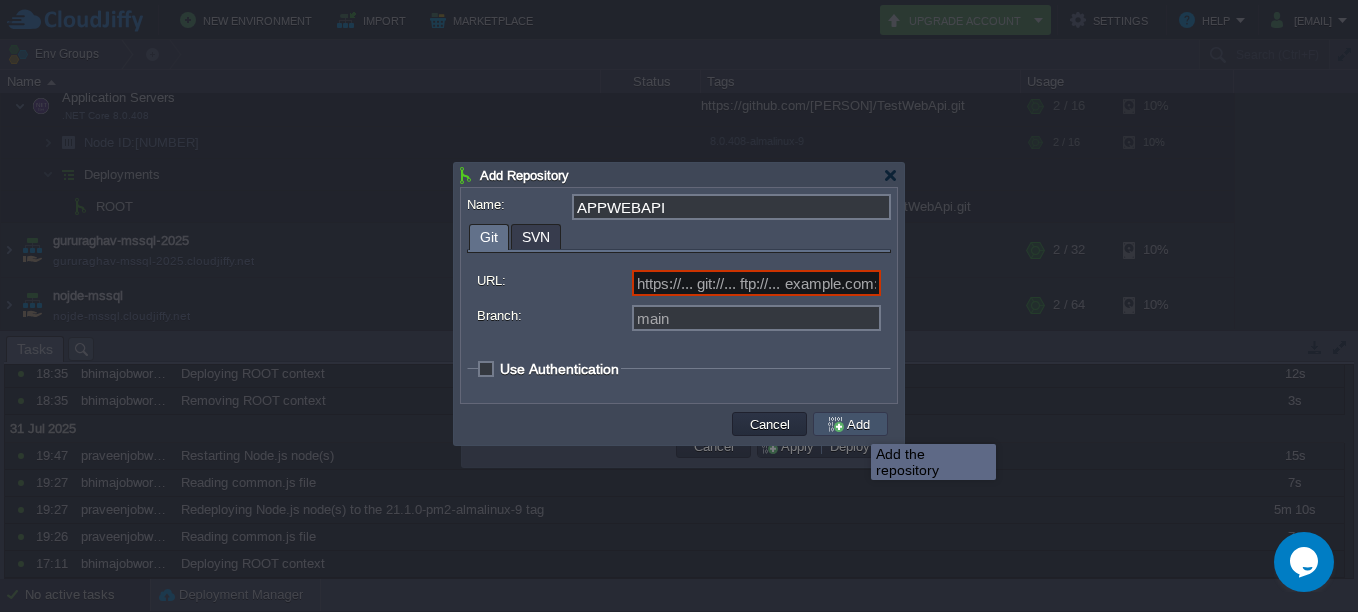 click on "Add" at bounding box center (851, 424) 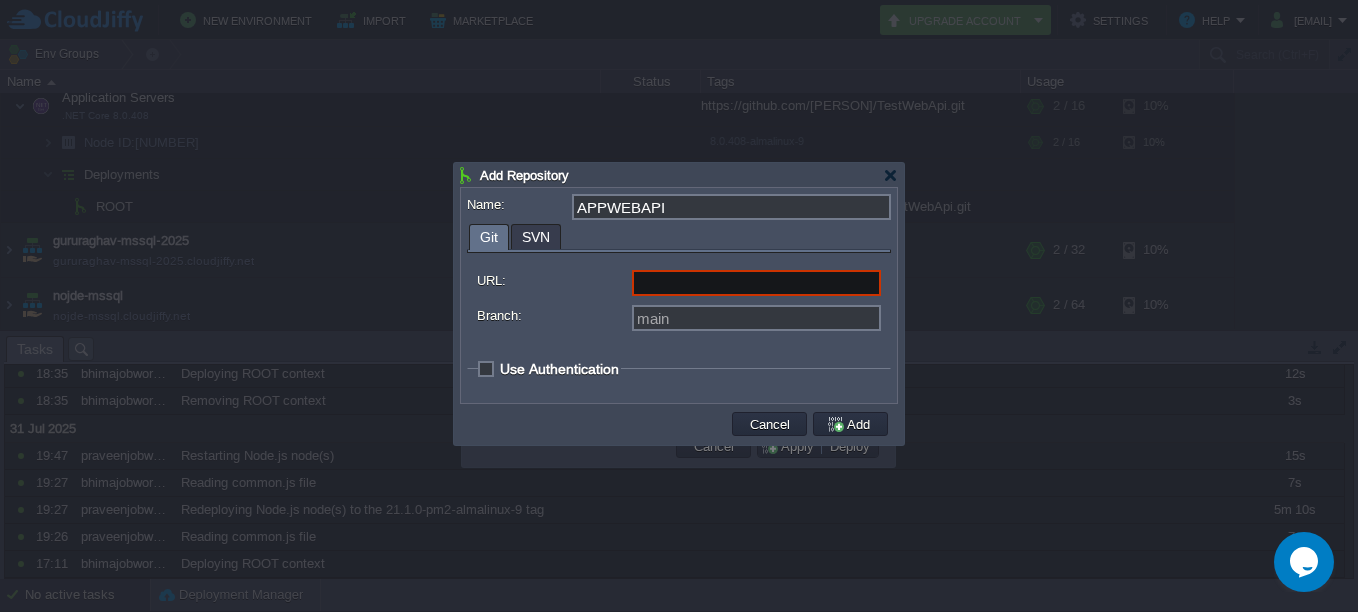 click on "URL:" at bounding box center [756, 283] 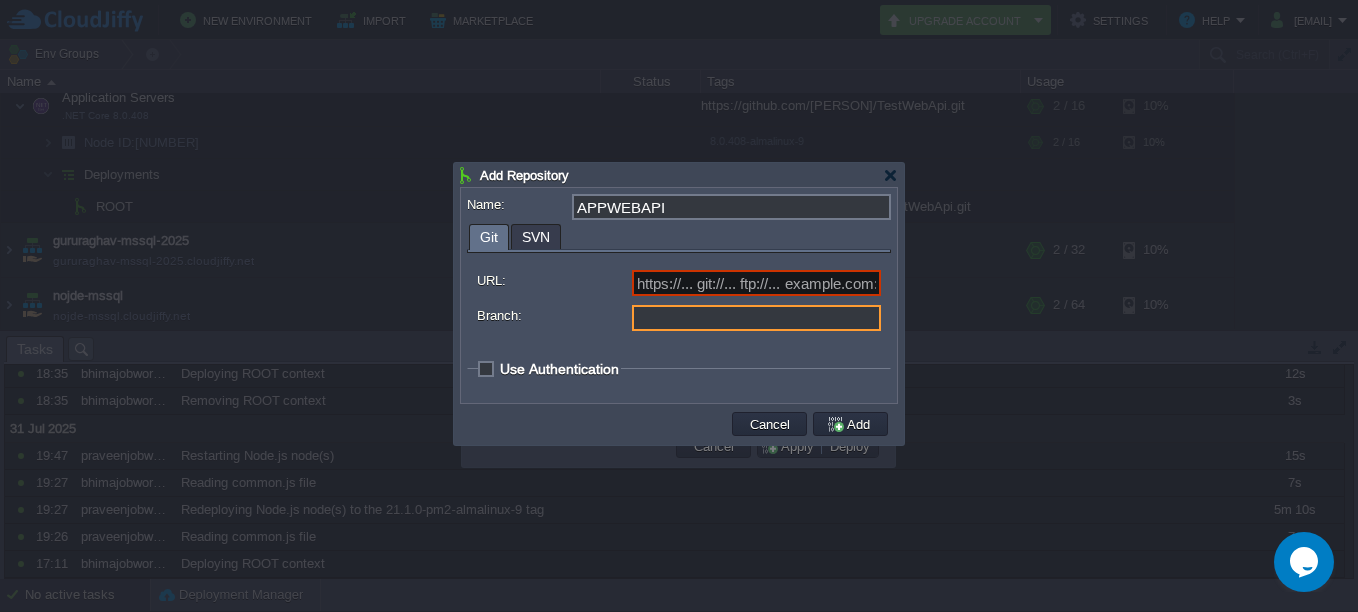 click on "Branch:" at bounding box center [756, 318] 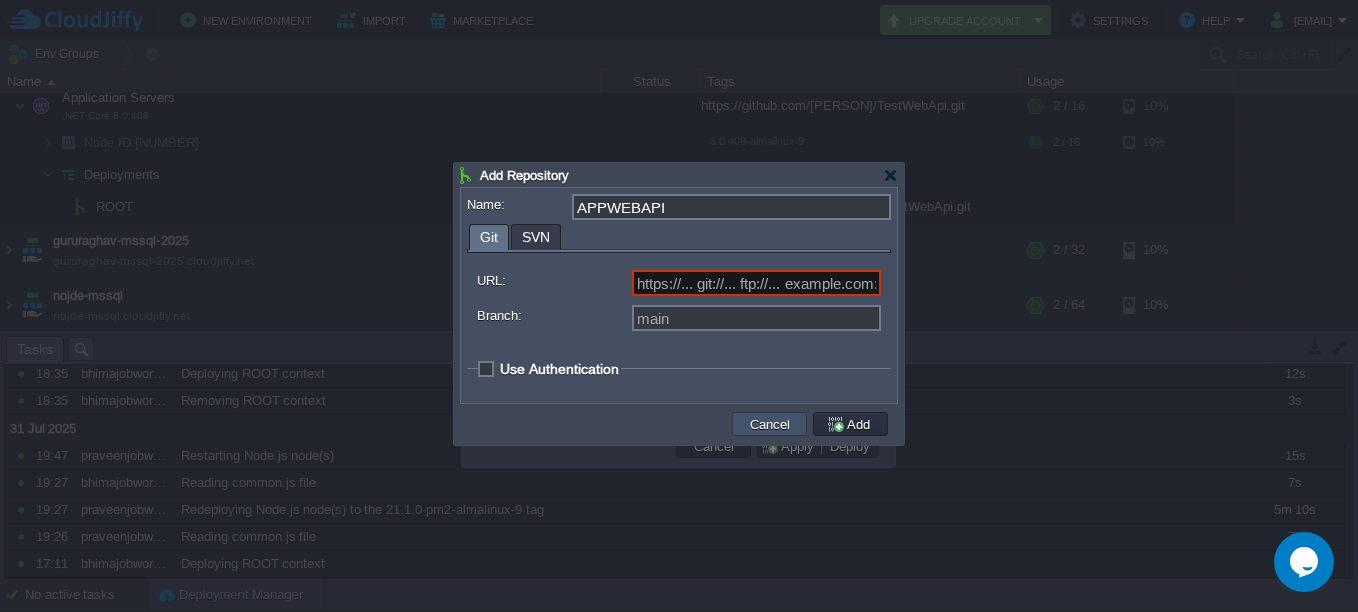 click on "Cancel" at bounding box center (770, 424) 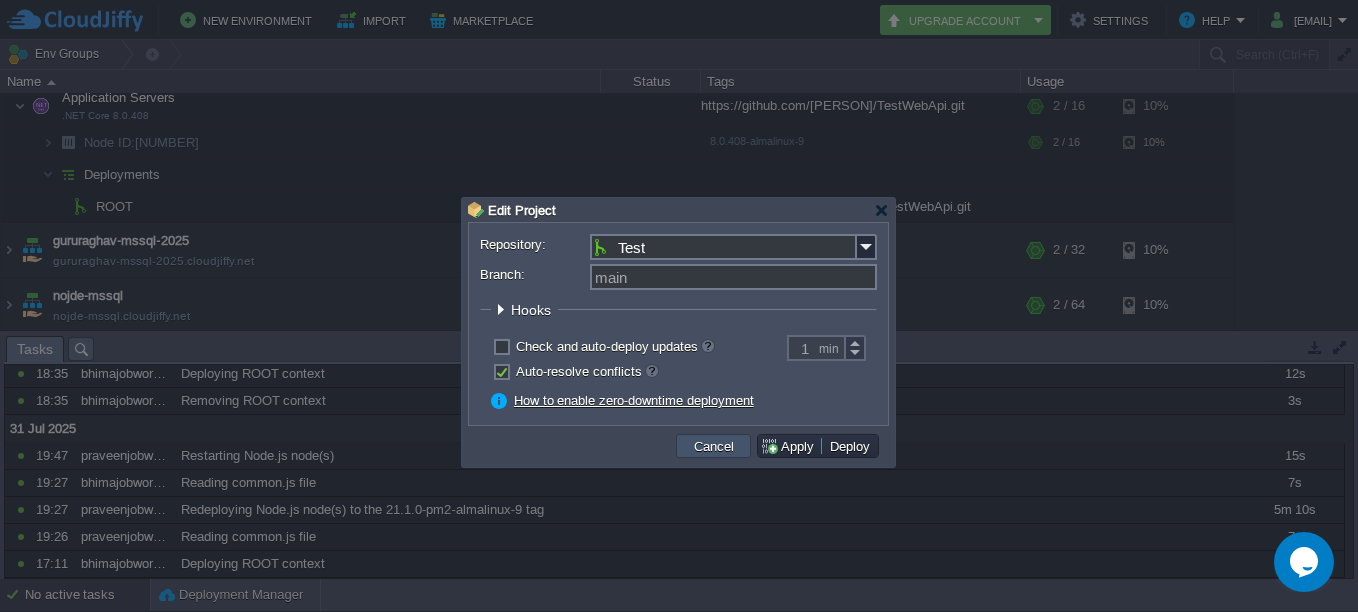 click on "Cancel" at bounding box center (714, 446) 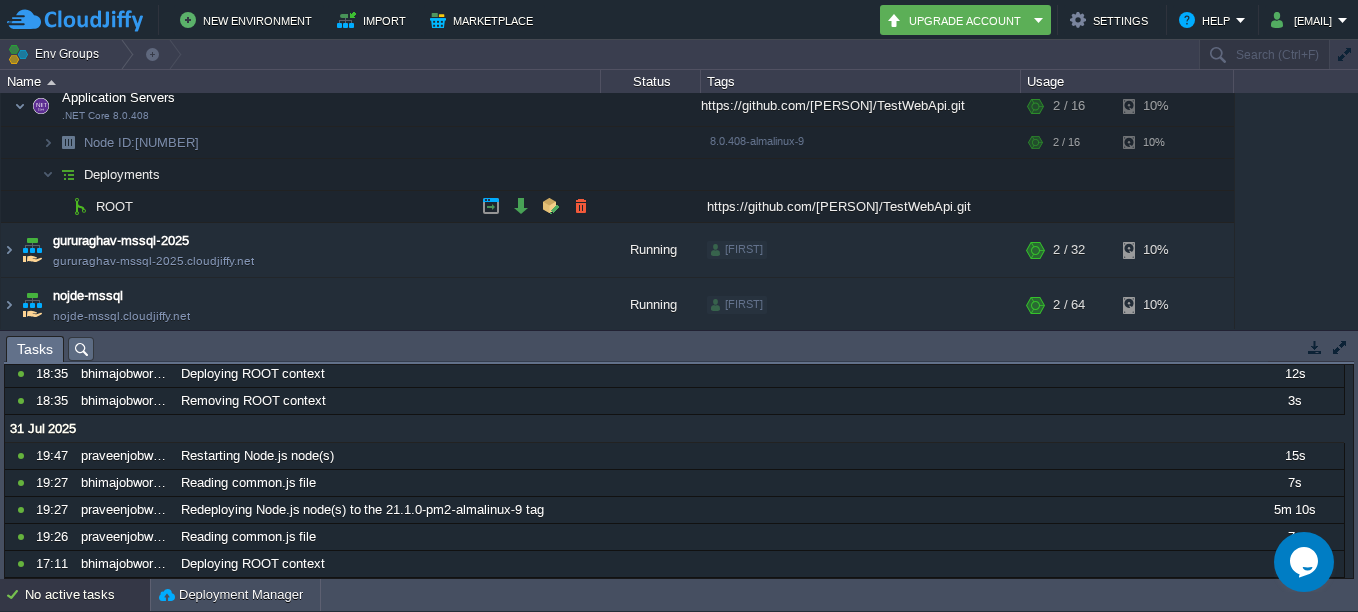 click on "https://github.com/saravanan1974/TestWebApi.git" at bounding box center [861, 206] 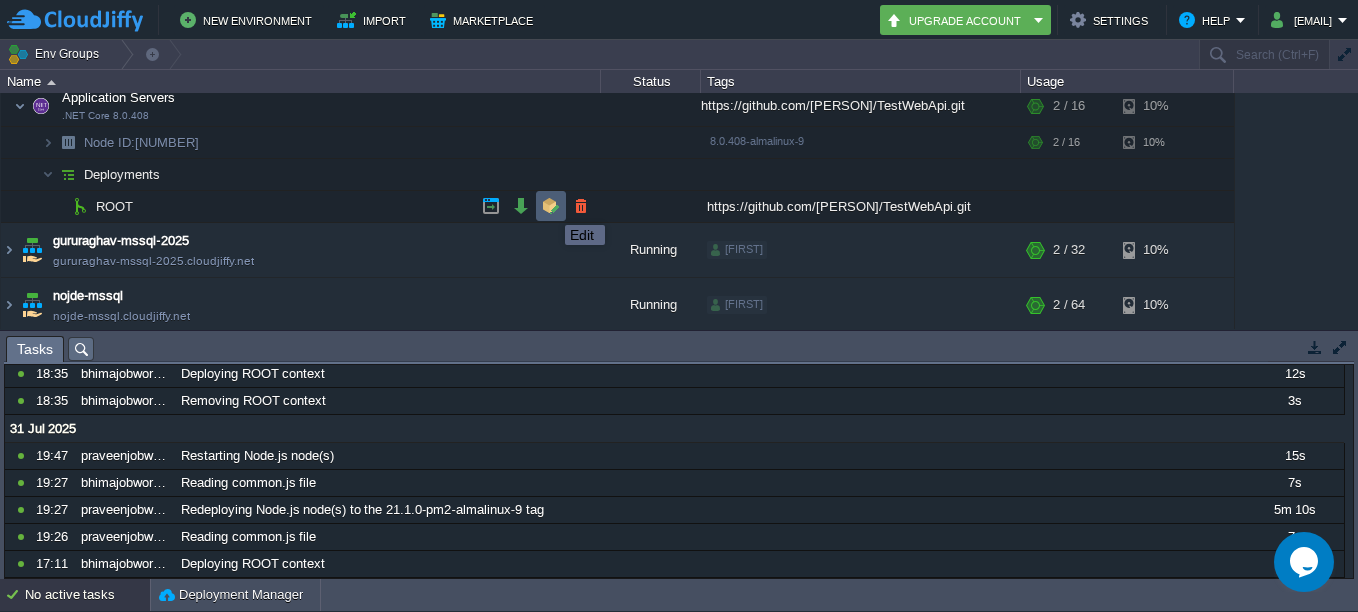 click at bounding box center (551, 206) 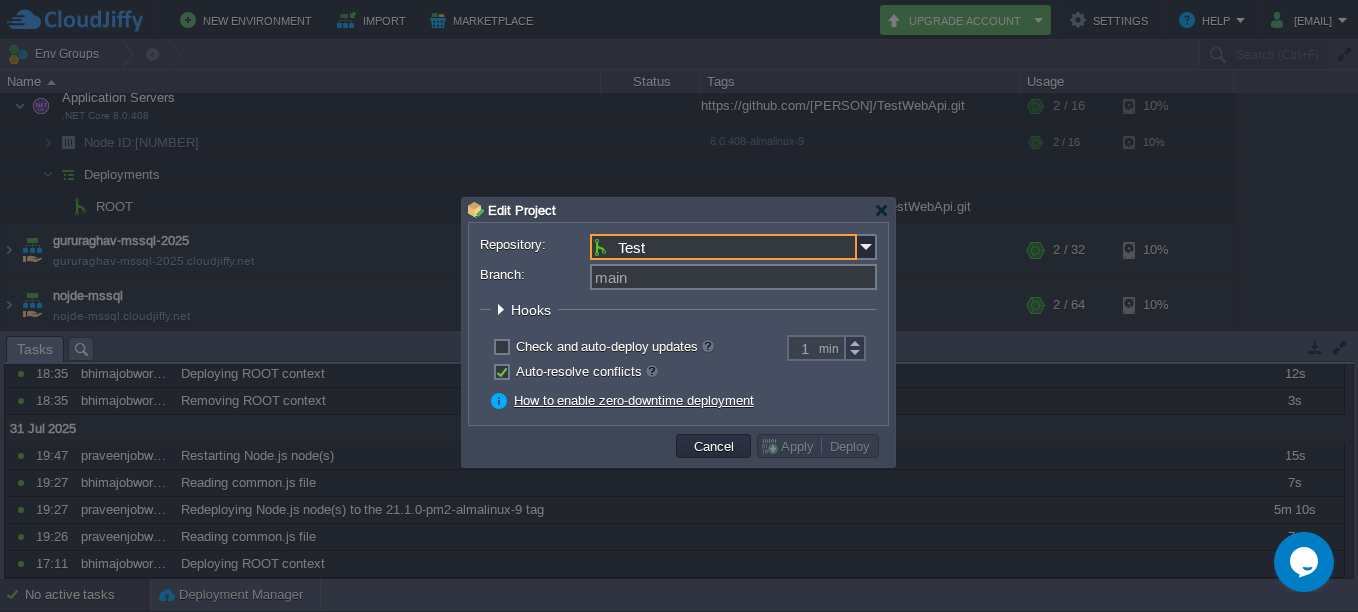 click on "Test" at bounding box center (723, 247) 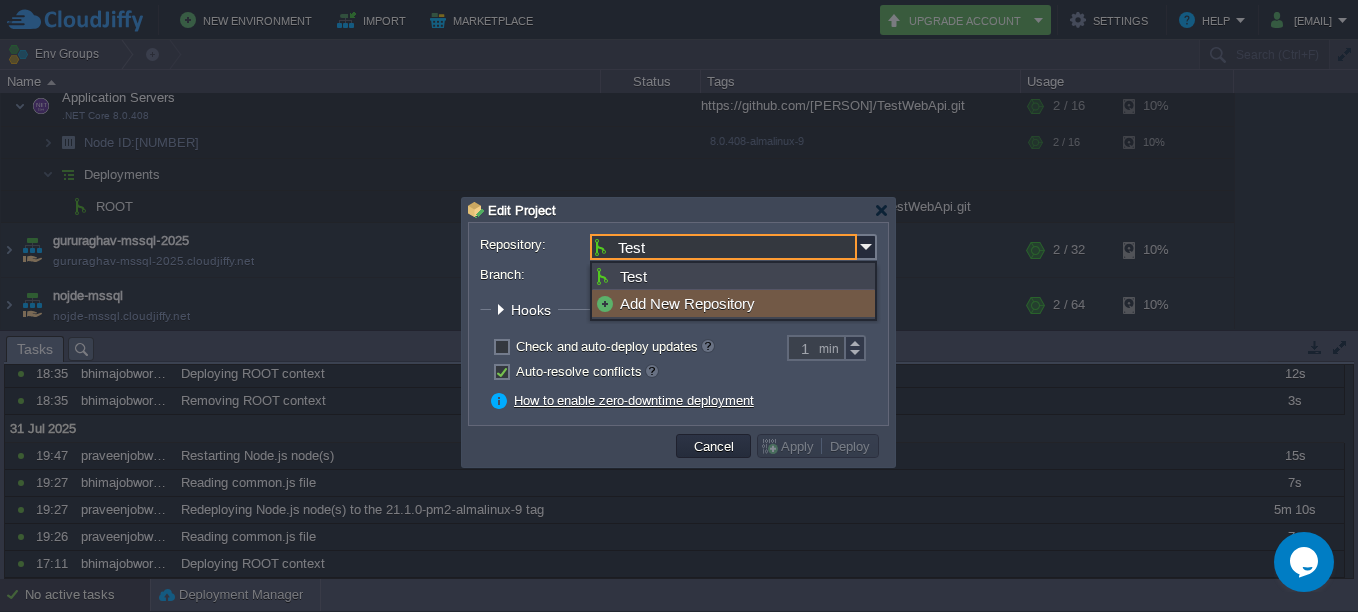 click on "Add New Repository" at bounding box center [733, 303] 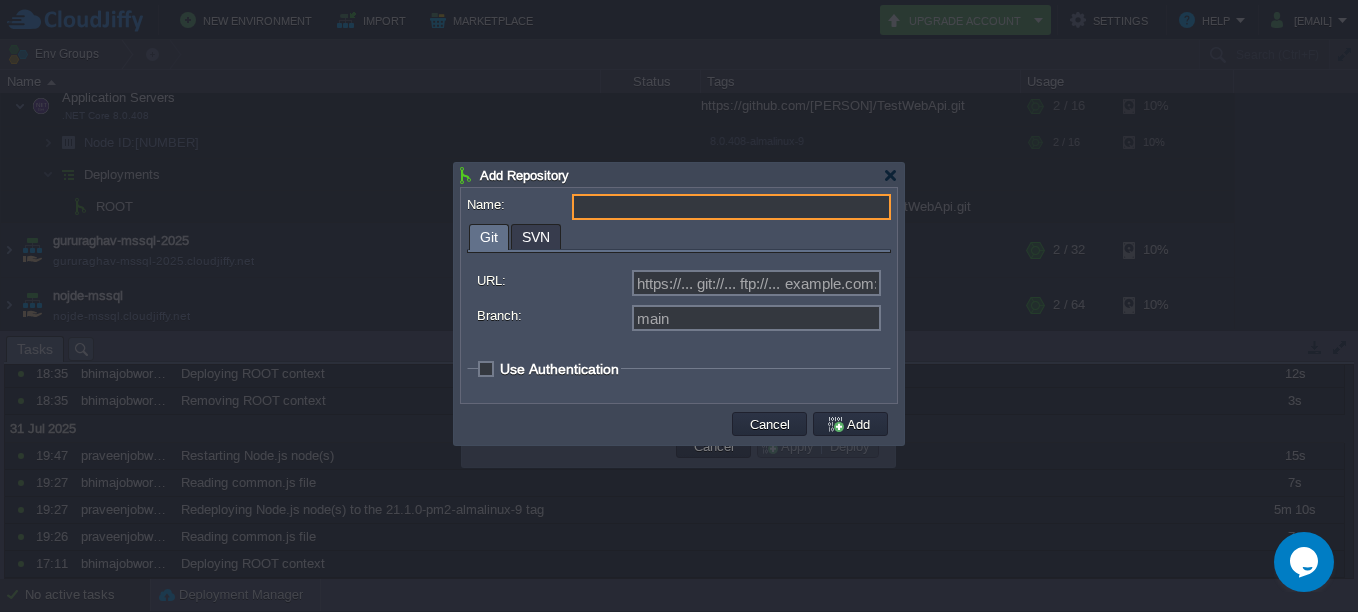 click on "Name:" at bounding box center [731, 207] 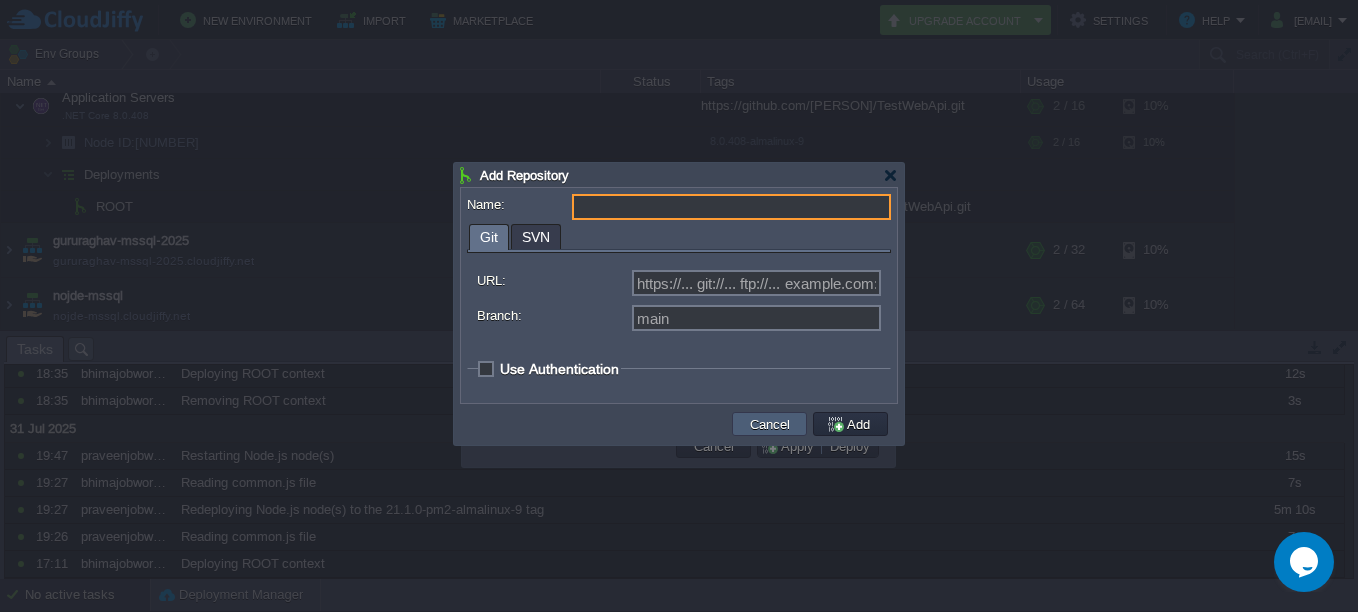 click on "Cancel" at bounding box center [770, 424] 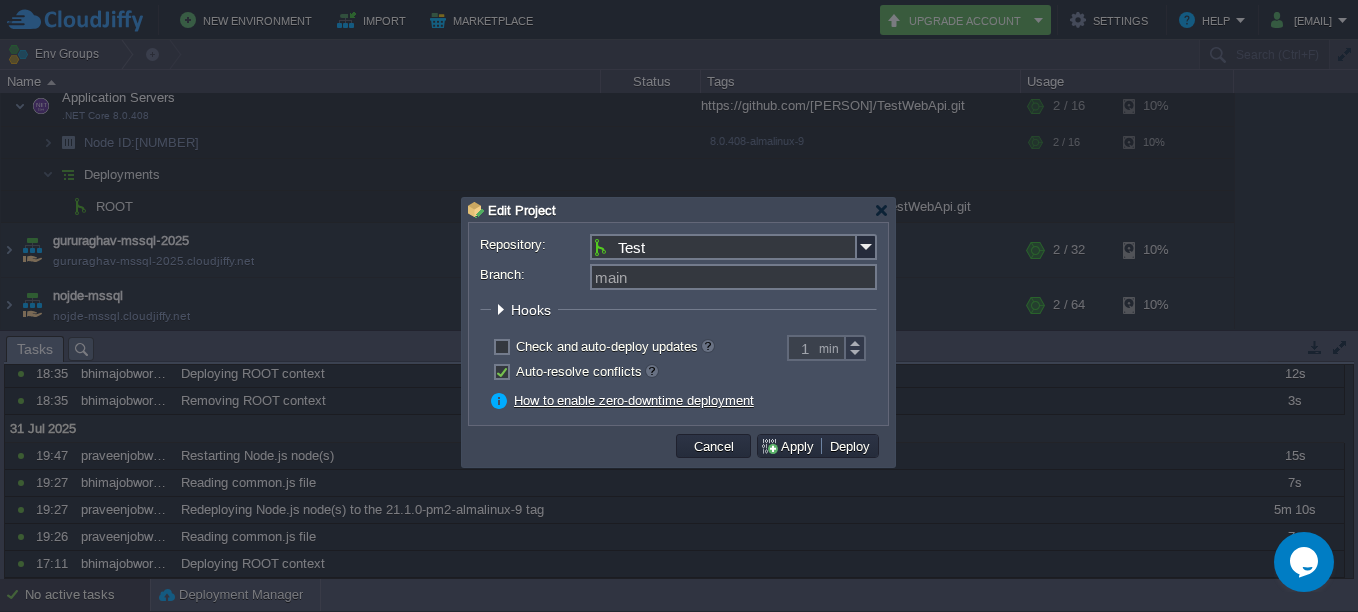 click on "Test" at bounding box center (723, 247) 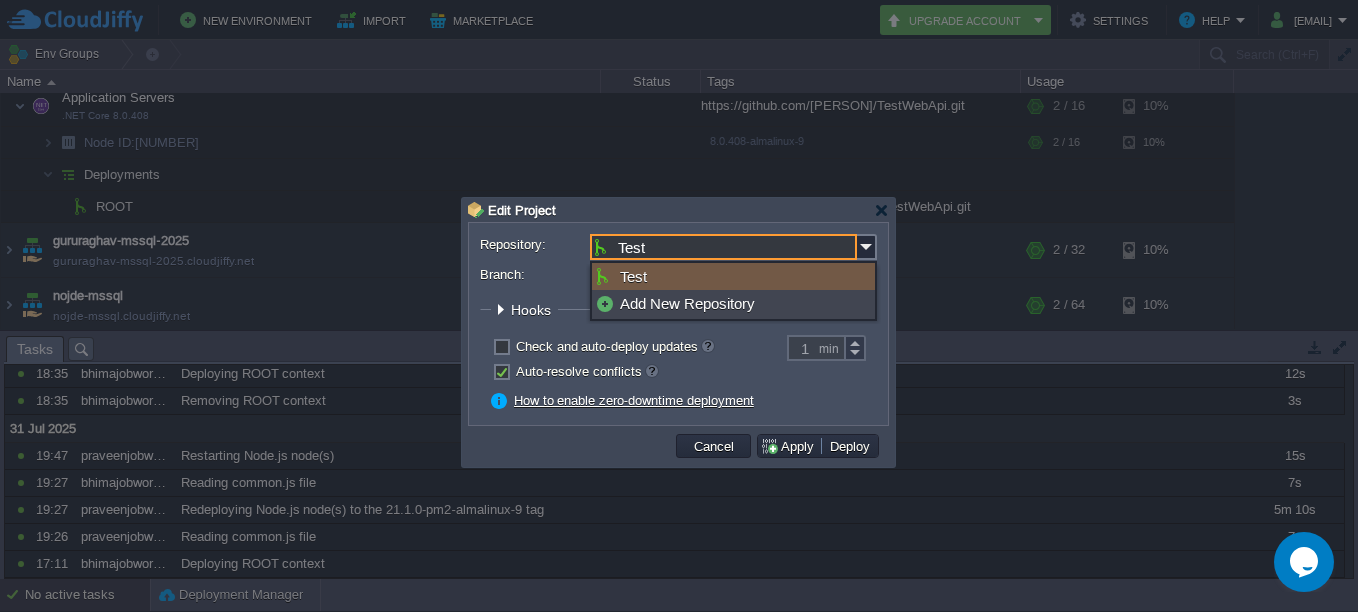 click on "Test" at bounding box center [733, 276] 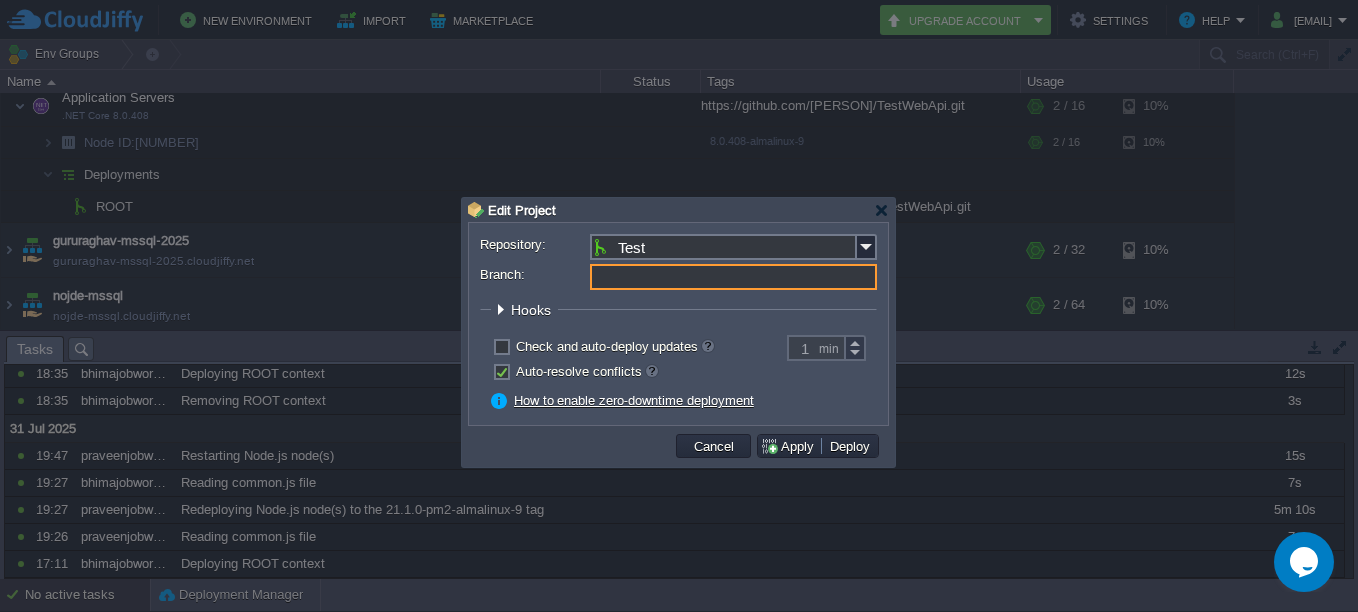 click on "Branch:" at bounding box center (733, 277) 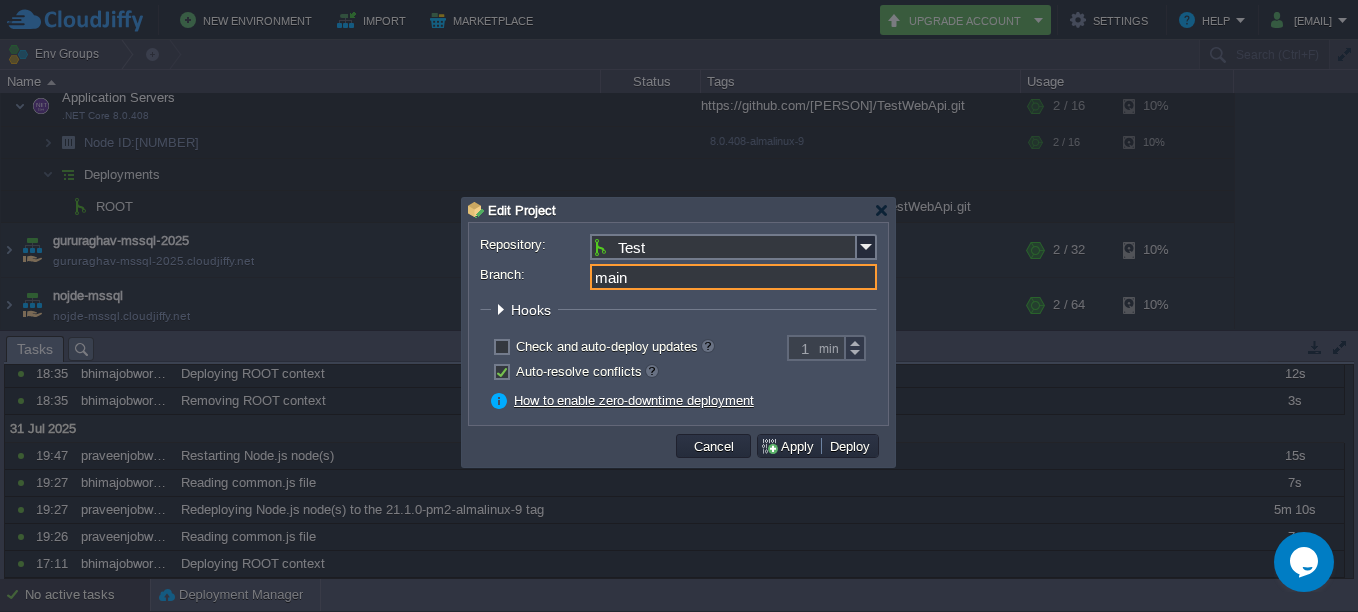 click on "Test" at bounding box center [723, 247] 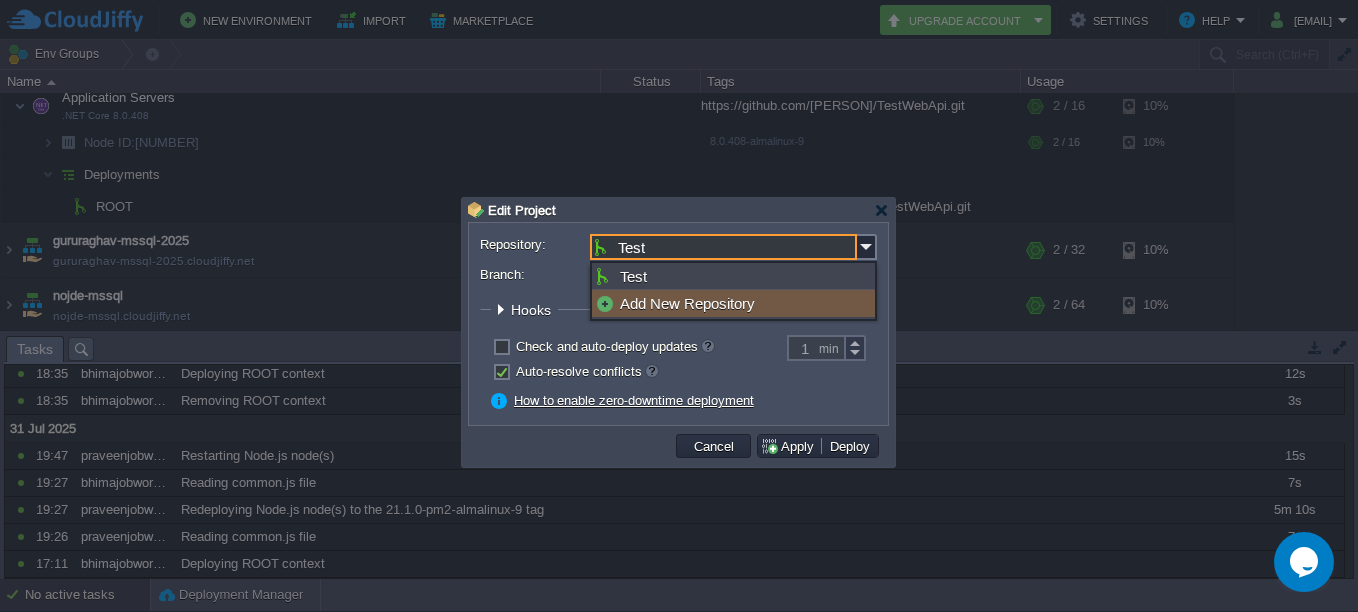 click on "Add New Repository" at bounding box center [733, 303] 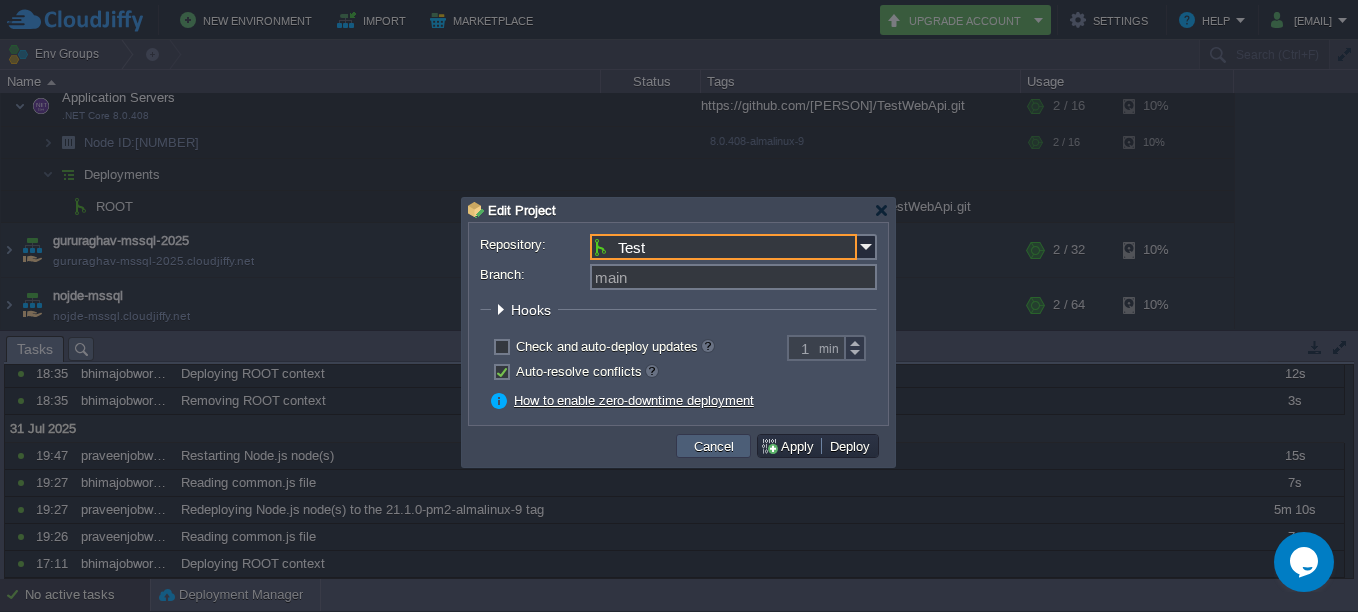 click on "Cancel" at bounding box center (714, 446) 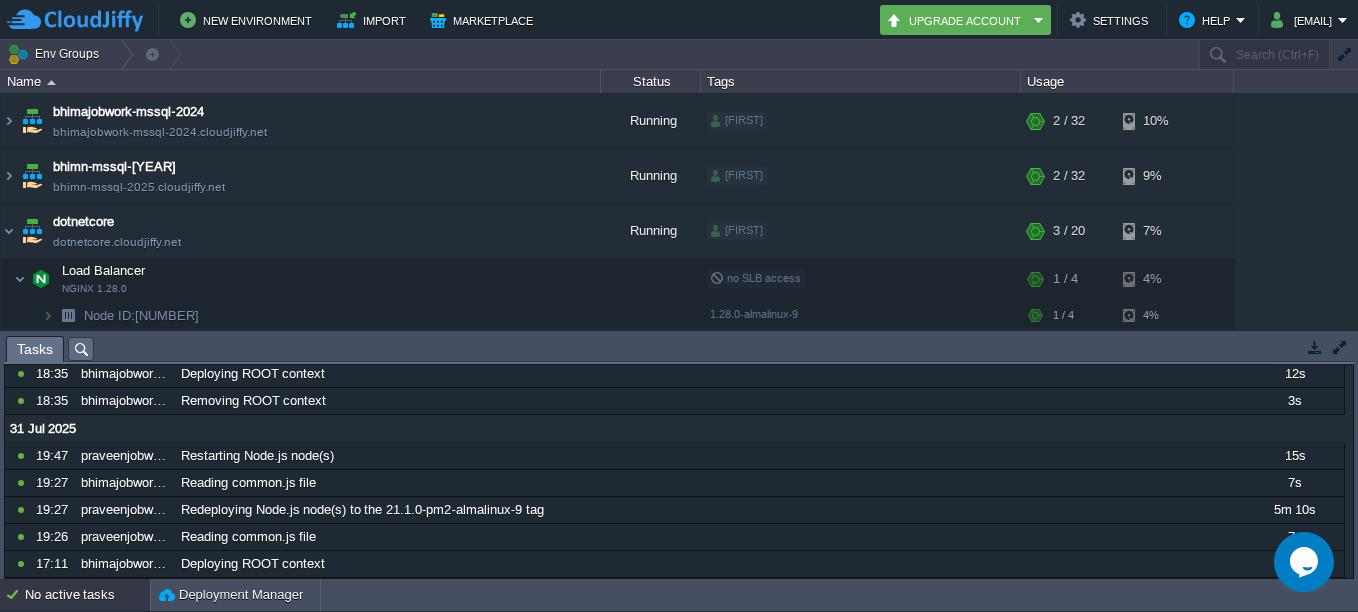 scroll, scrollTop: 100, scrollLeft: 0, axis: vertical 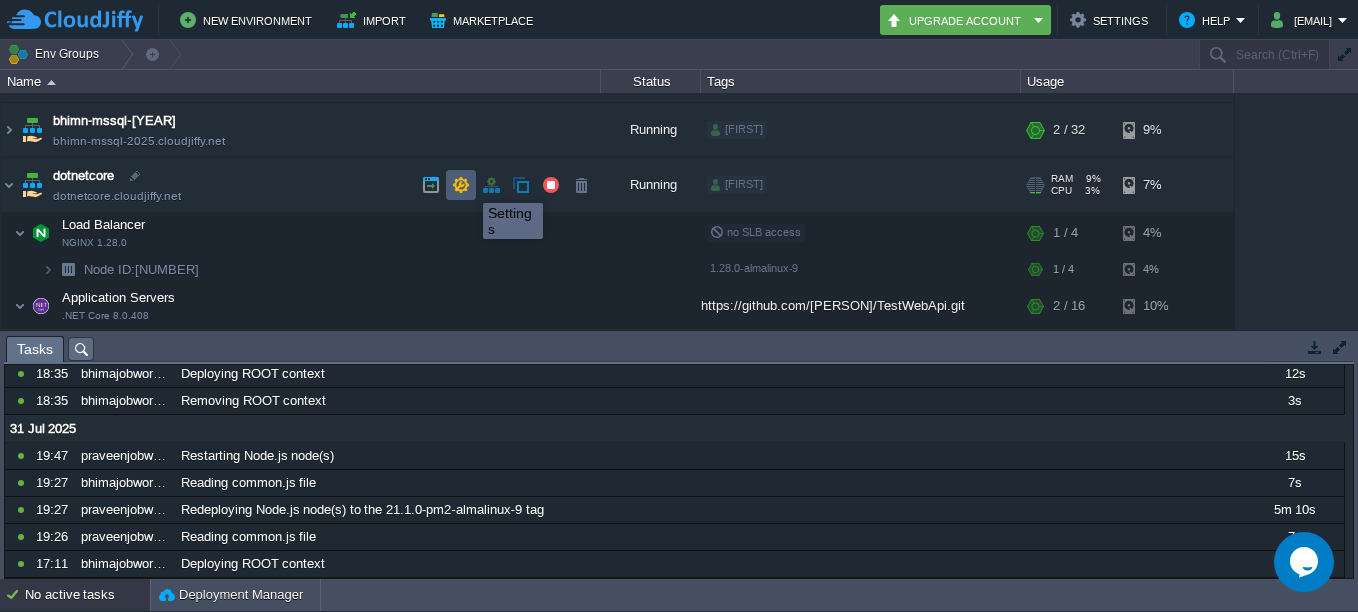 click at bounding box center (461, 185) 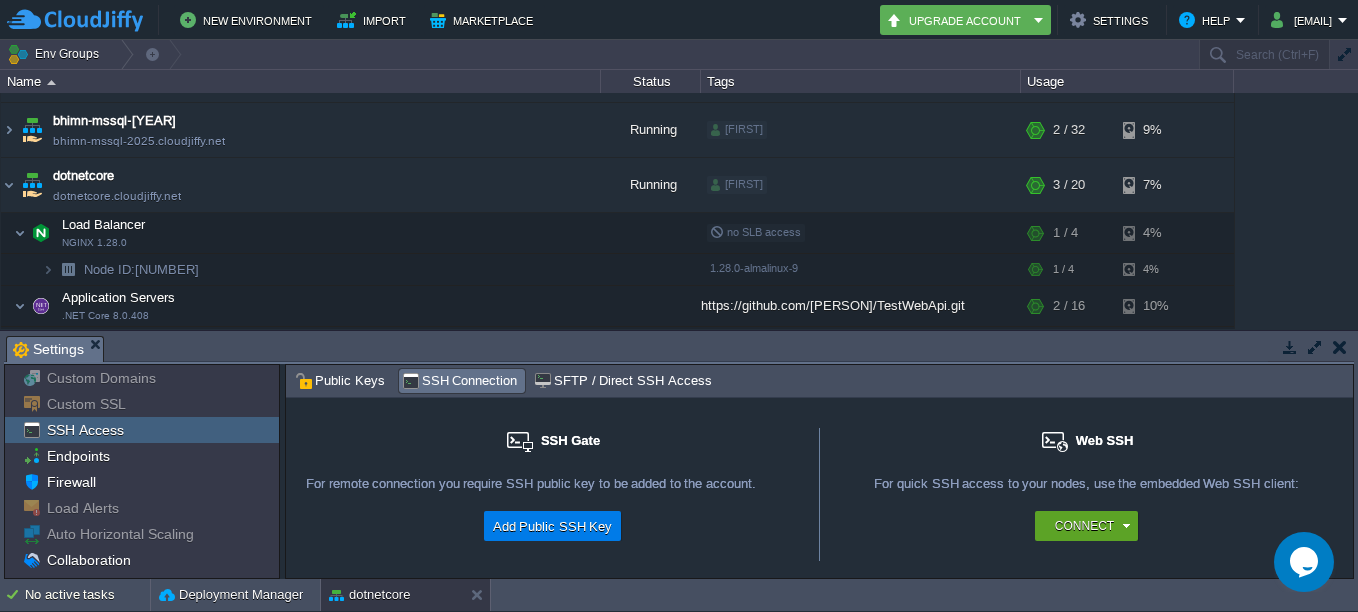 scroll, scrollTop: 91, scrollLeft: 0, axis: vertical 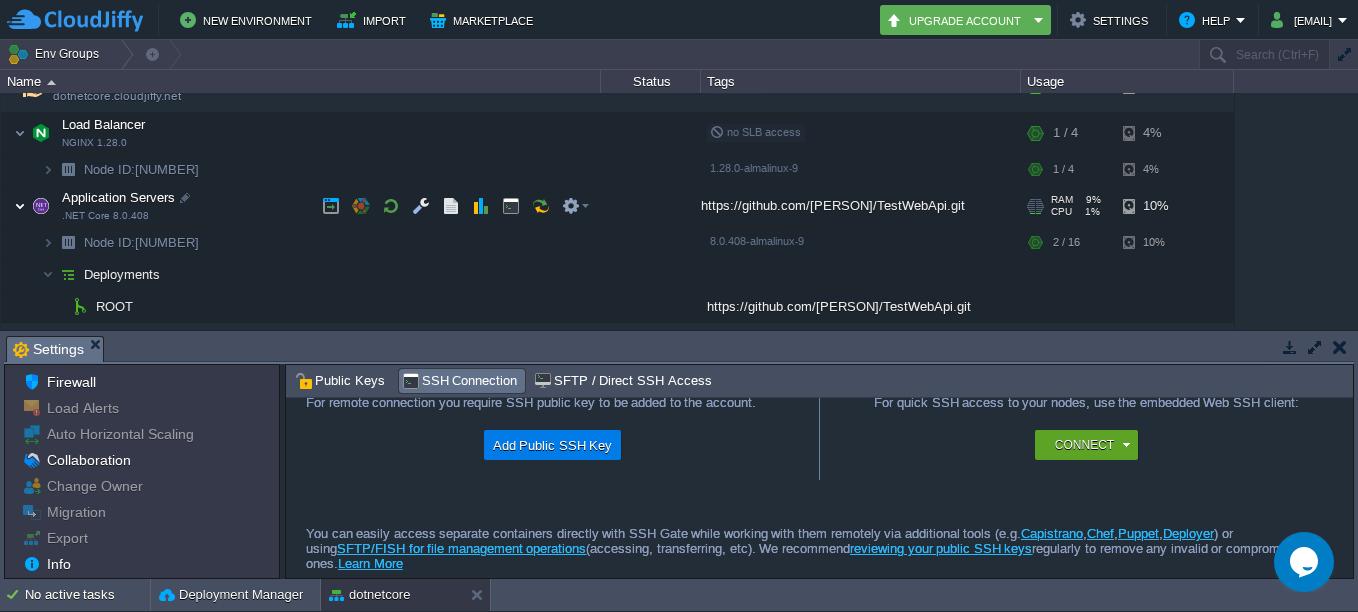 click at bounding box center (20, 206) 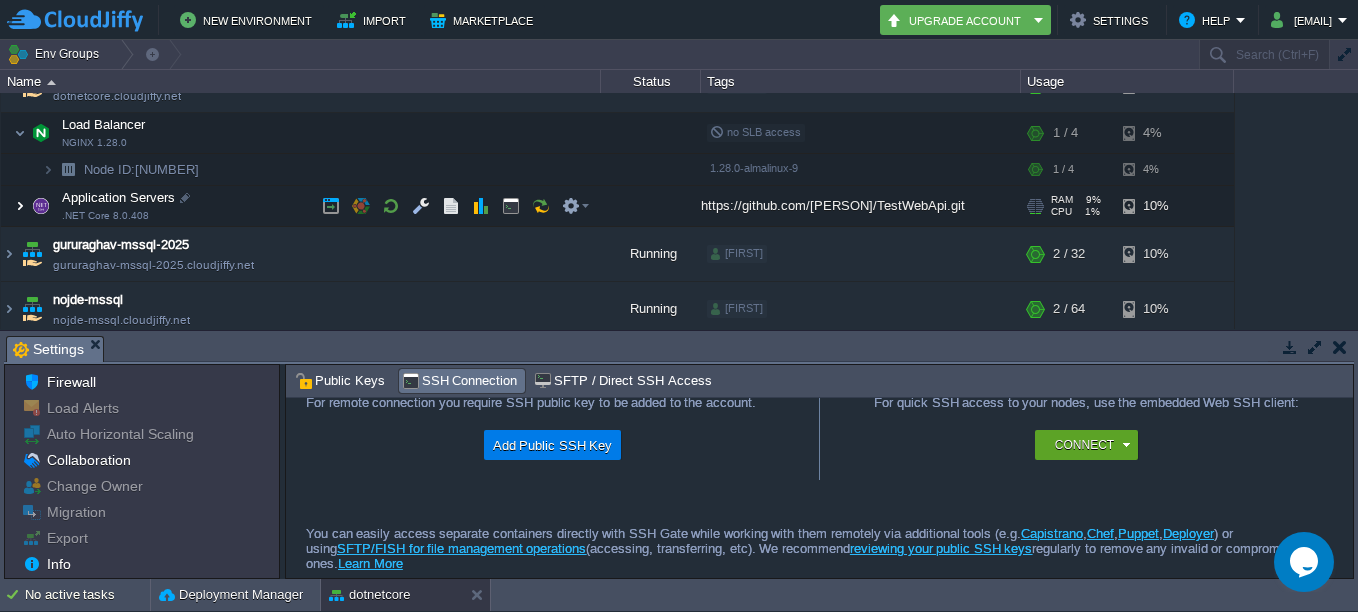click at bounding box center [20, 206] 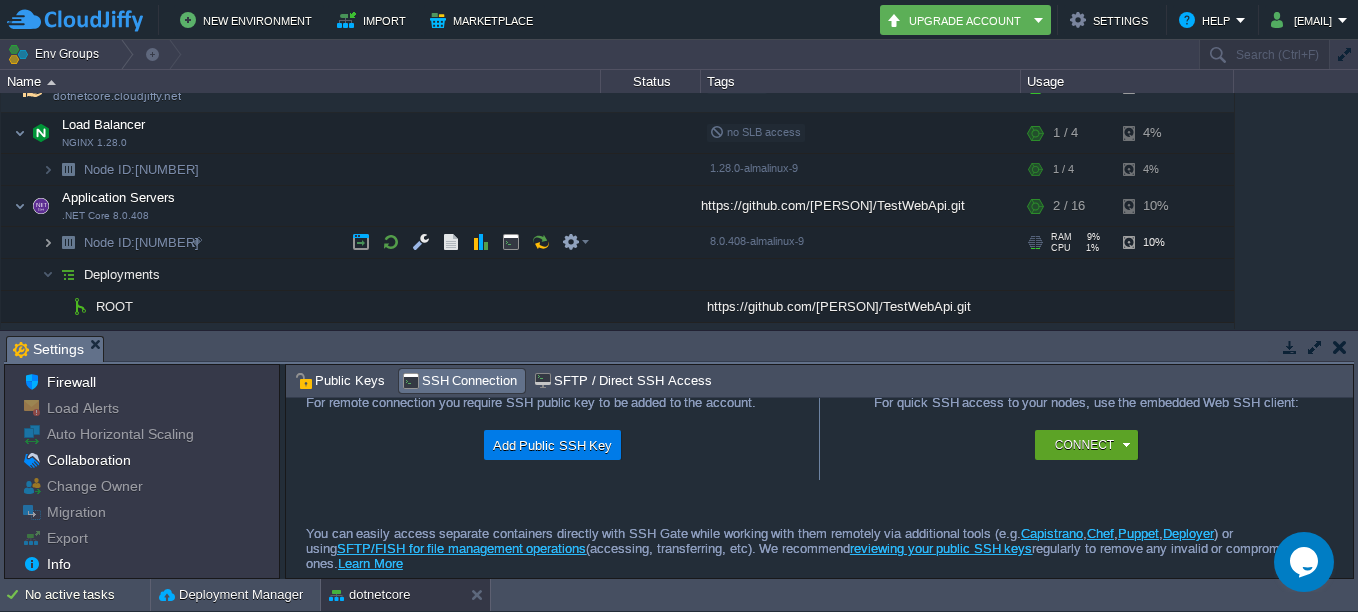 click at bounding box center [48, 242] 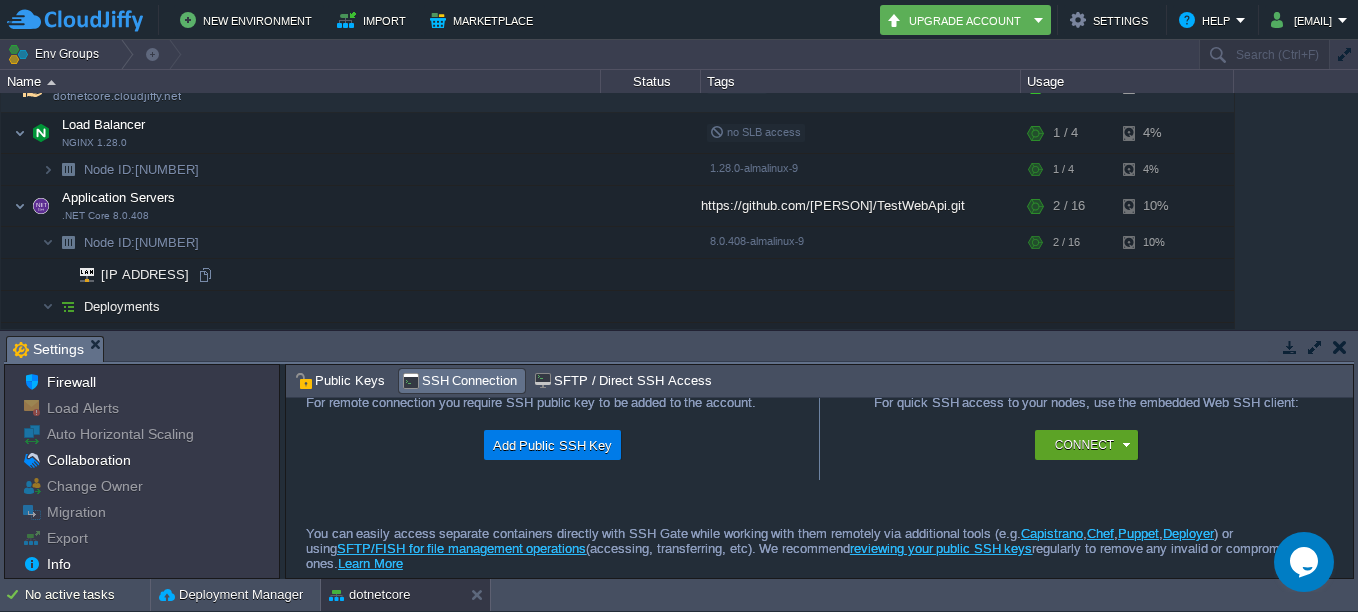 click on "192.168.16.135" at bounding box center [145, 274] 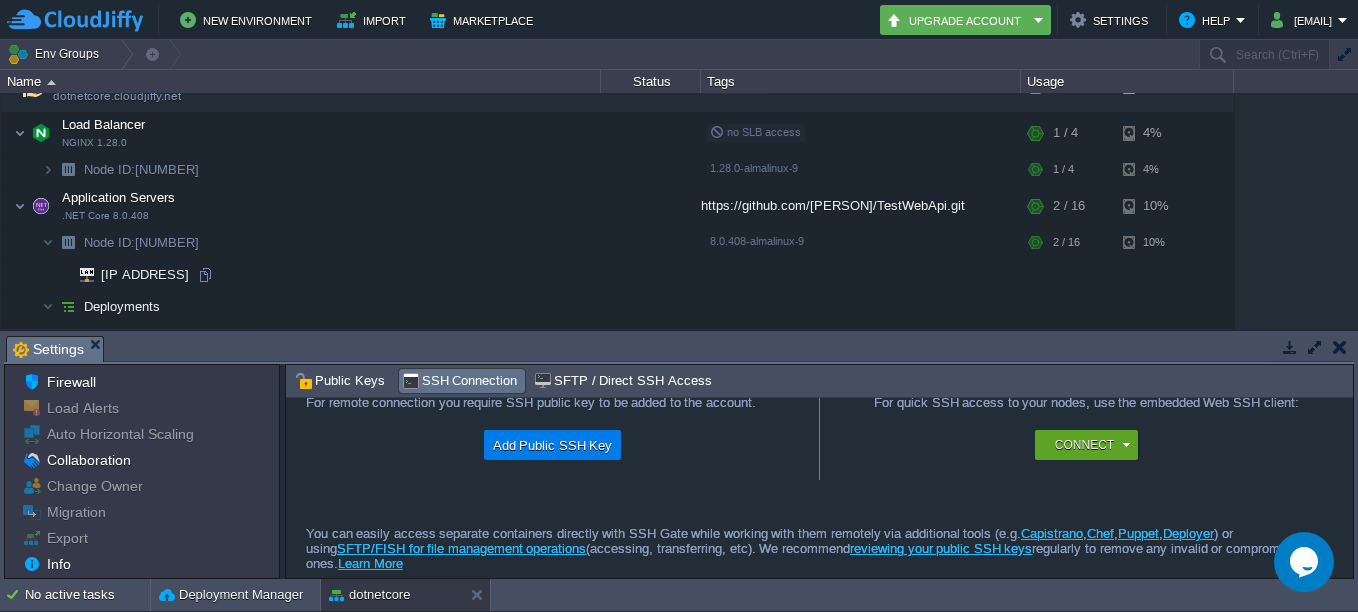 drag, startPoint x: 107, startPoint y: 269, endPoint x: 346, endPoint y: 275, distance: 239.0753 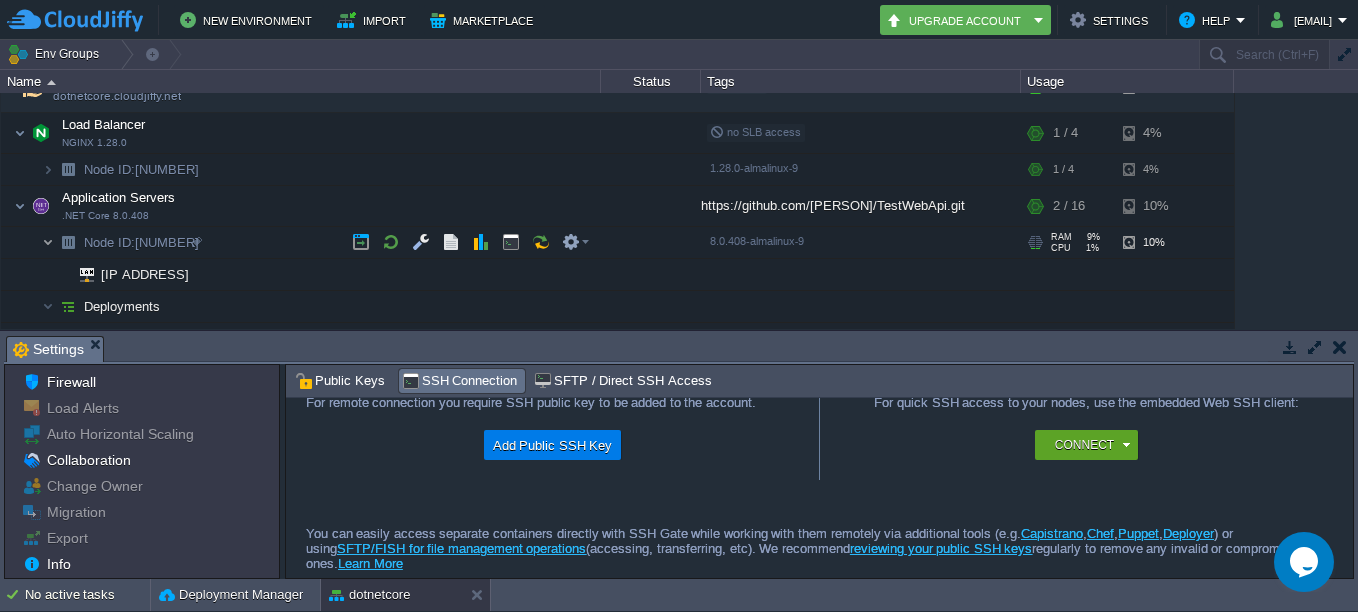 click at bounding box center [48, 242] 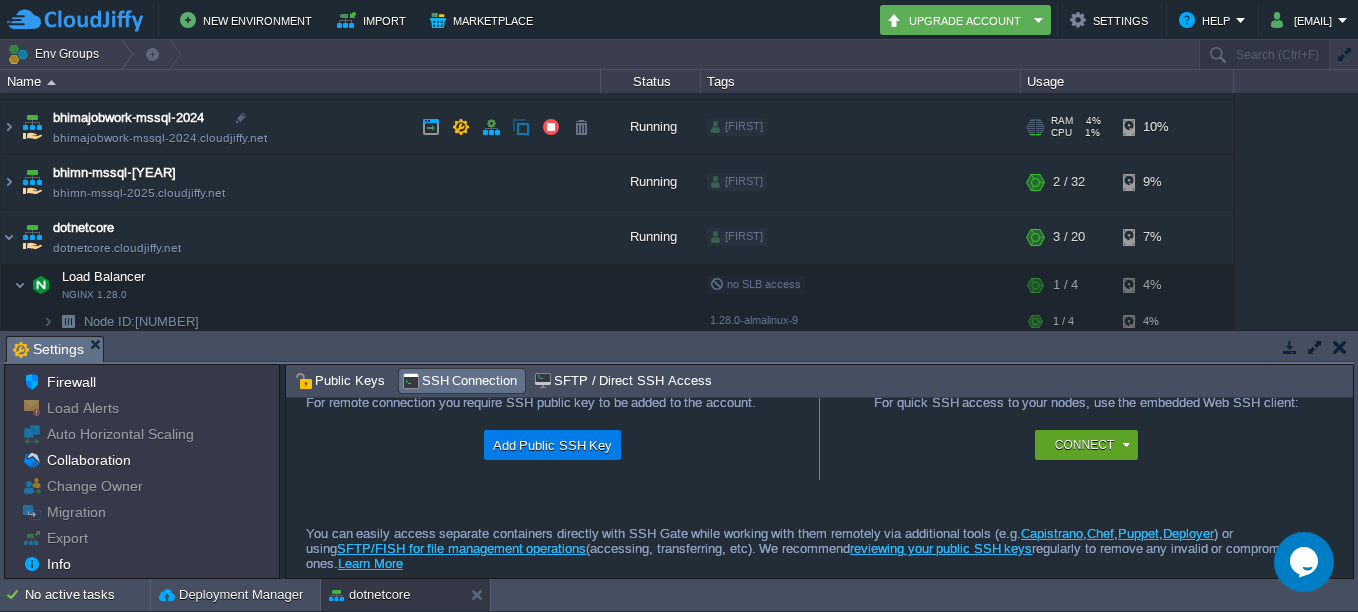 scroll, scrollTop: 0, scrollLeft: 0, axis: both 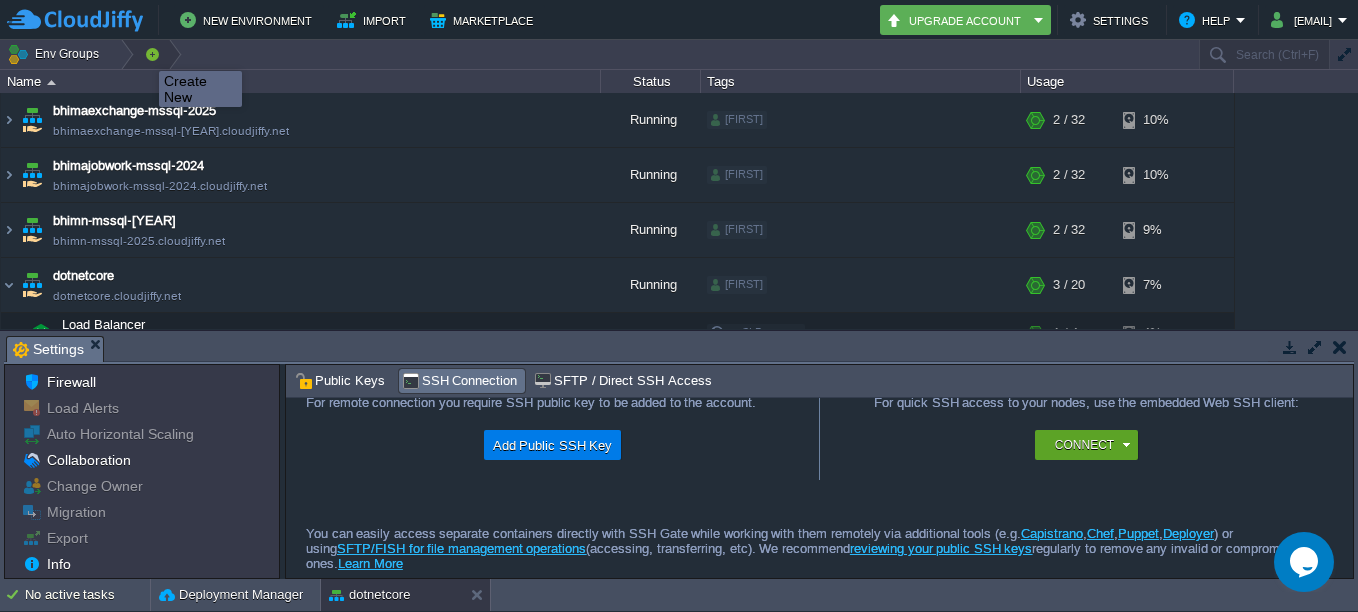 click at bounding box center (152, 54) 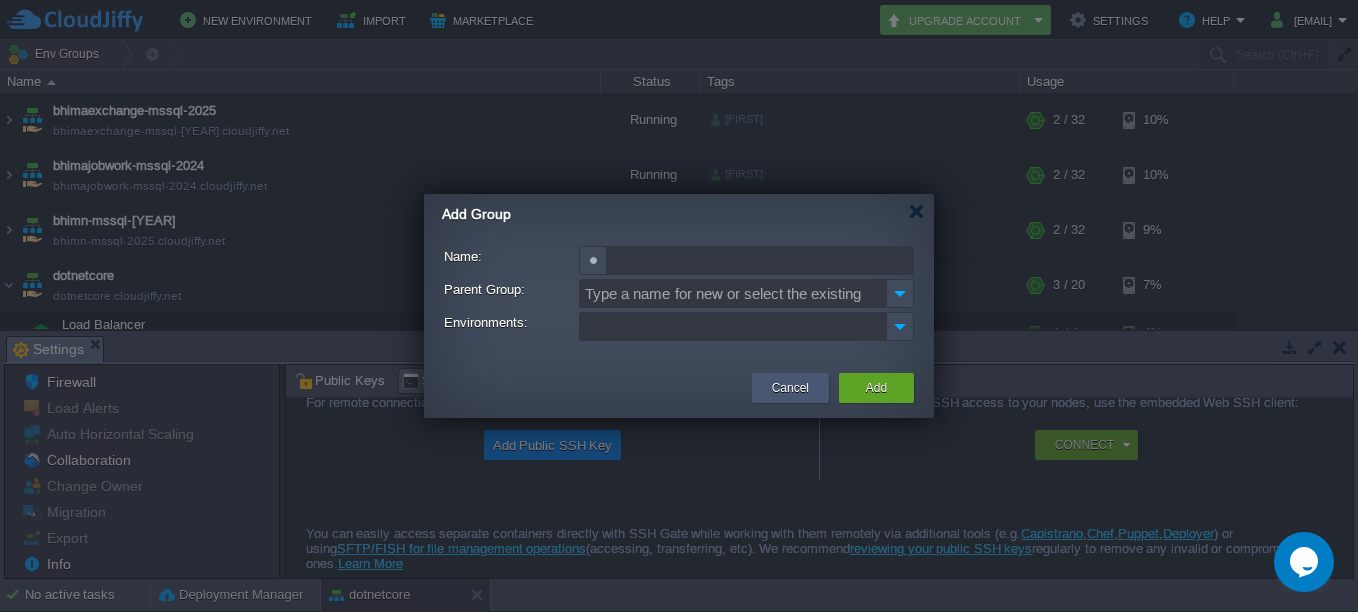 click on "Cancel" at bounding box center [790, 388] 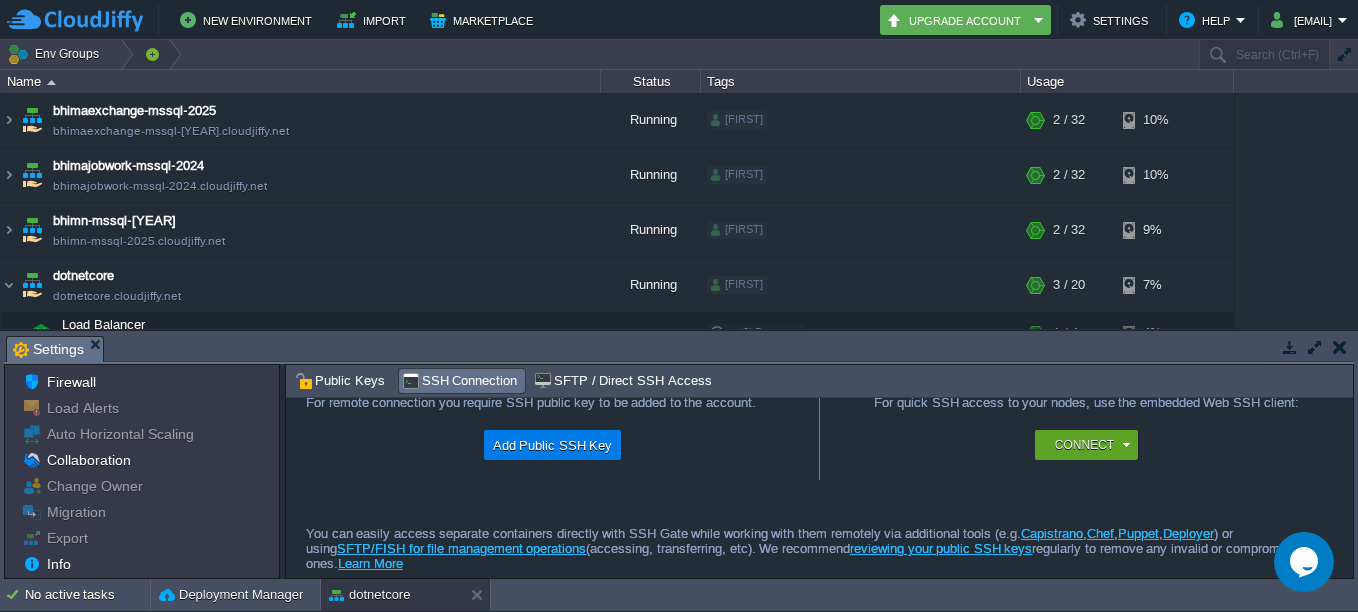 click at bounding box center (168, 54) 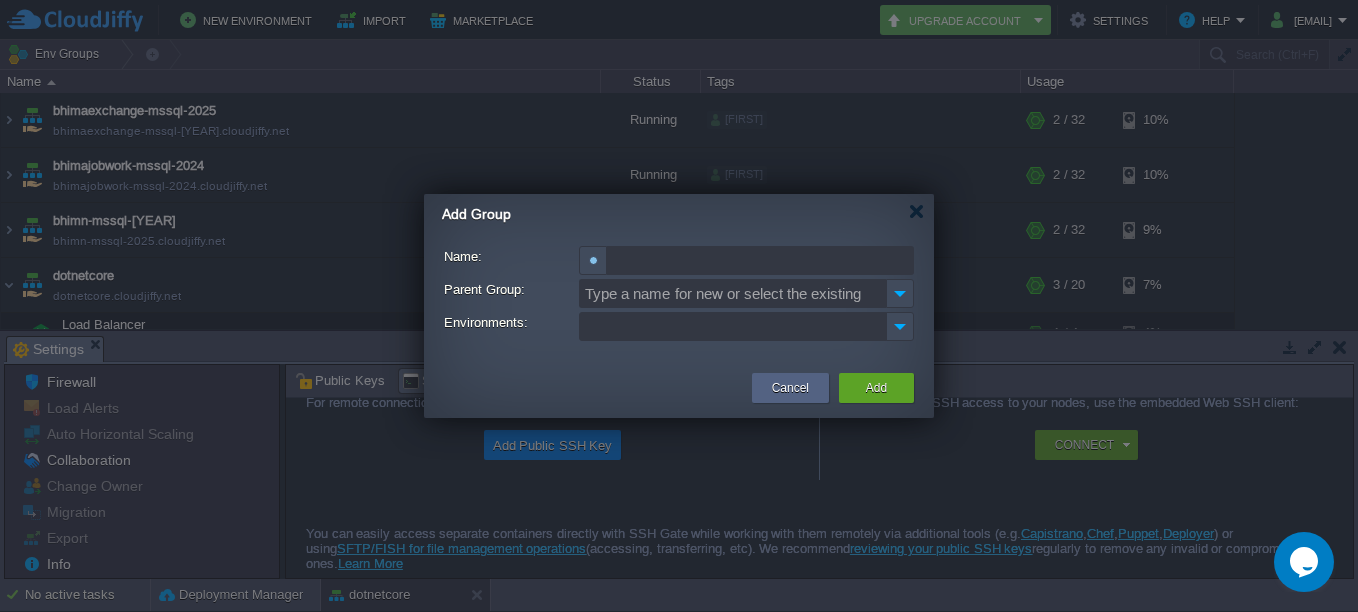 click at bounding box center [733, 326] 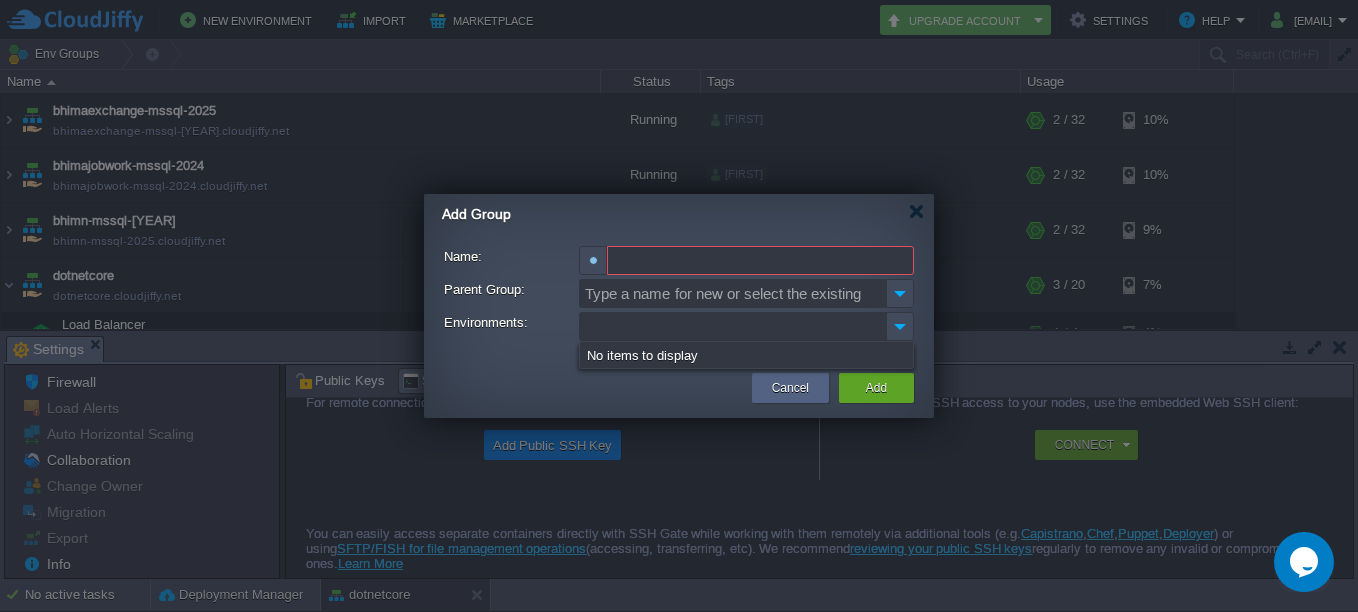 click on "Name:" at bounding box center (760, 260) 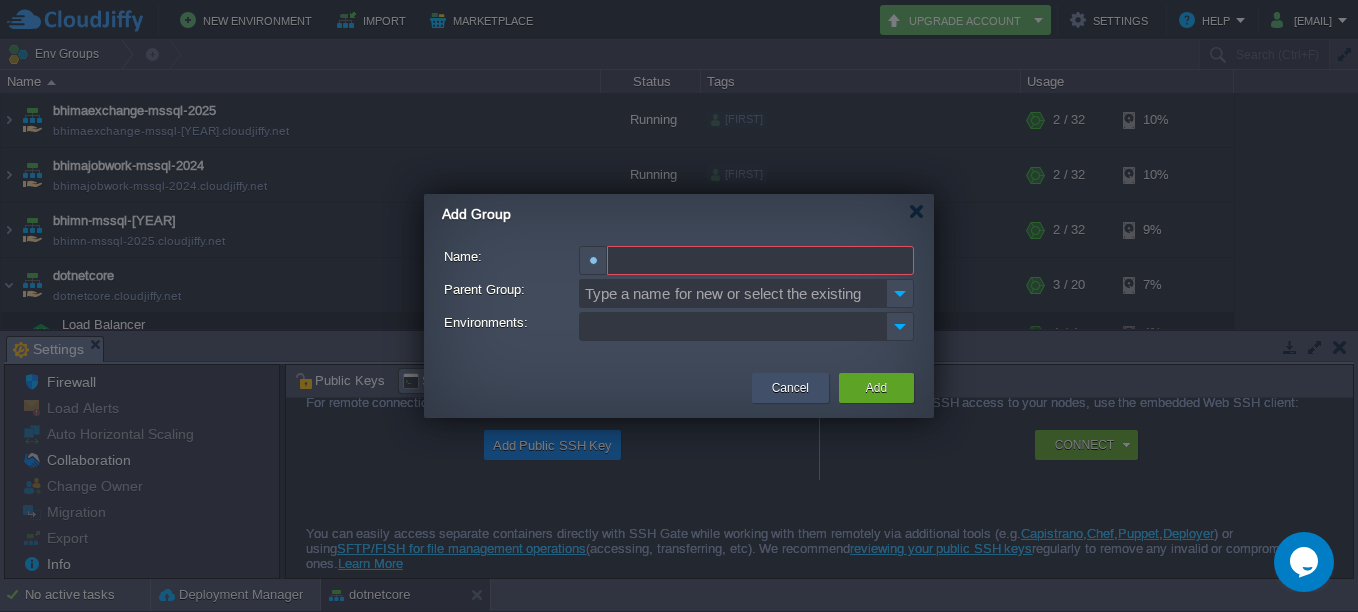 click on "Cancel" at bounding box center [790, 388] 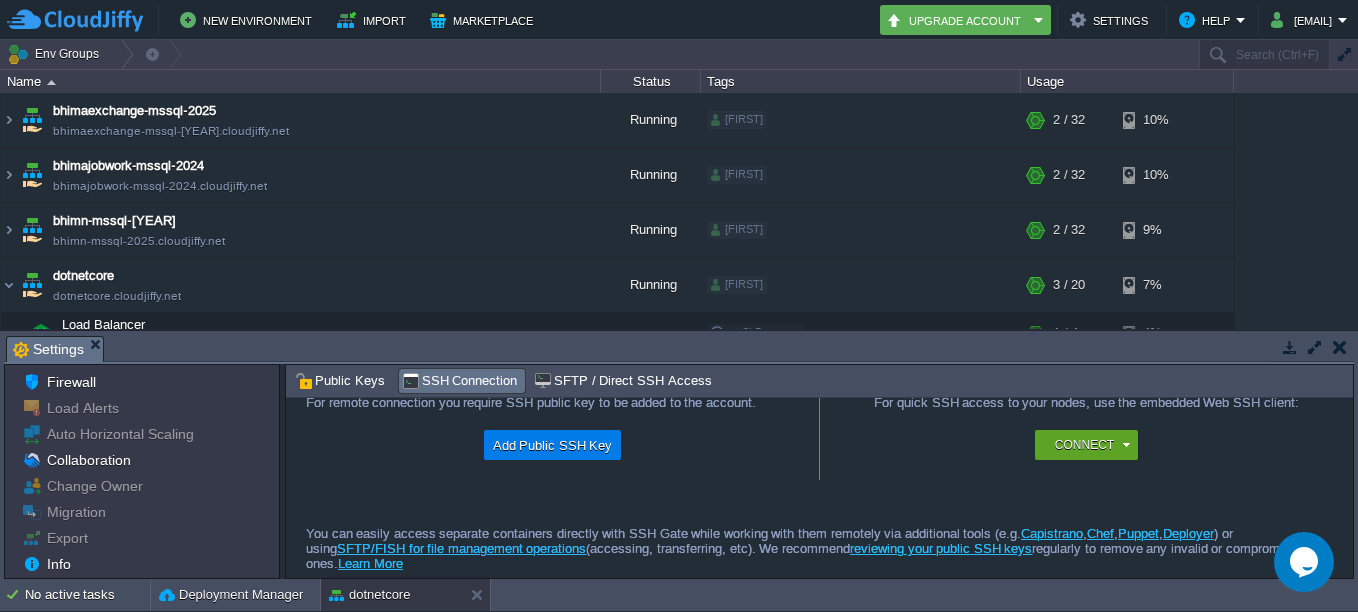 click on "Name" at bounding box center [301, 81] 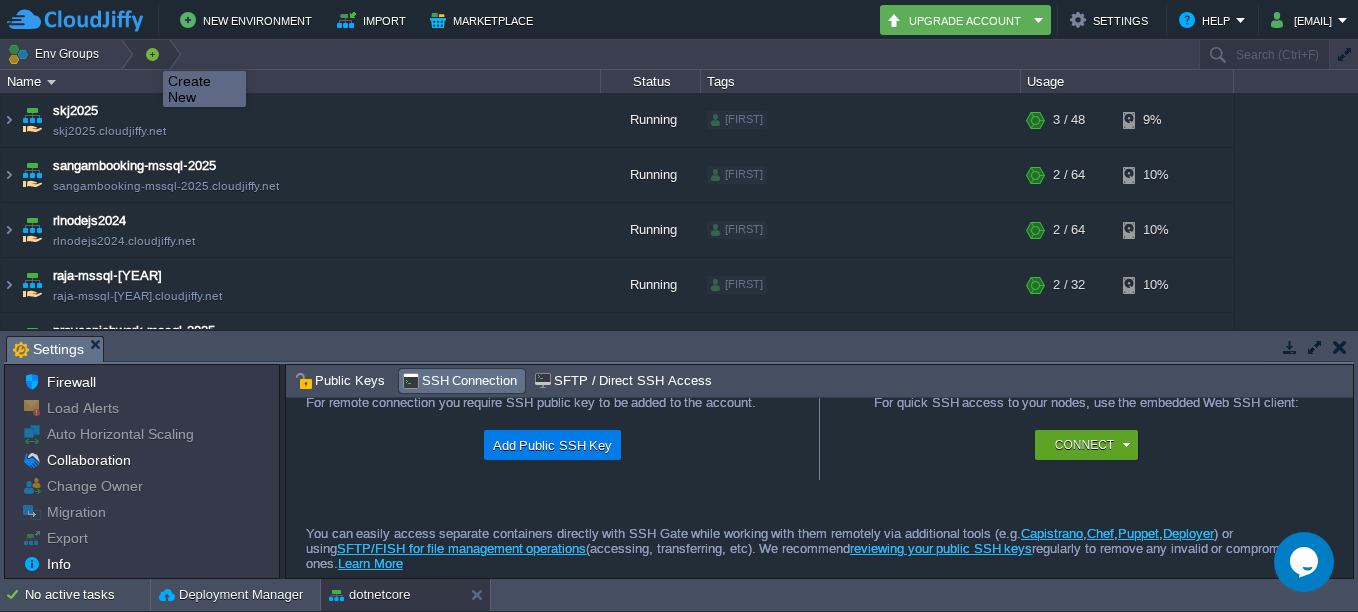 click at bounding box center (152, 54) 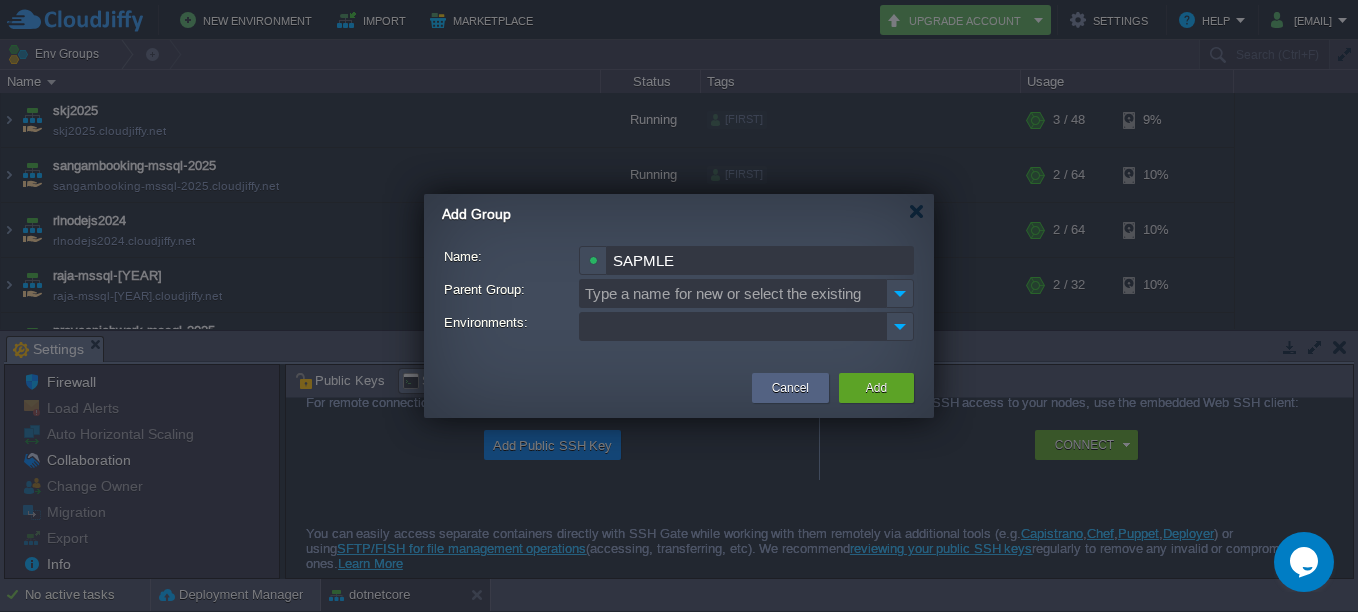 click on "Owner: Me (support@aarelit.com) Name: SAPMLE Parent Group: Type a name for new or select the existing Environments: Network Isolation:" at bounding box center (679, 297) 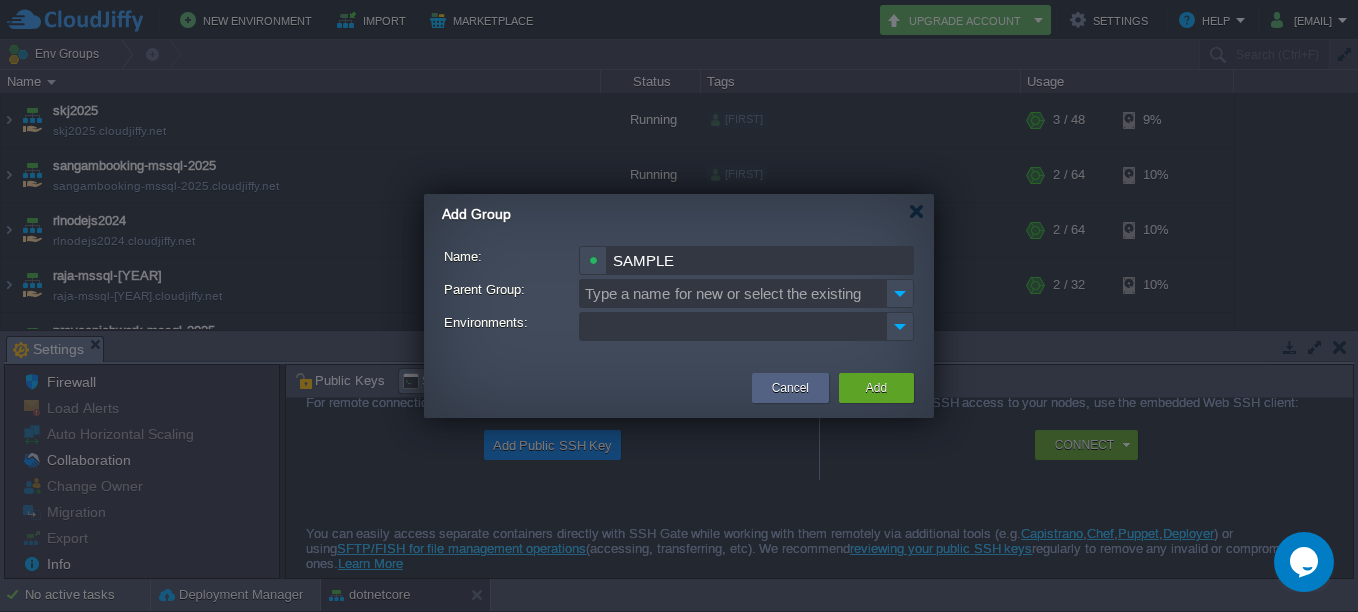 type on "SAMPLE" 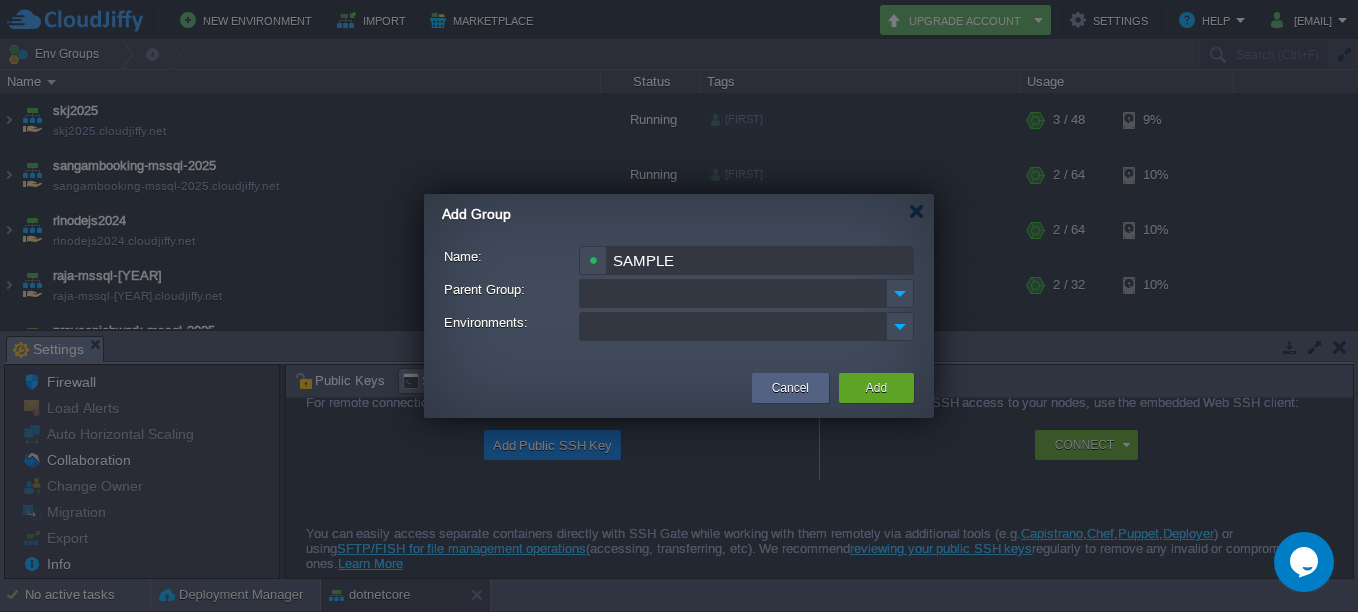 click on "Parent Group:" at bounding box center (732, 293) 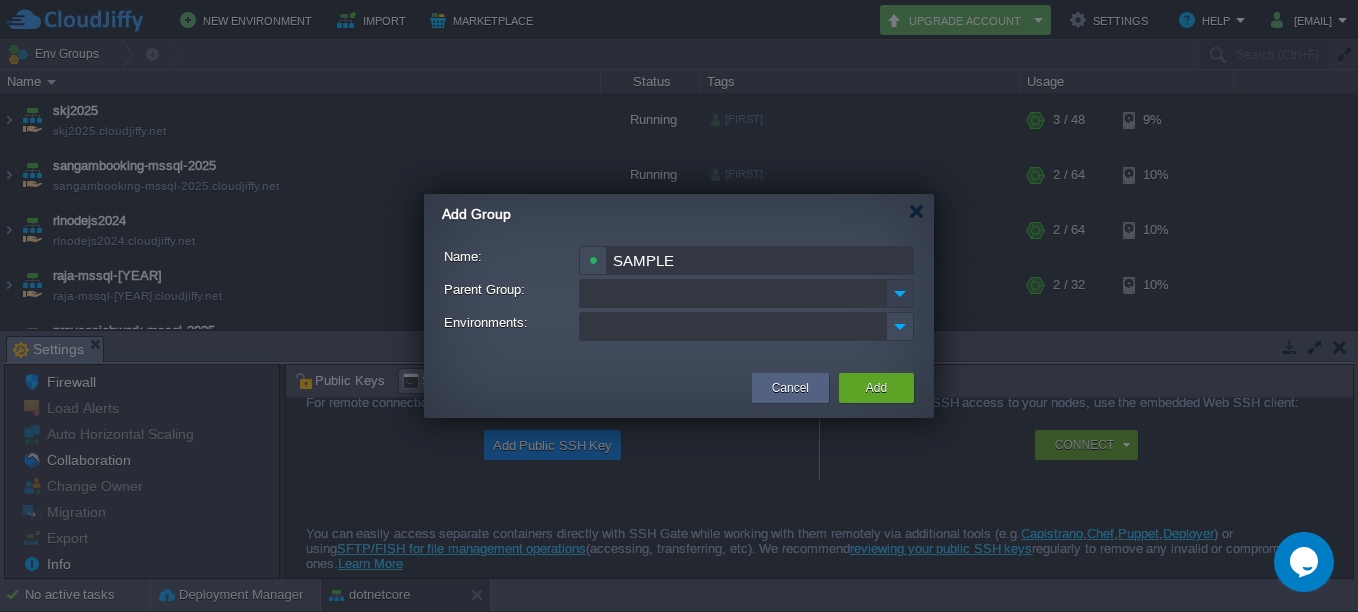 click at bounding box center [900, 293] 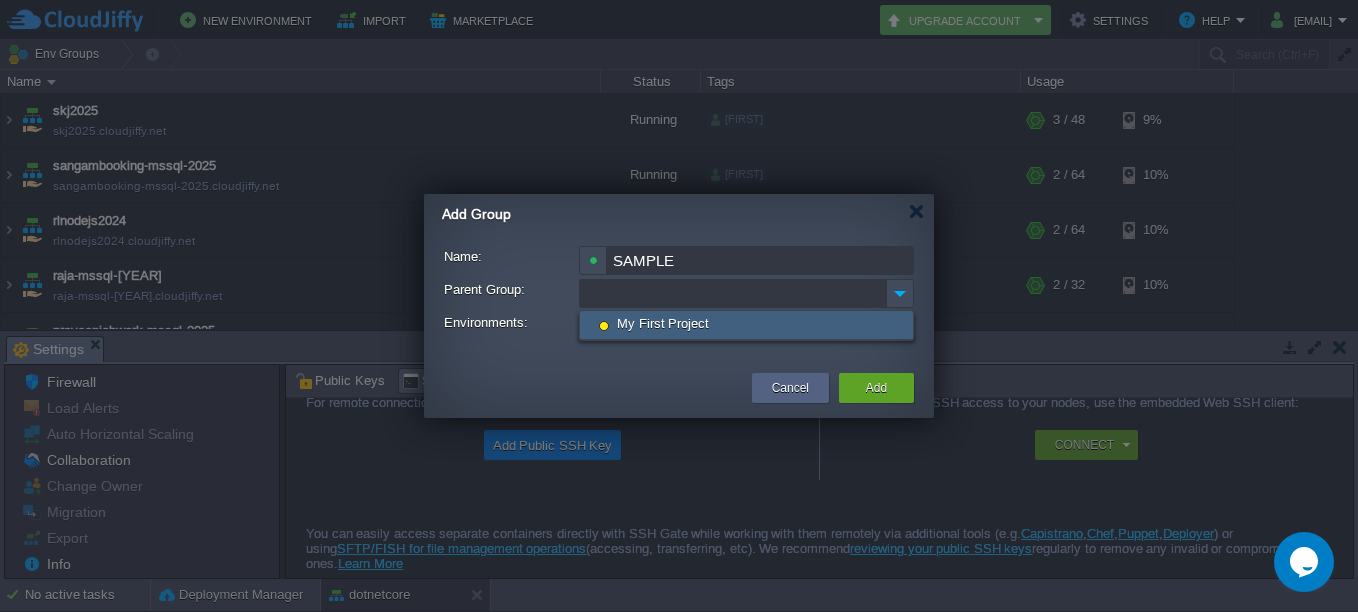 click on "My First Project" at bounding box center (663, 323) 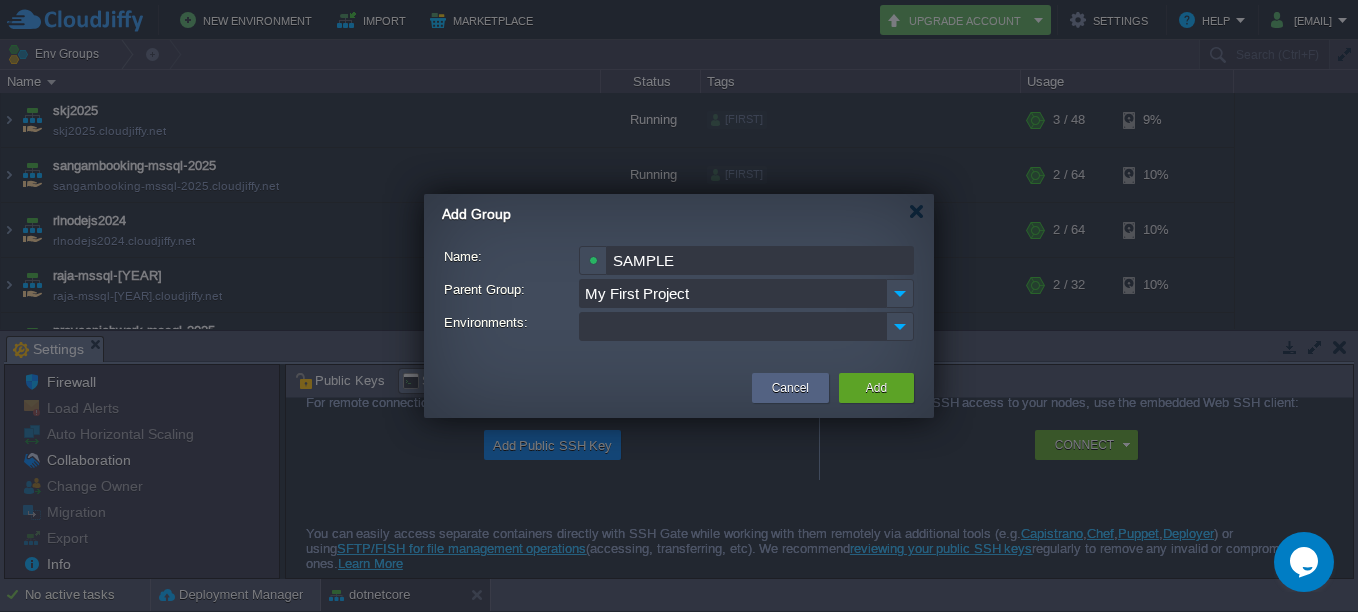 click at bounding box center (733, 326) 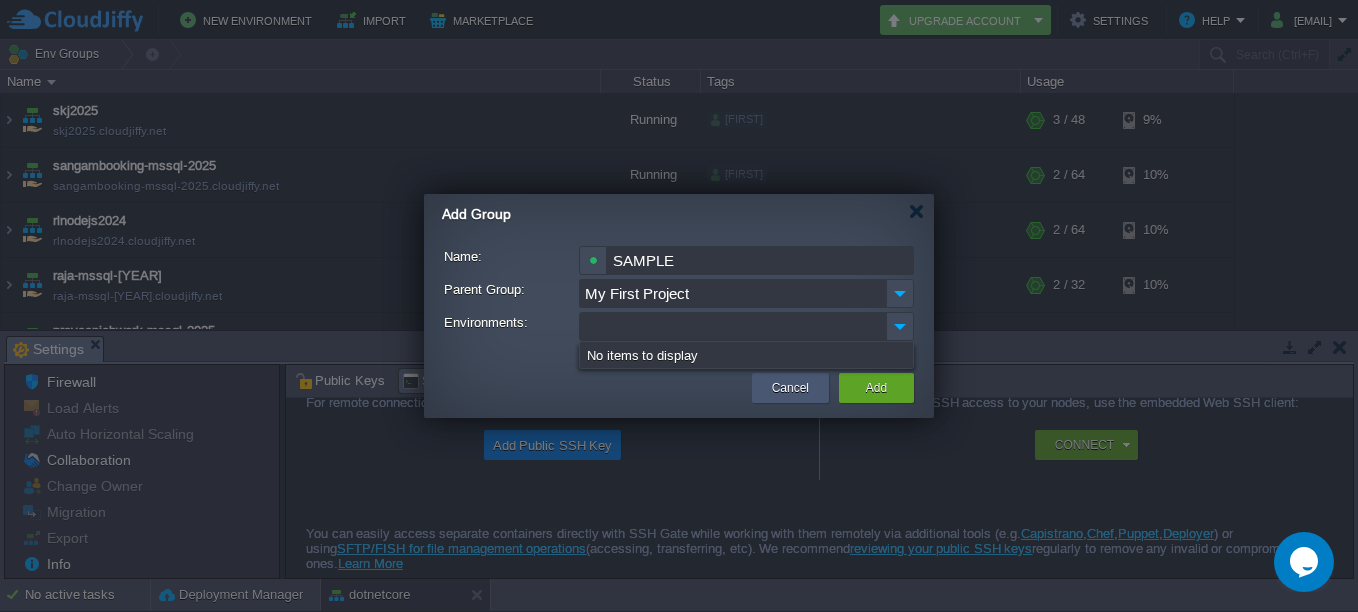 click on "Cancel" at bounding box center (790, 388) 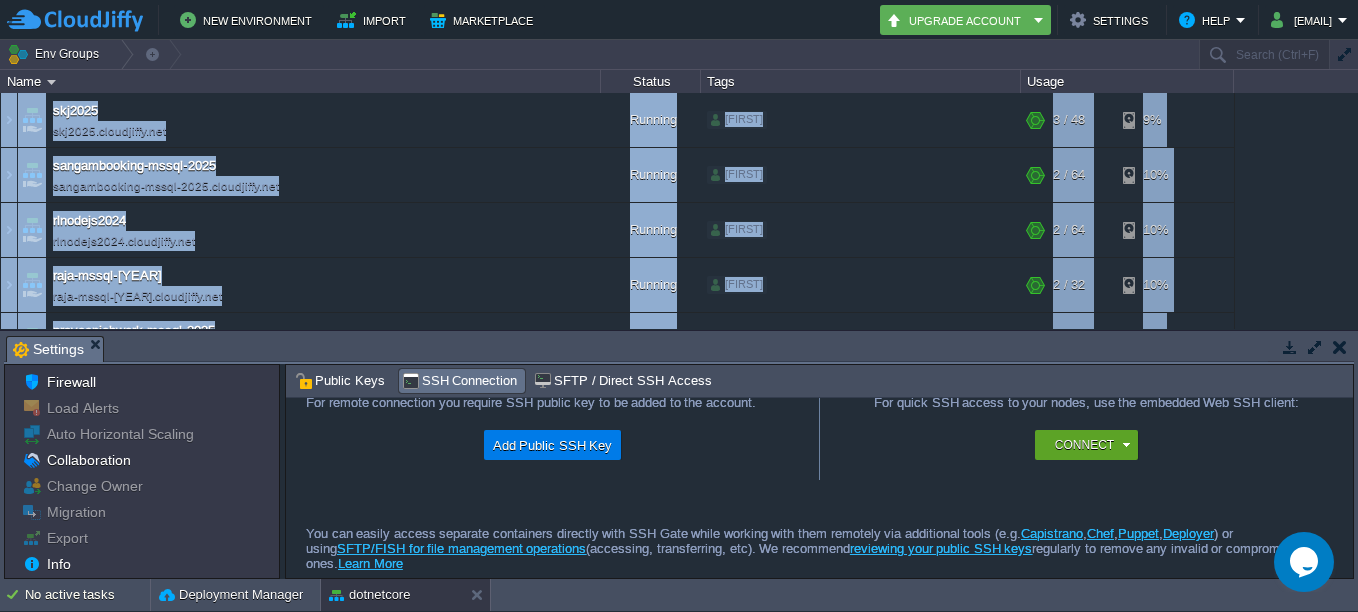 drag, startPoint x: 1350, startPoint y: 132, endPoint x: 1354, endPoint y: 347, distance: 215.0372 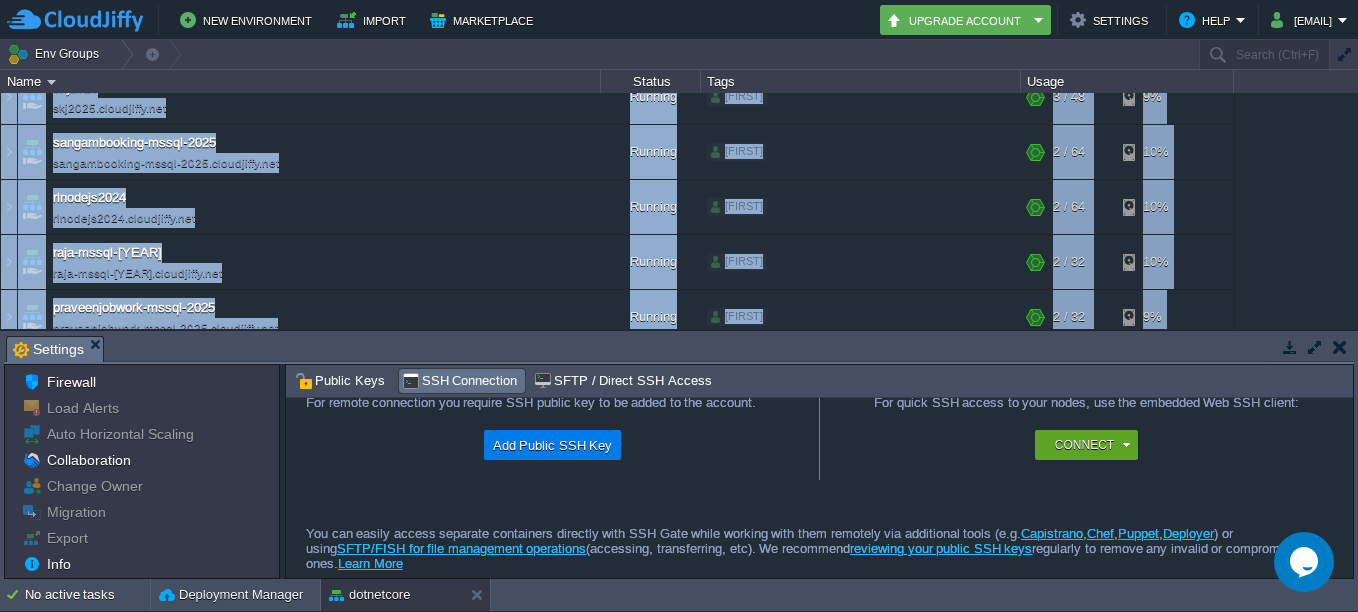 scroll, scrollTop: 0, scrollLeft: 0, axis: both 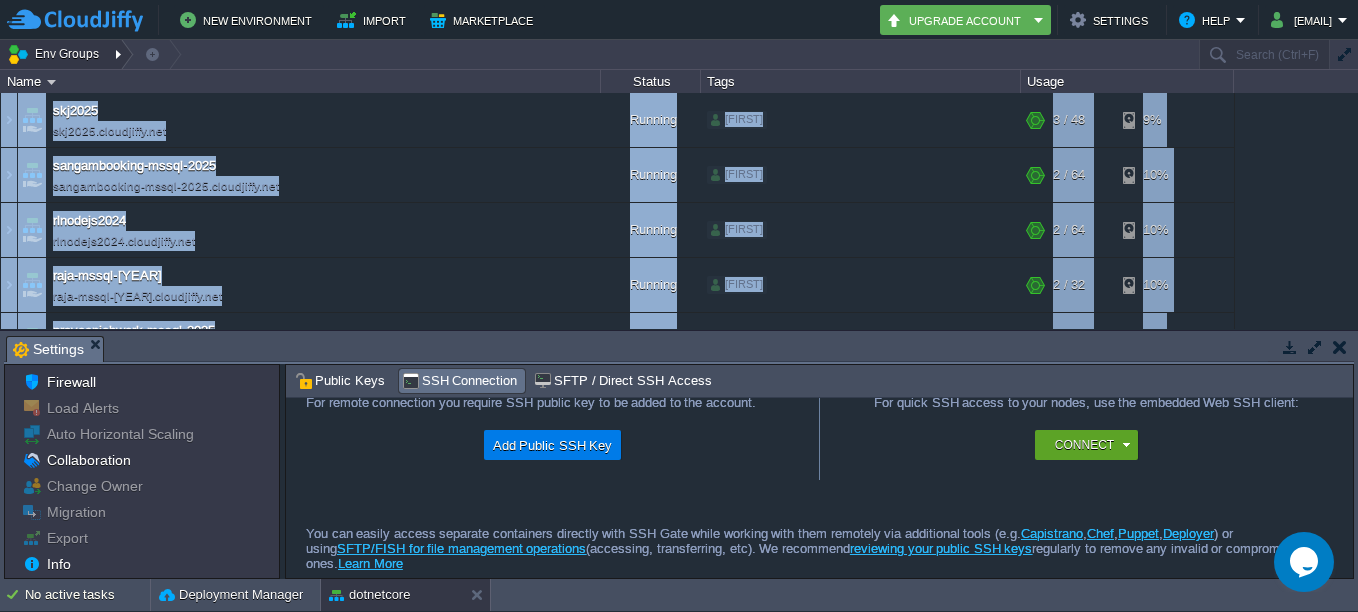 click on "Env Groups" at bounding box center (56, 54) 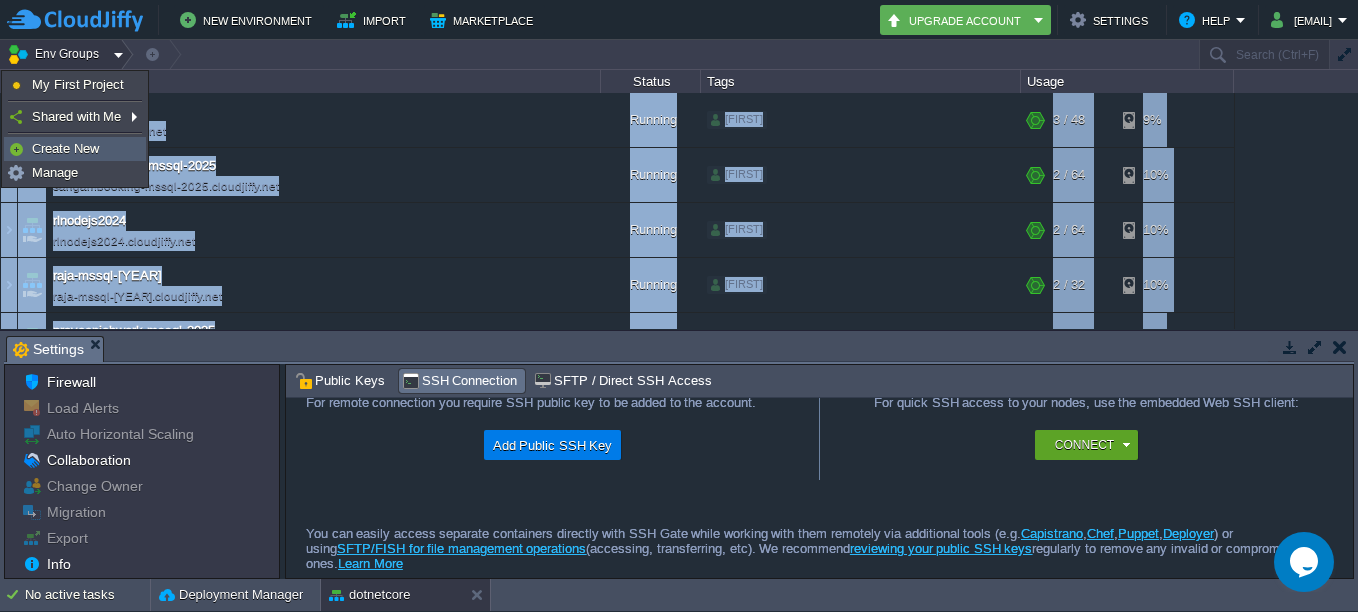 click on "Create New" at bounding box center (65, 148) 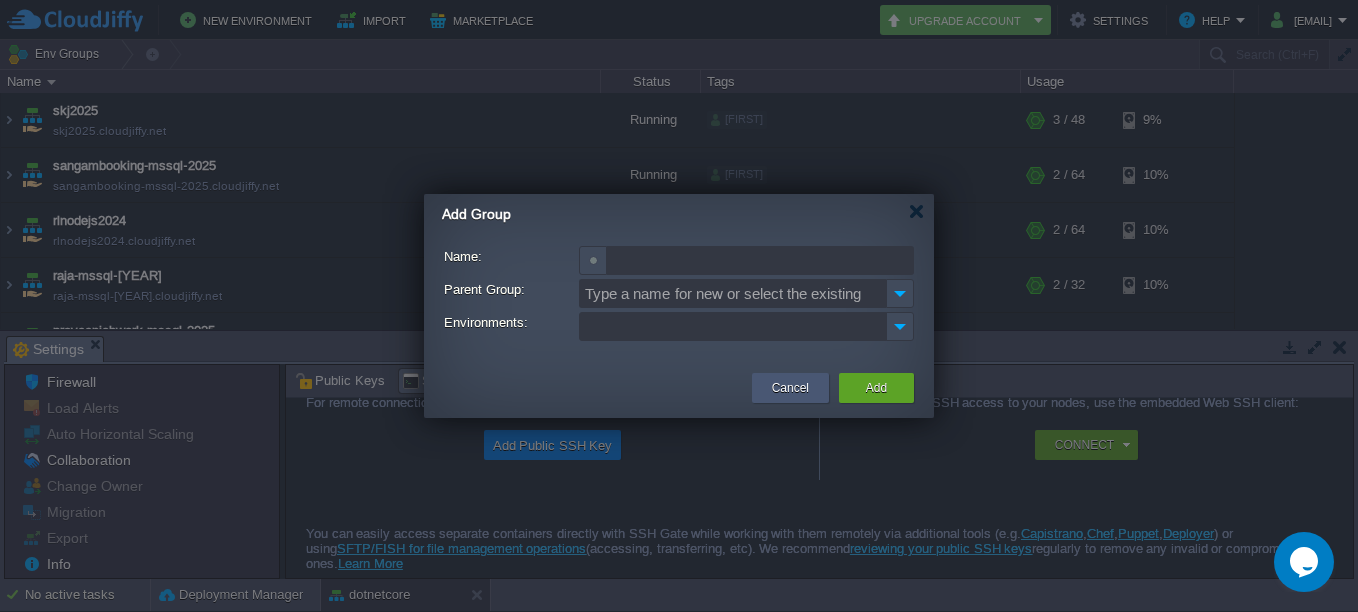 click on "Cancel" at bounding box center (790, 388) 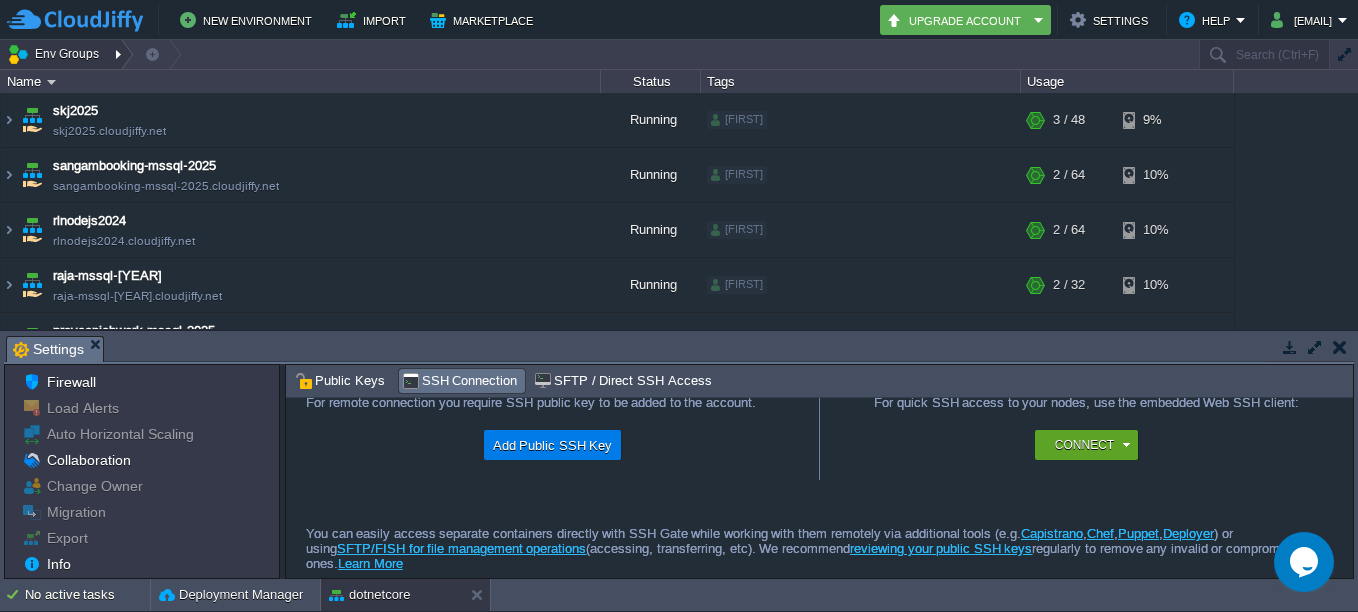 click on "Env Groups" at bounding box center (56, 54) 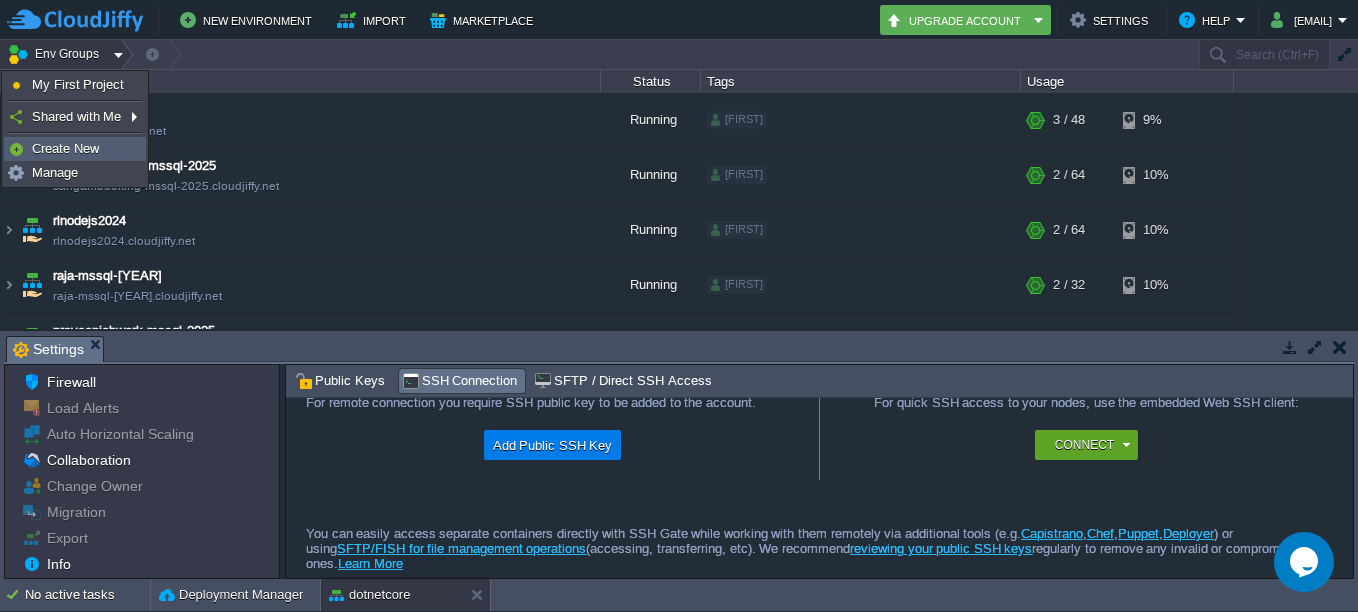 click on "Create New" at bounding box center [65, 148] 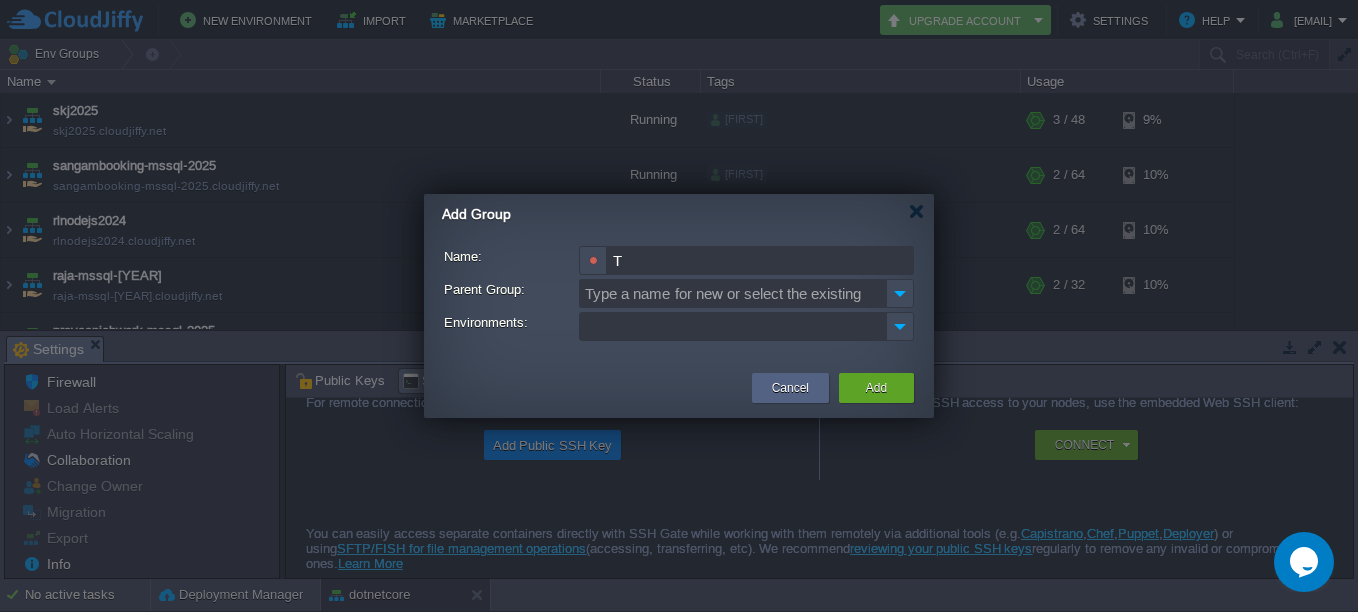 type on "TE" 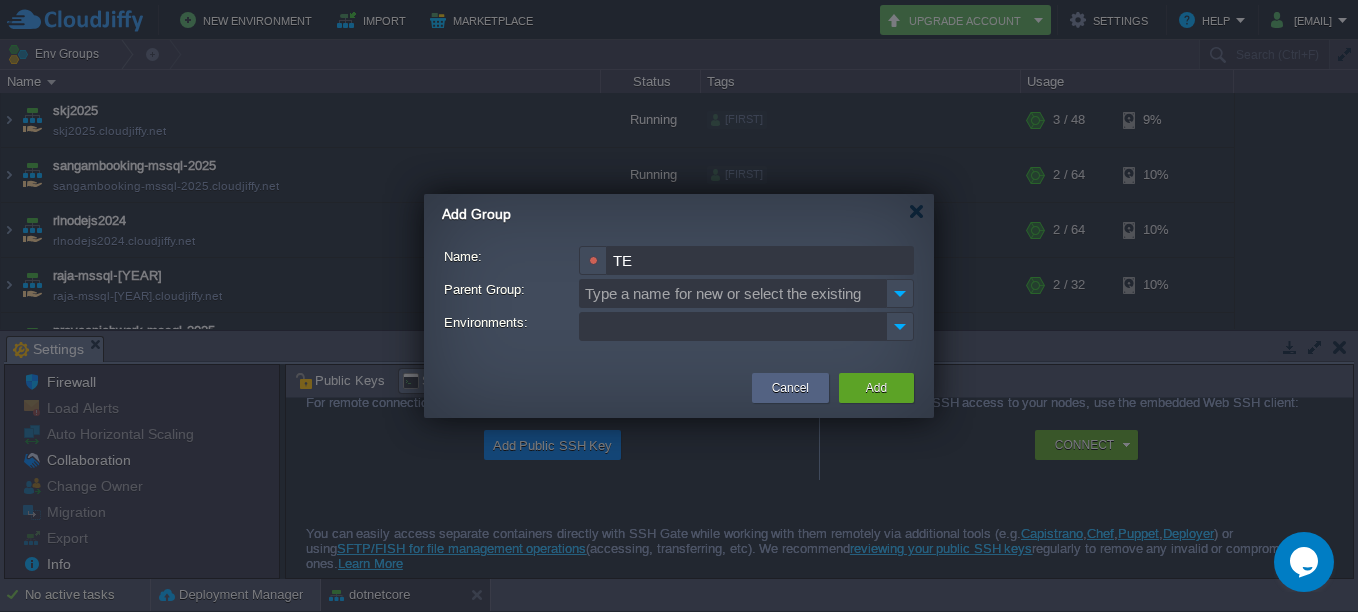 drag, startPoint x: 622, startPoint y: 262, endPoint x: 587, endPoint y: 261, distance: 35.014282 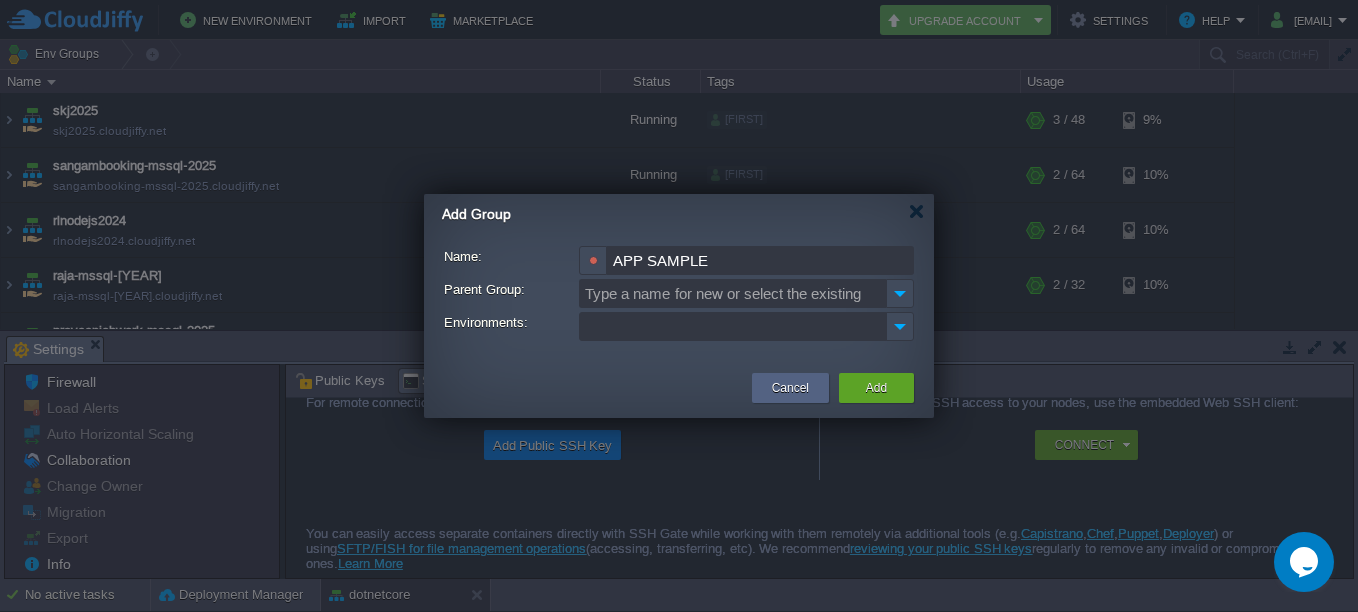 type on "APP SAMPLE" 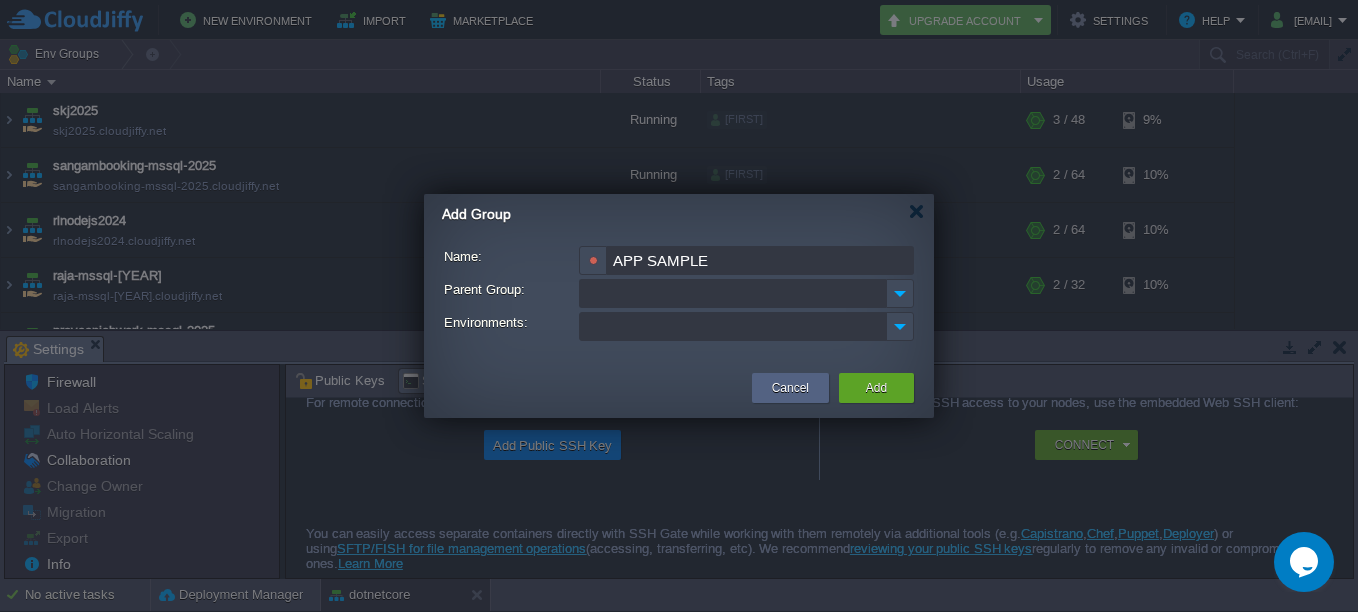 click on "Parent Group:" at bounding box center [732, 293] 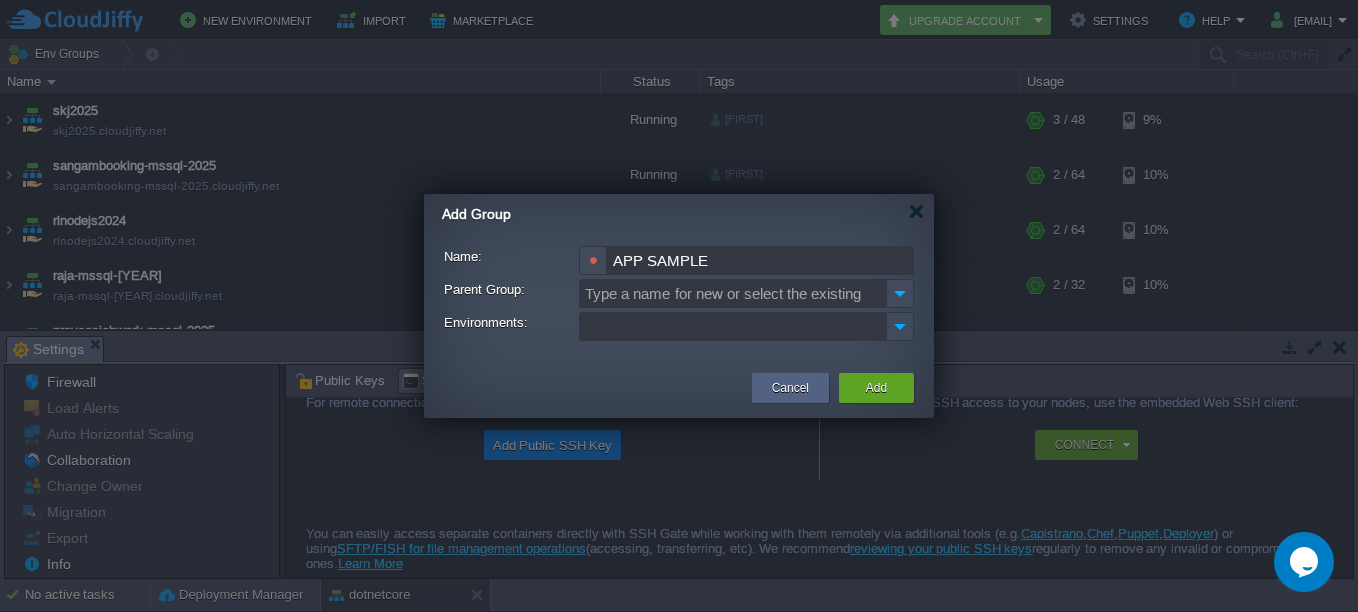 click at bounding box center [733, 326] 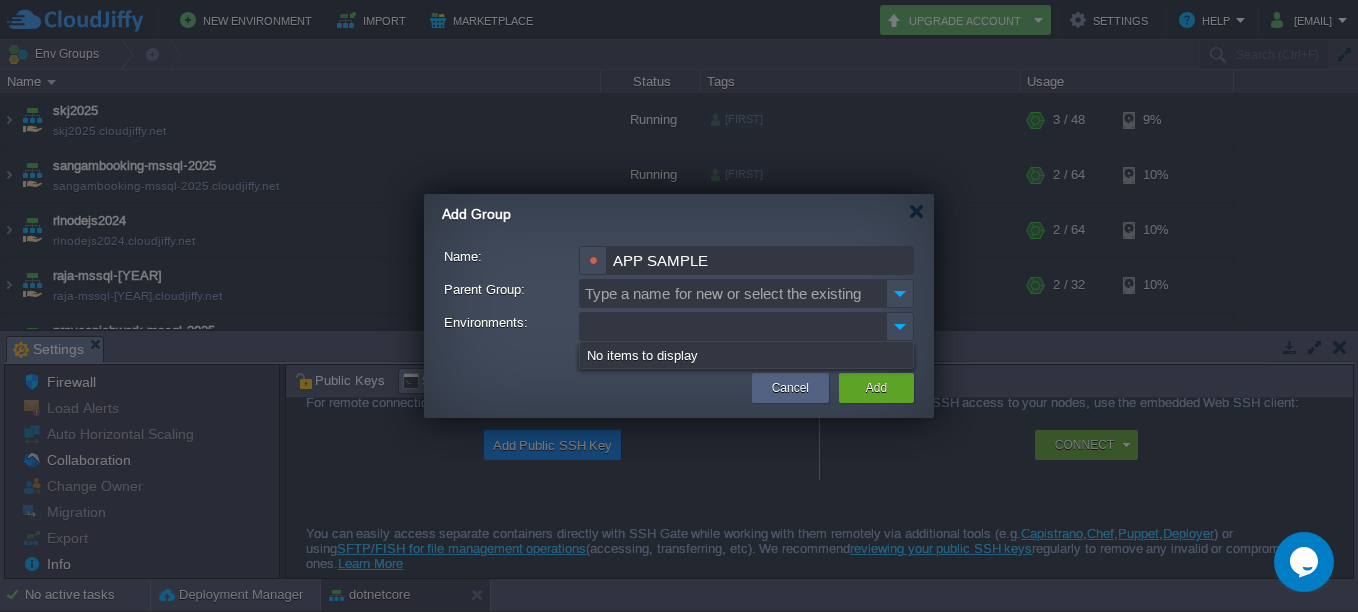 click at bounding box center [733, 326] 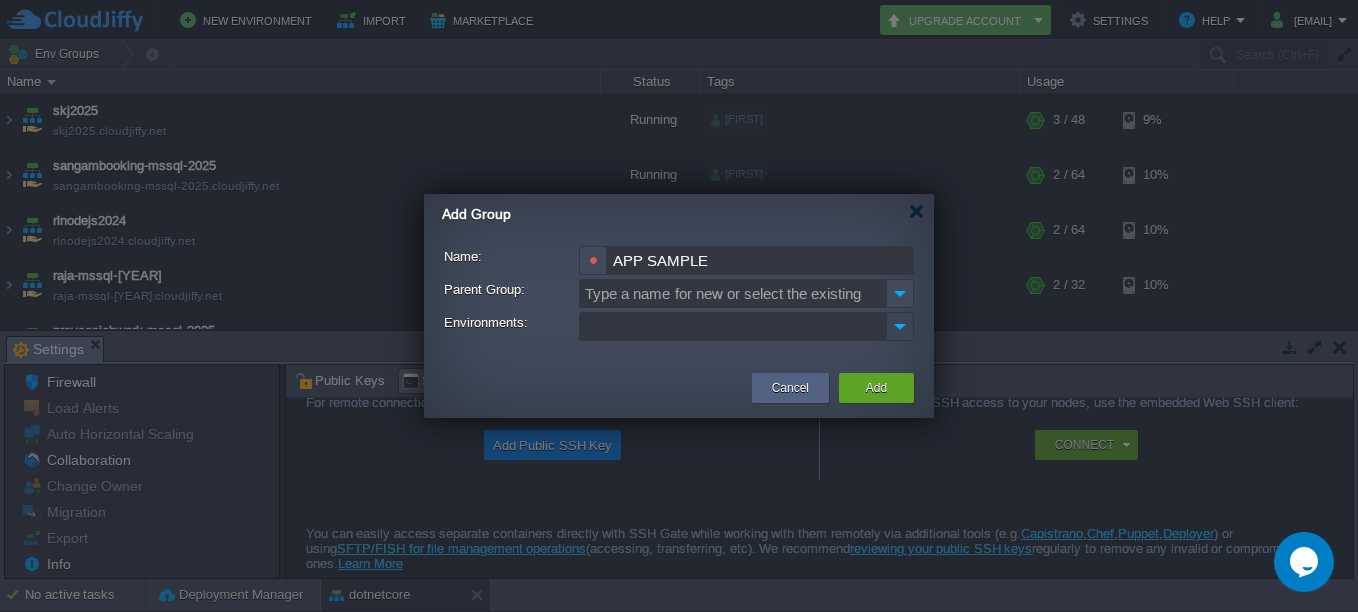 click at bounding box center (900, 326) 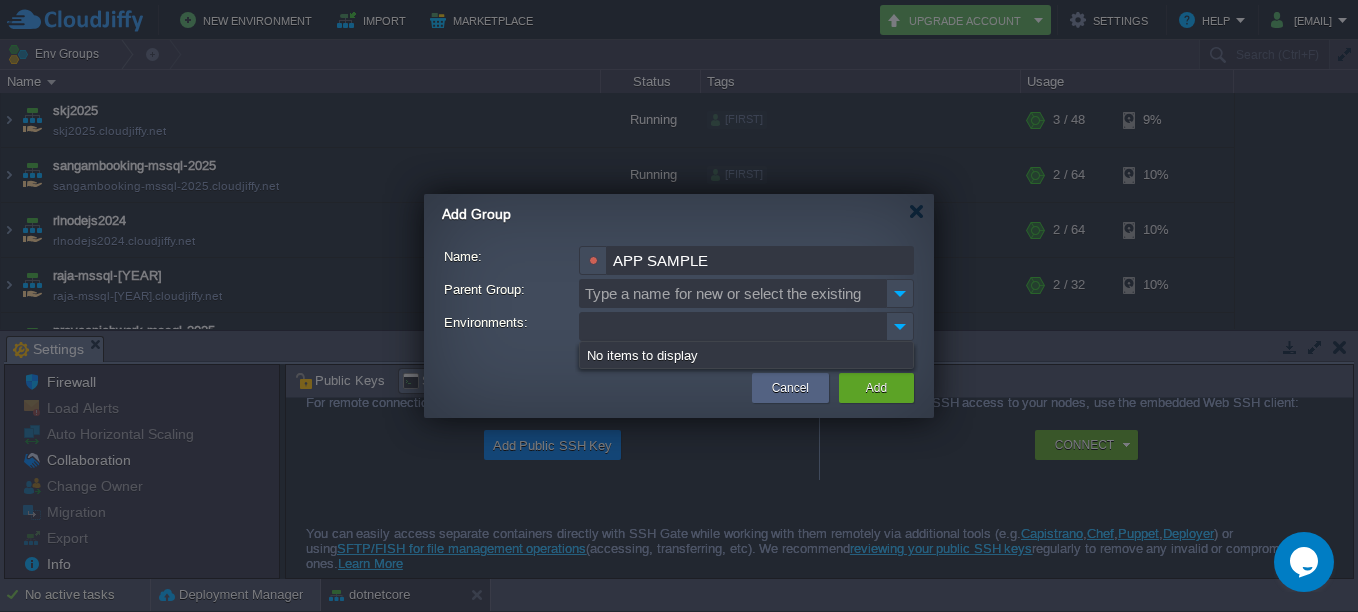click on "No items to display" at bounding box center [746, 355] 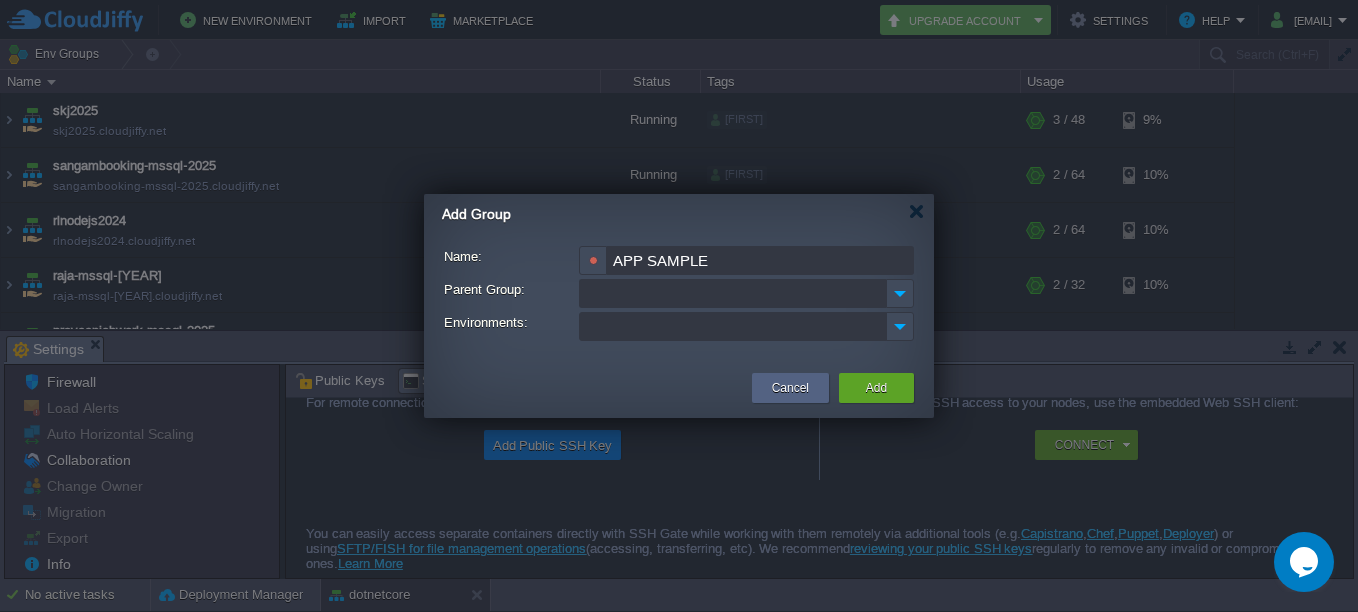 click on "Parent Group:" at bounding box center [732, 293] 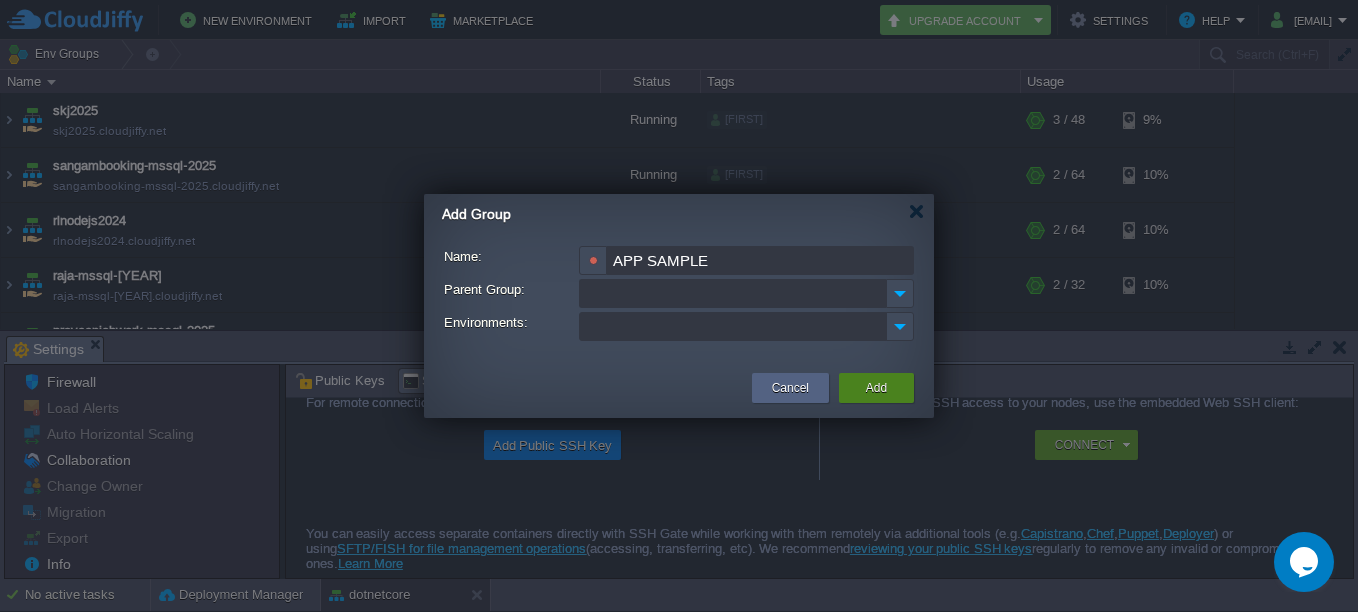 type on "Type a name for new or select the existing" 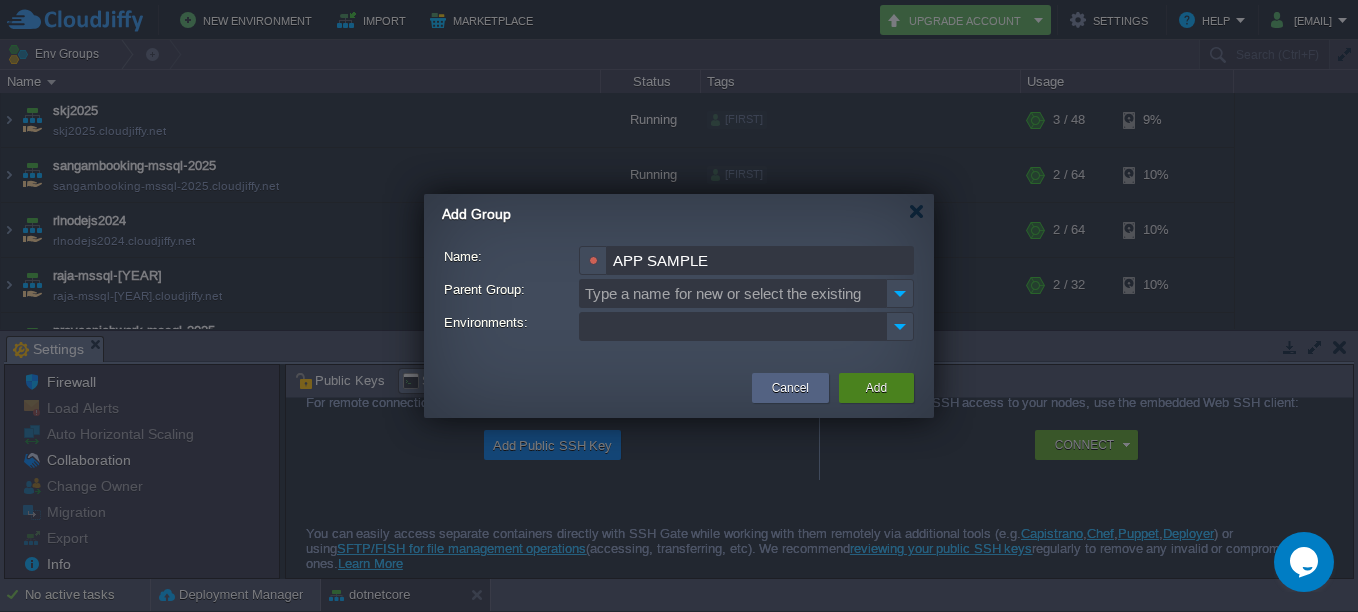 click on "Add" at bounding box center [876, 388] 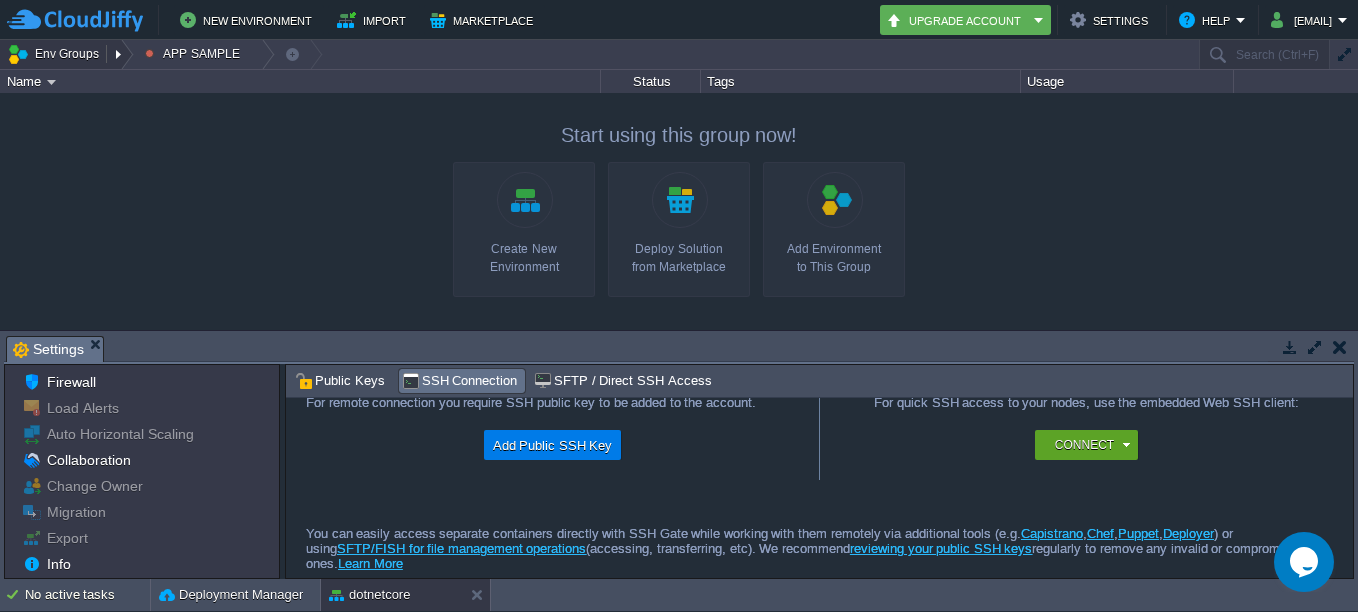 click on "Env Groups" at bounding box center [56, 54] 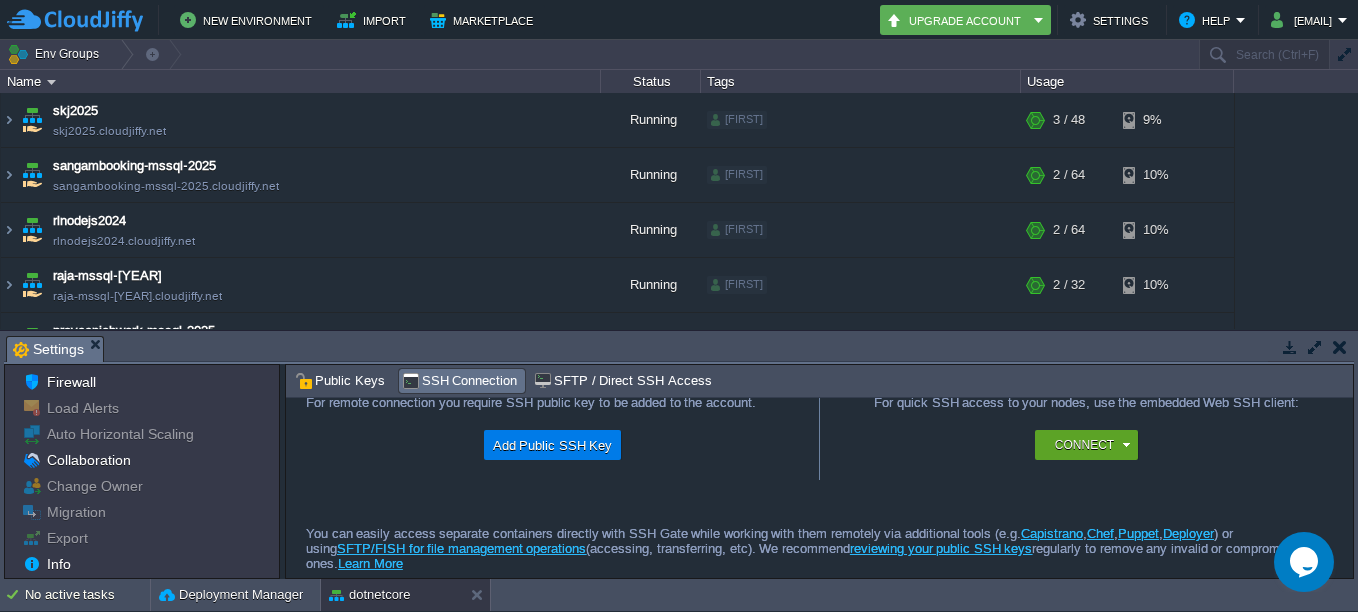 click on "Name" at bounding box center [301, 81] 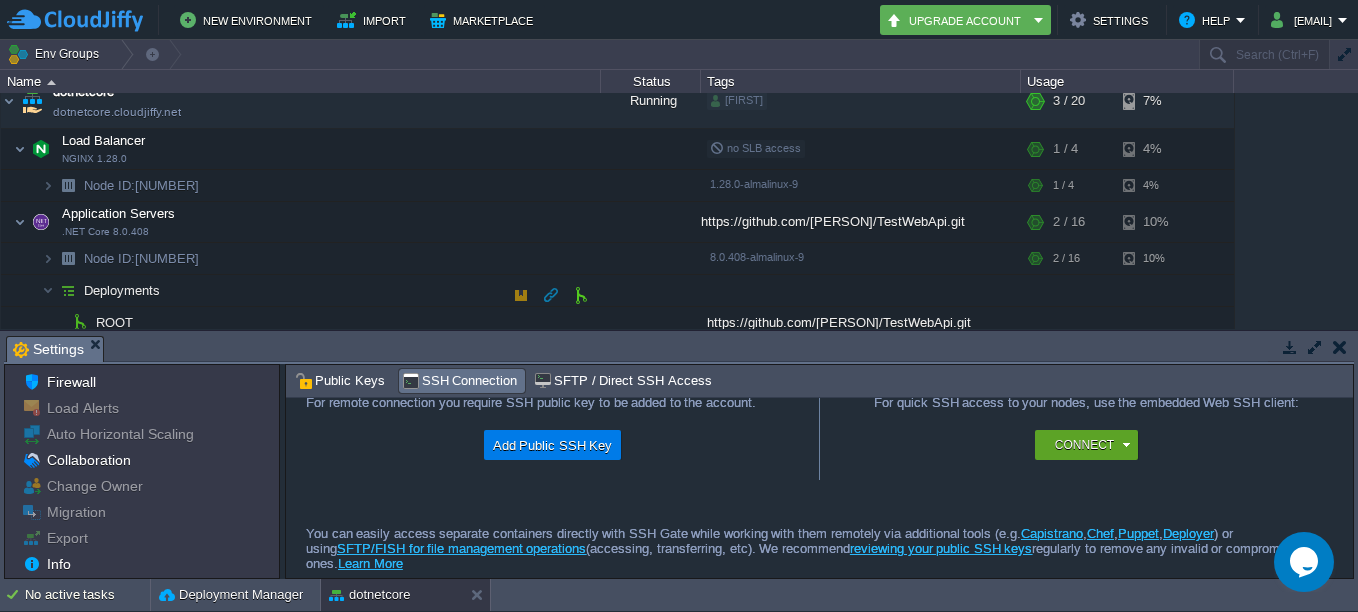 scroll, scrollTop: 0, scrollLeft: 0, axis: both 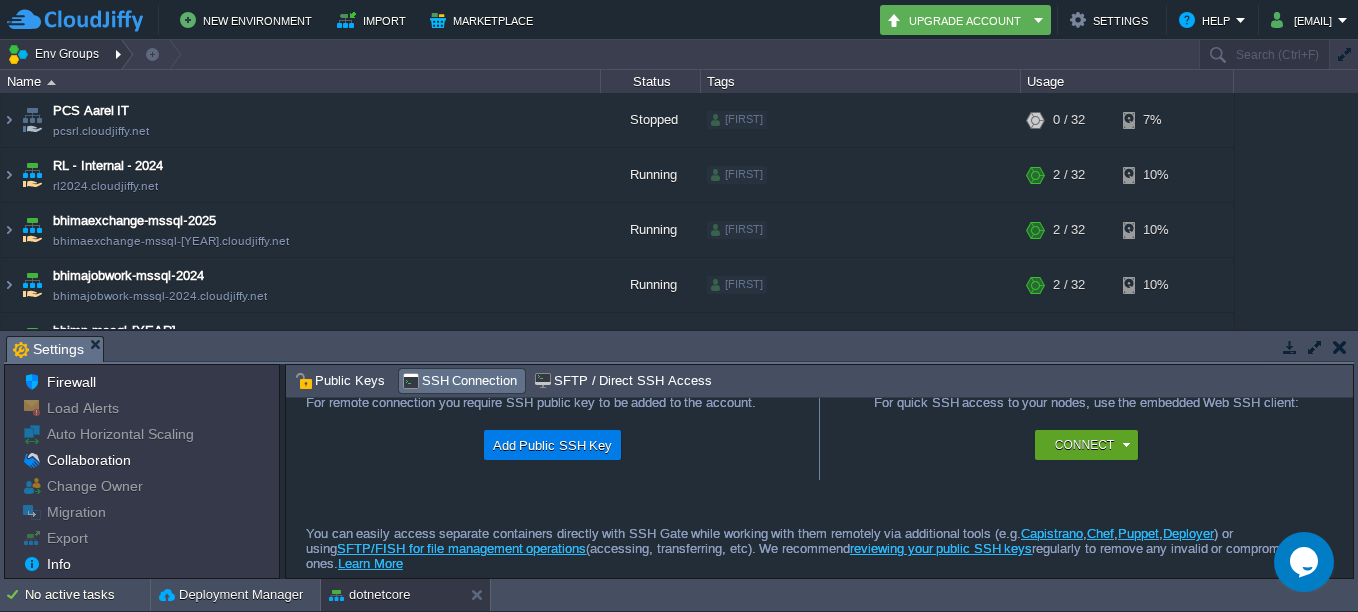 click at bounding box center [120, 54] 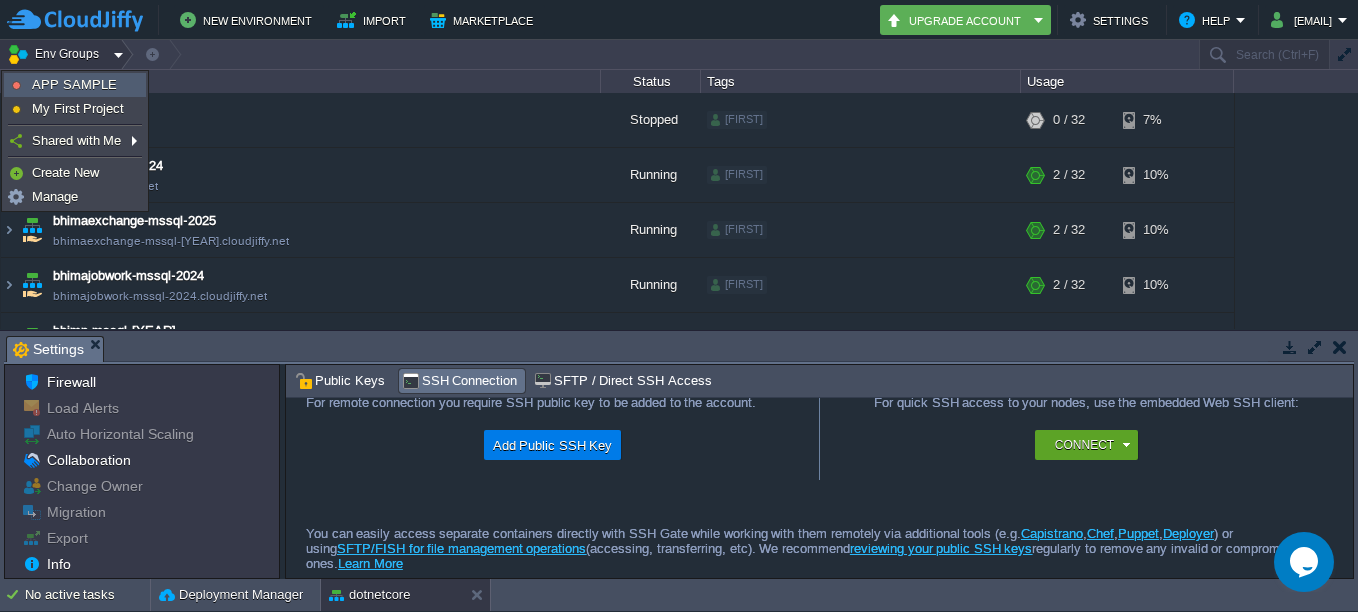 click on "APP SAMPLE" at bounding box center (74, 84) 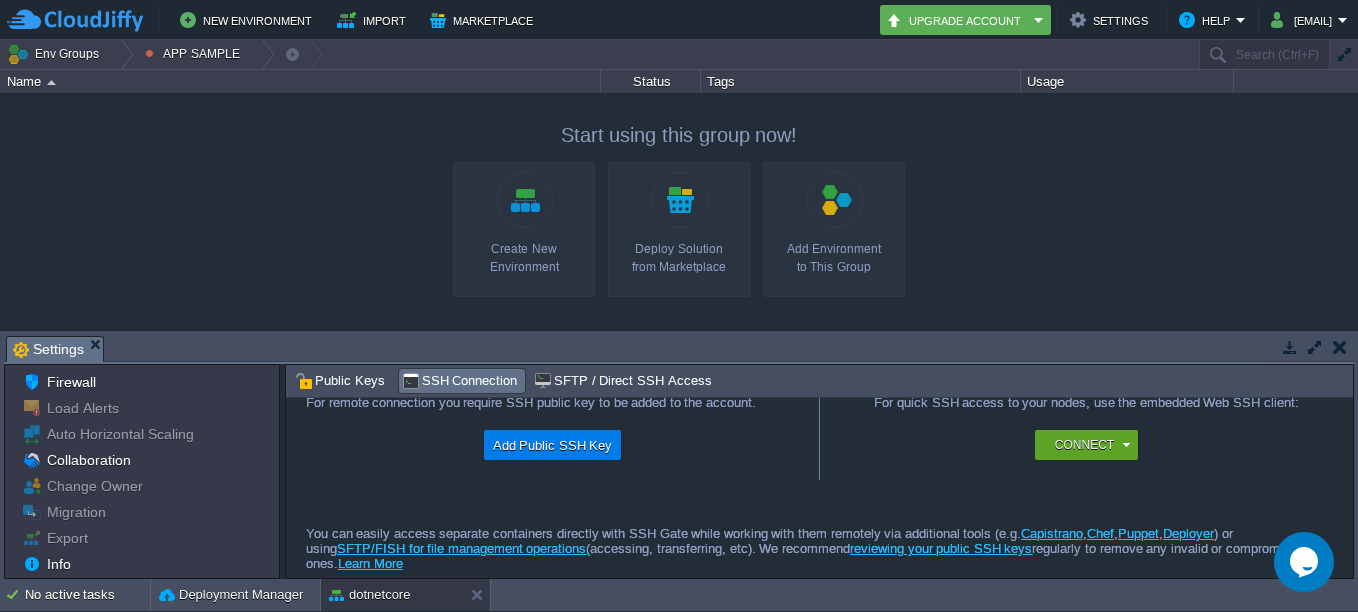 click on "Create New Environment" at bounding box center [524, 258] 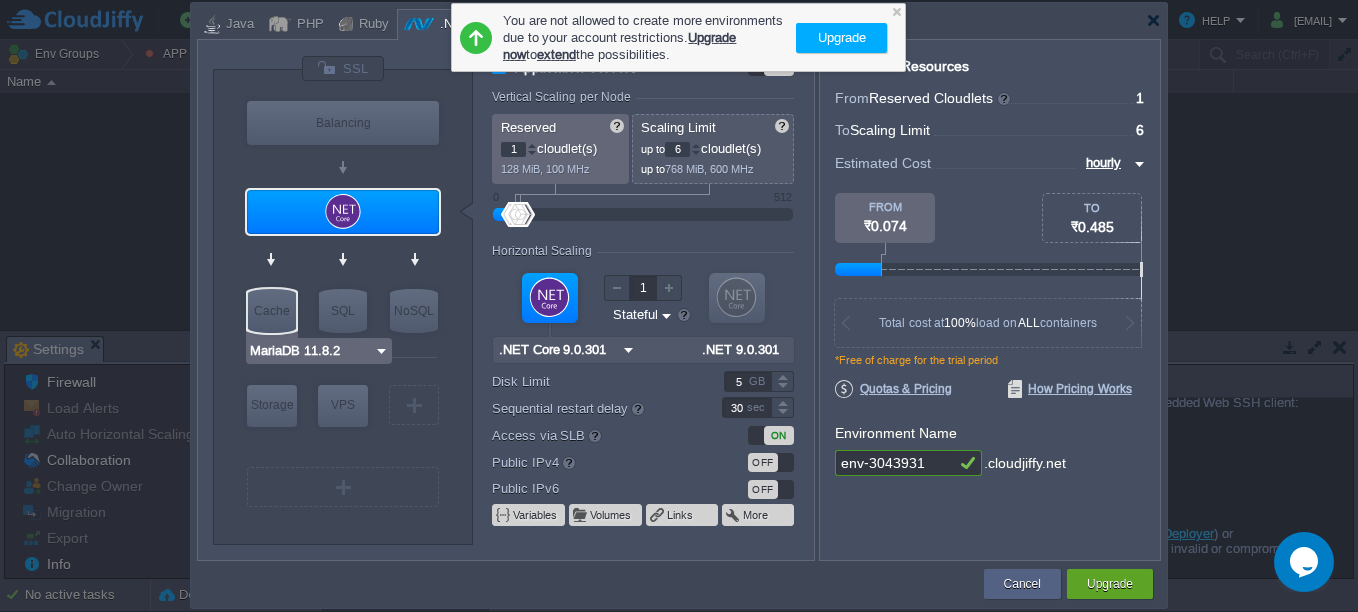 type on "Redis 7.2.4" 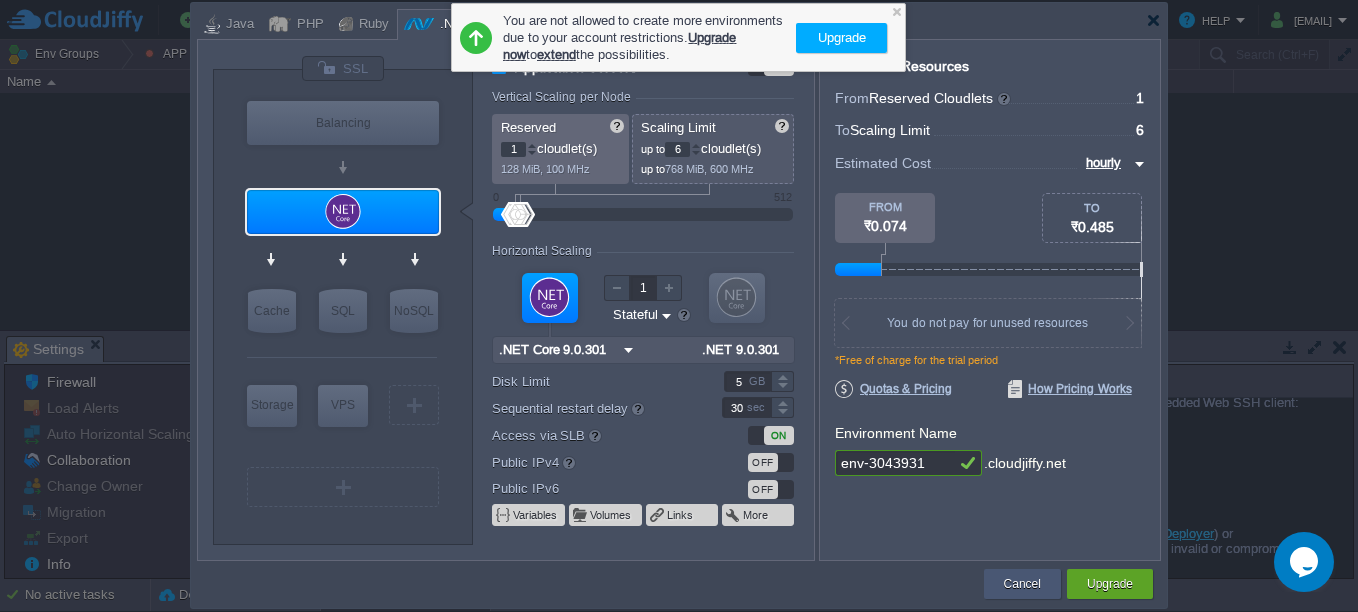 click on "Cancel" at bounding box center [1022, 584] 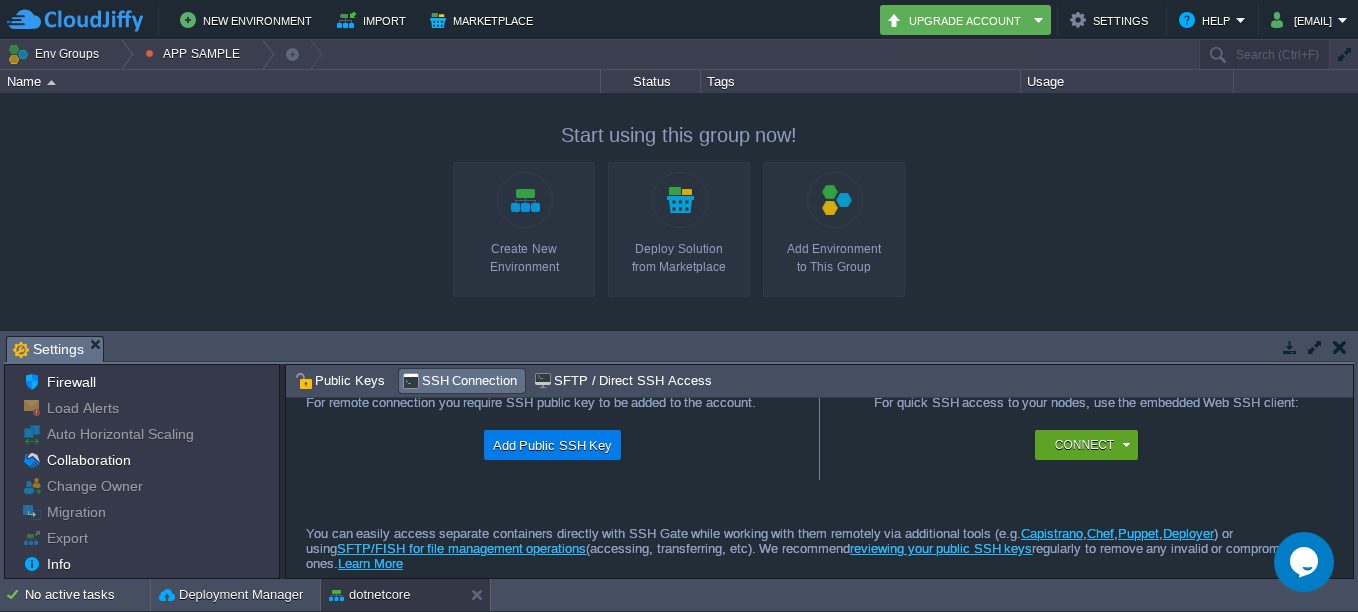click at bounding box center [51, 82] 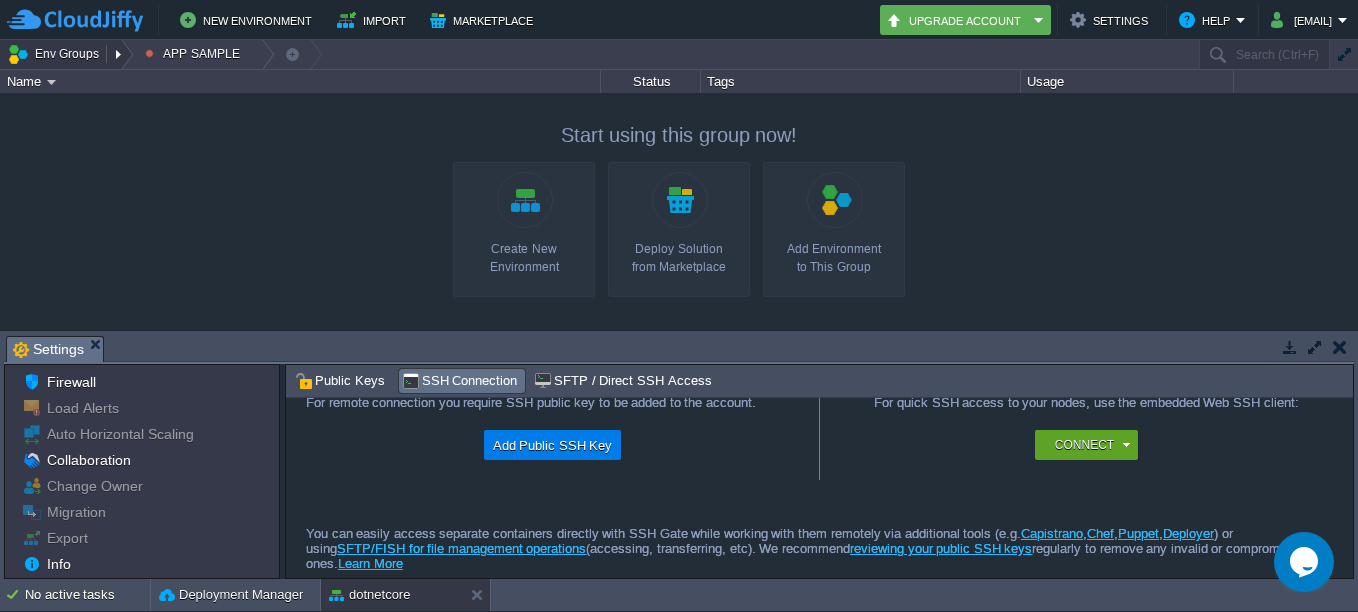 click on "Env Groups" at bounding box center [56, 54] 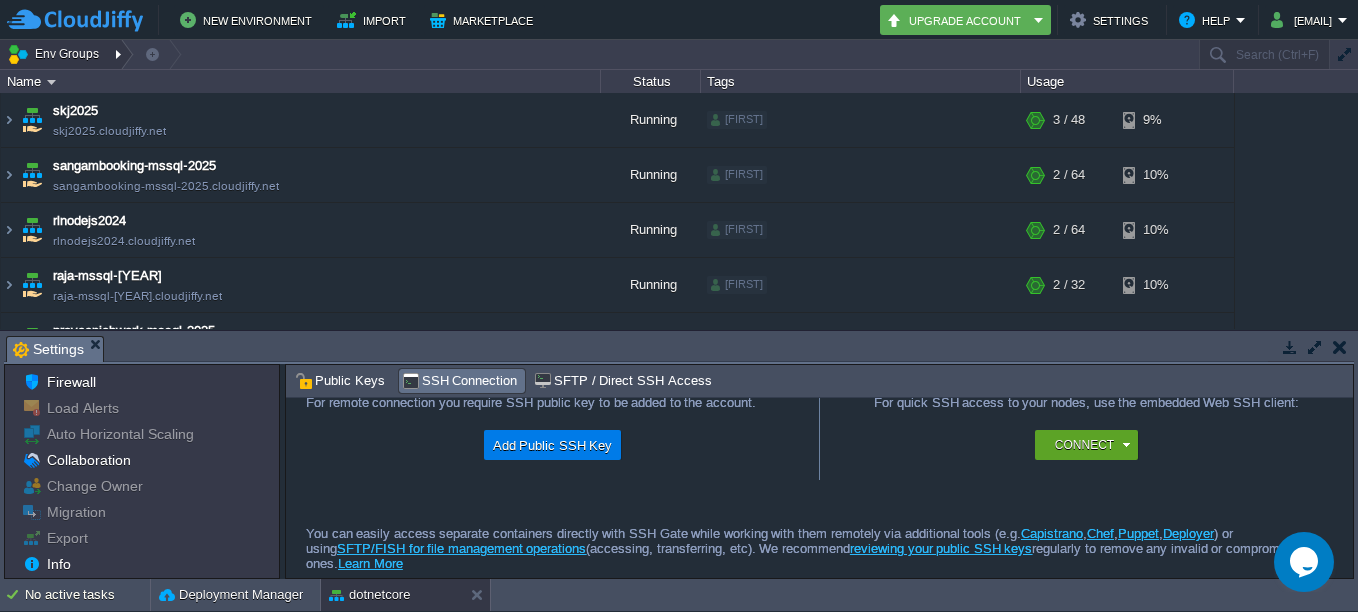 click on "Env Groups" at bounding box center [56, 54] 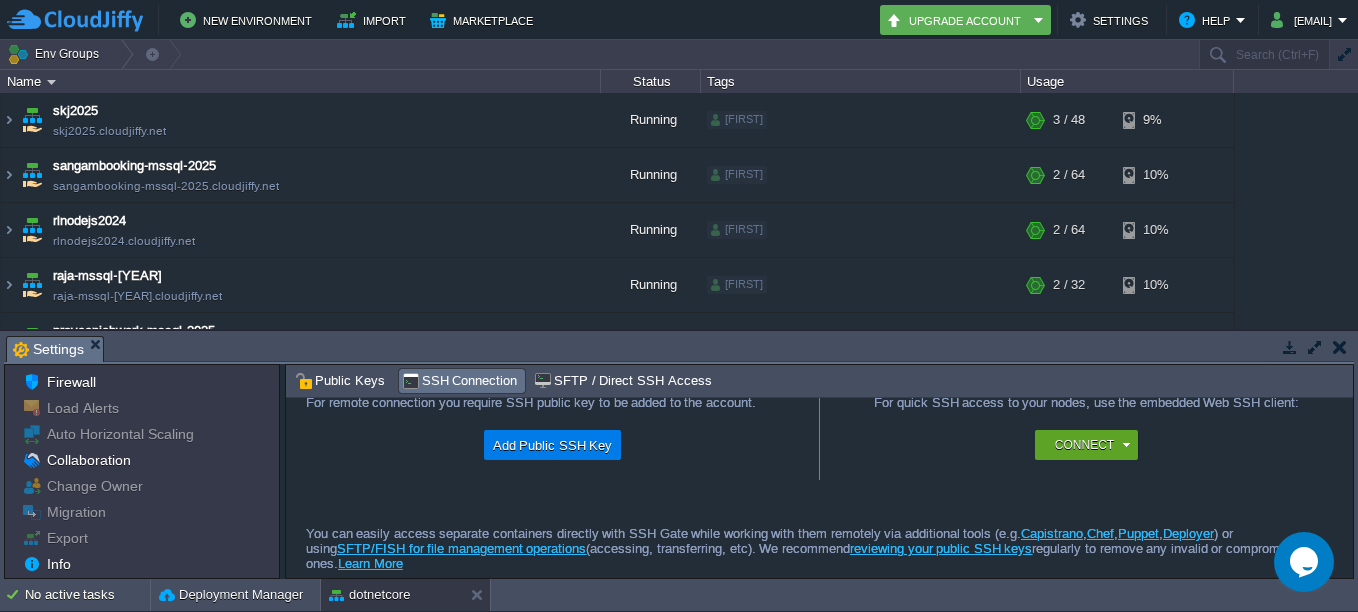 drag, startPoint x: 76, startPoint y: 86, endPoint x: 472, endPoint y: 63, distance: 396.66736 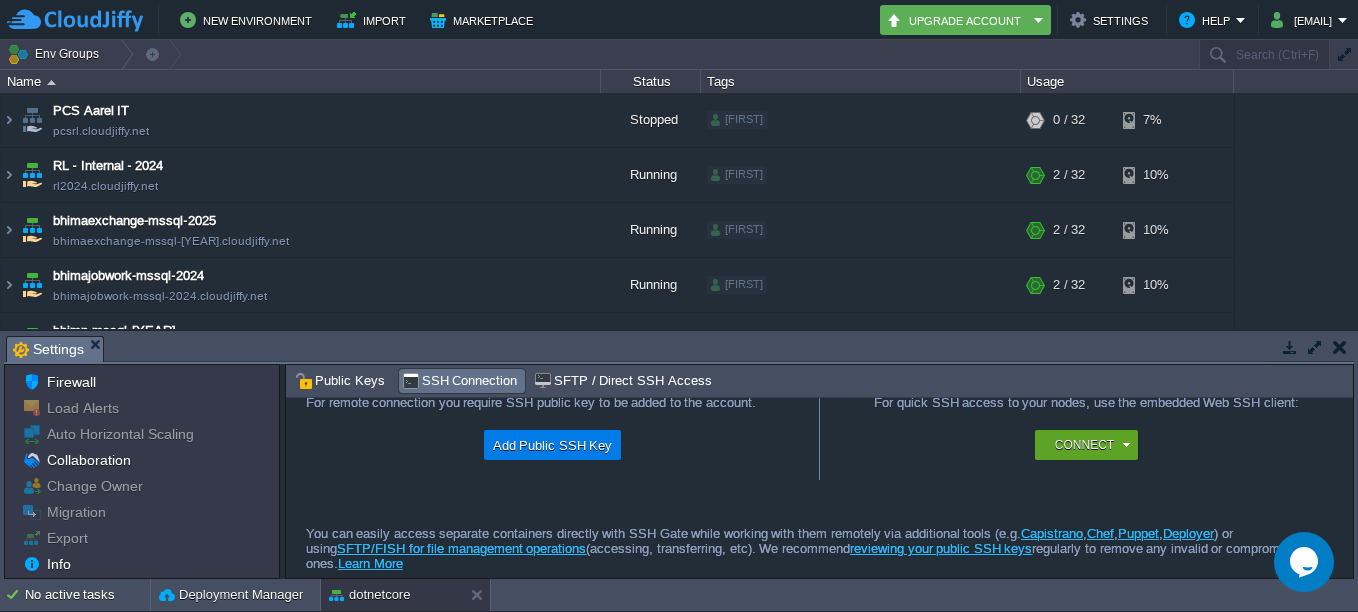 click at bounding box center (51, 82) 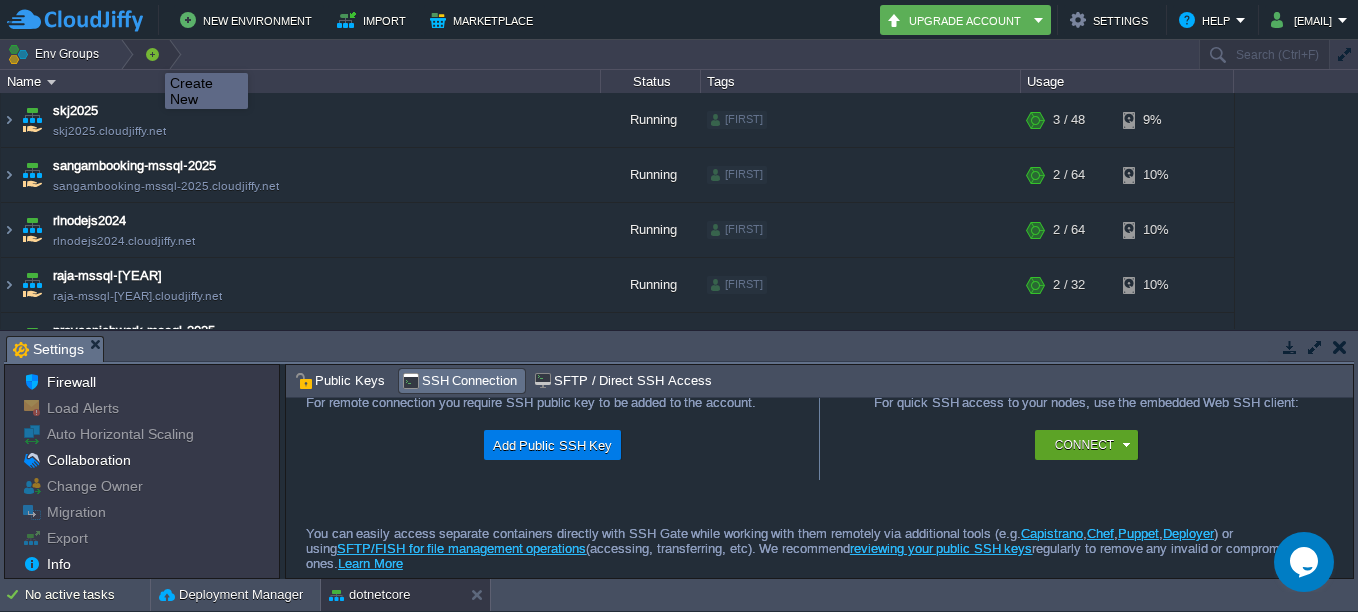 click at bounding box center (152, 54) 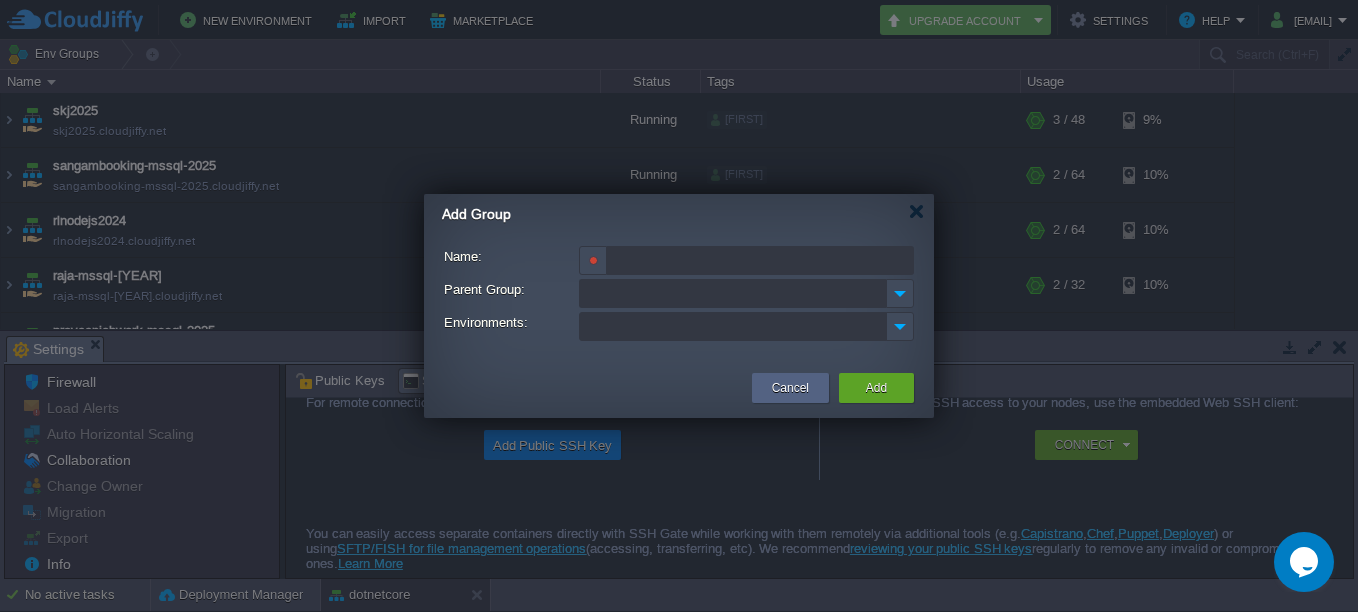 click on "Parent Group:" at bounding box center [732, 293] 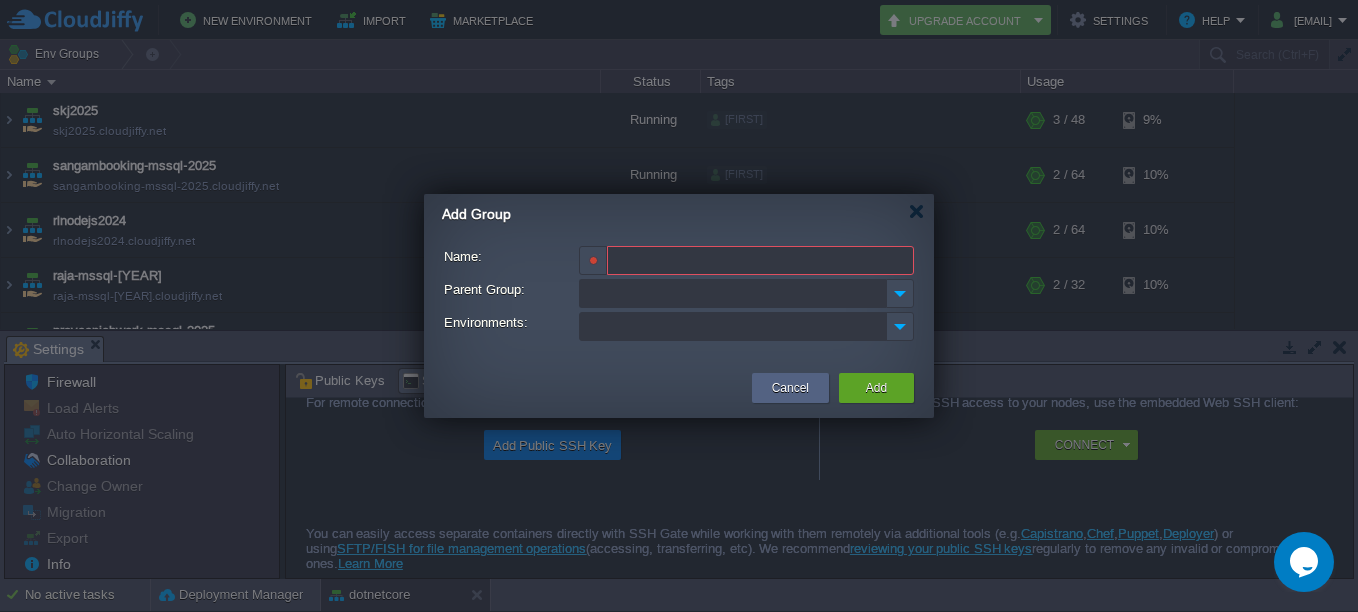 type on "Type a name for new or select the existing" 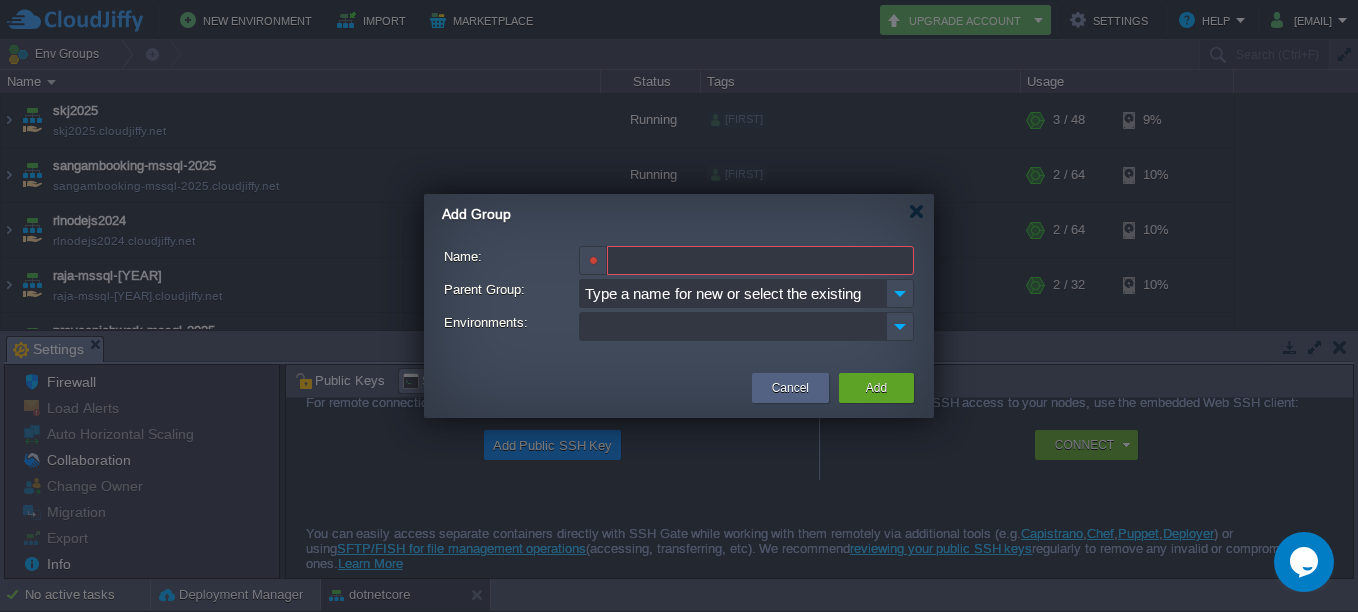 click on "Name:" at bounding box center (760, 260) 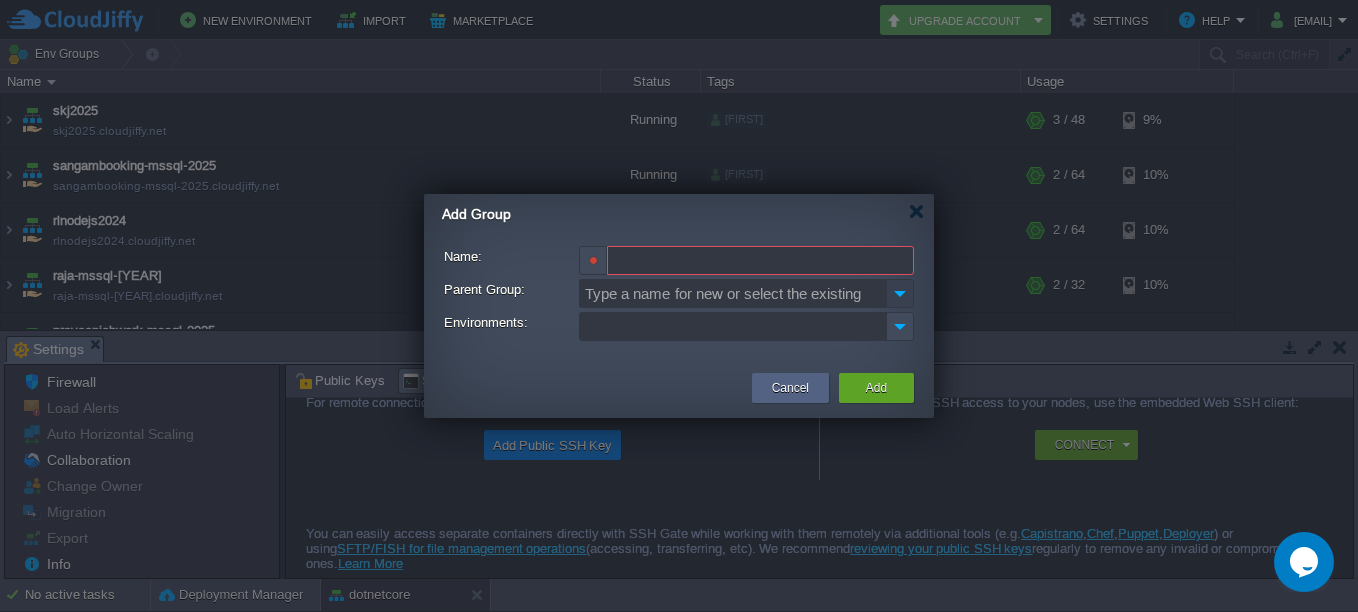 click at bounding box center [900, 293] 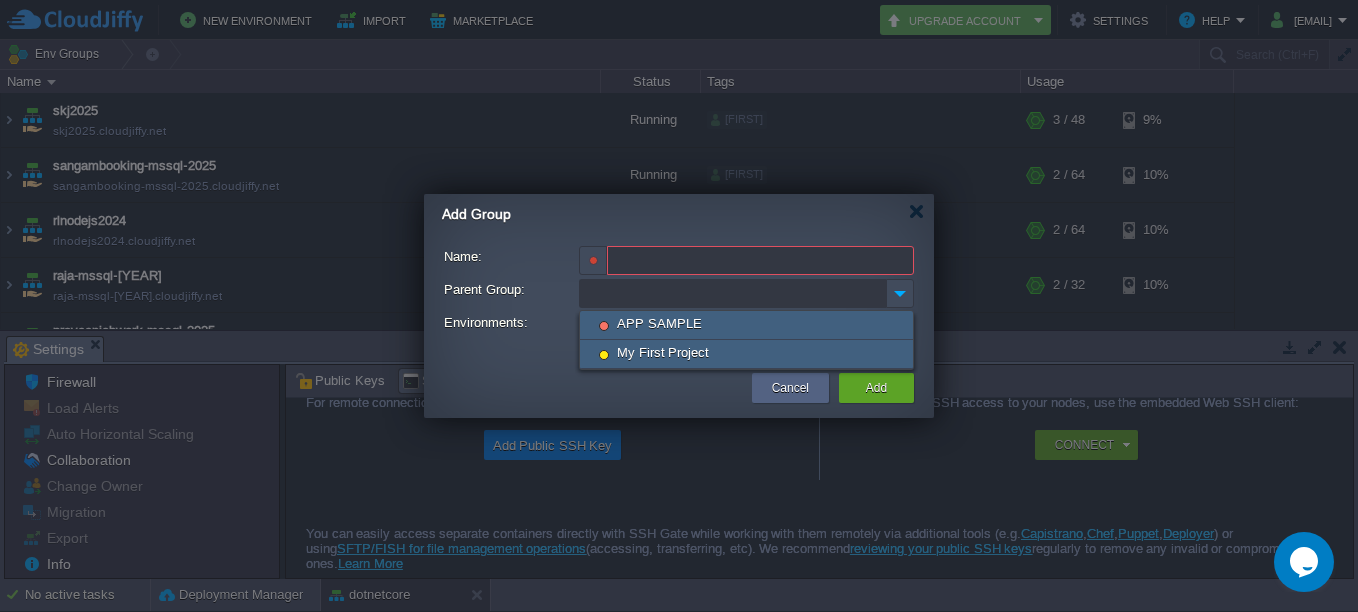 click on "My First Project" at bounding box center [663, 352] 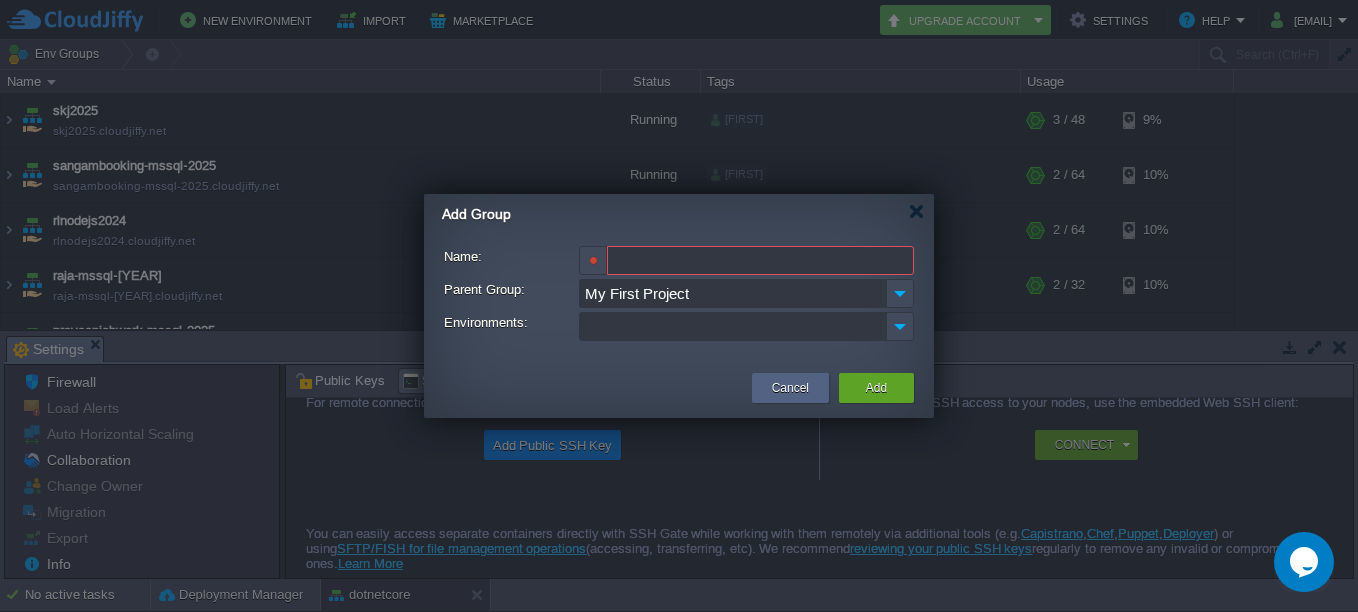 click on "Name:" at bounding box center [760, 260] 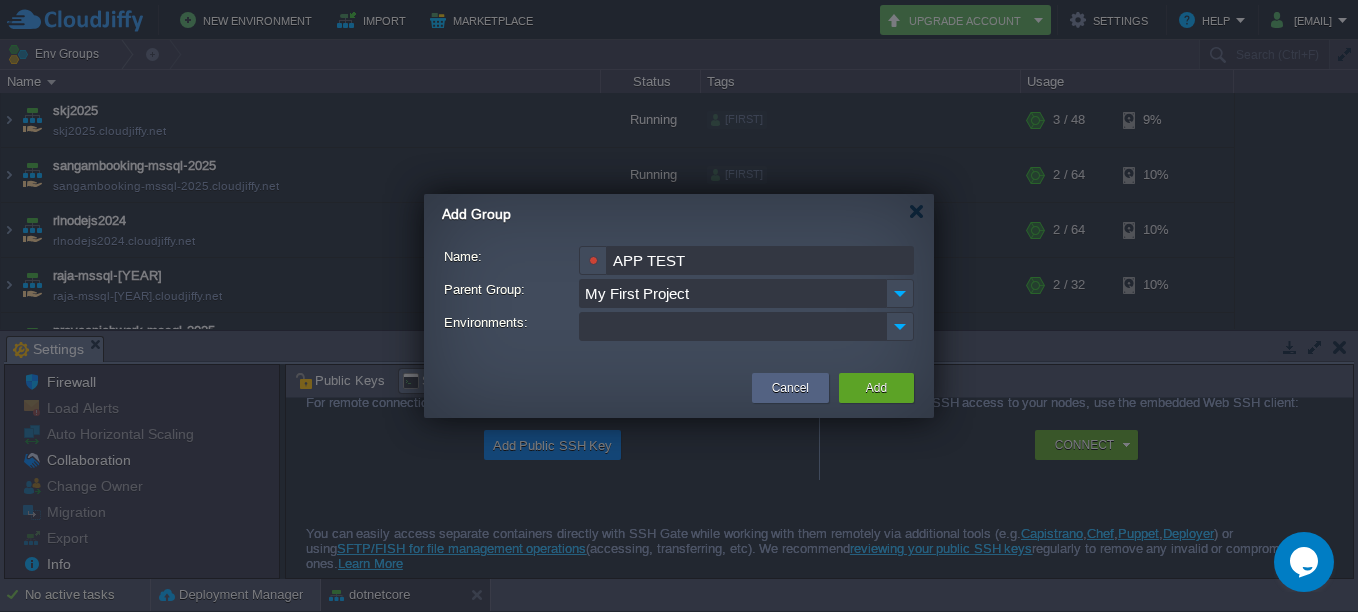 type on "APP TEST" 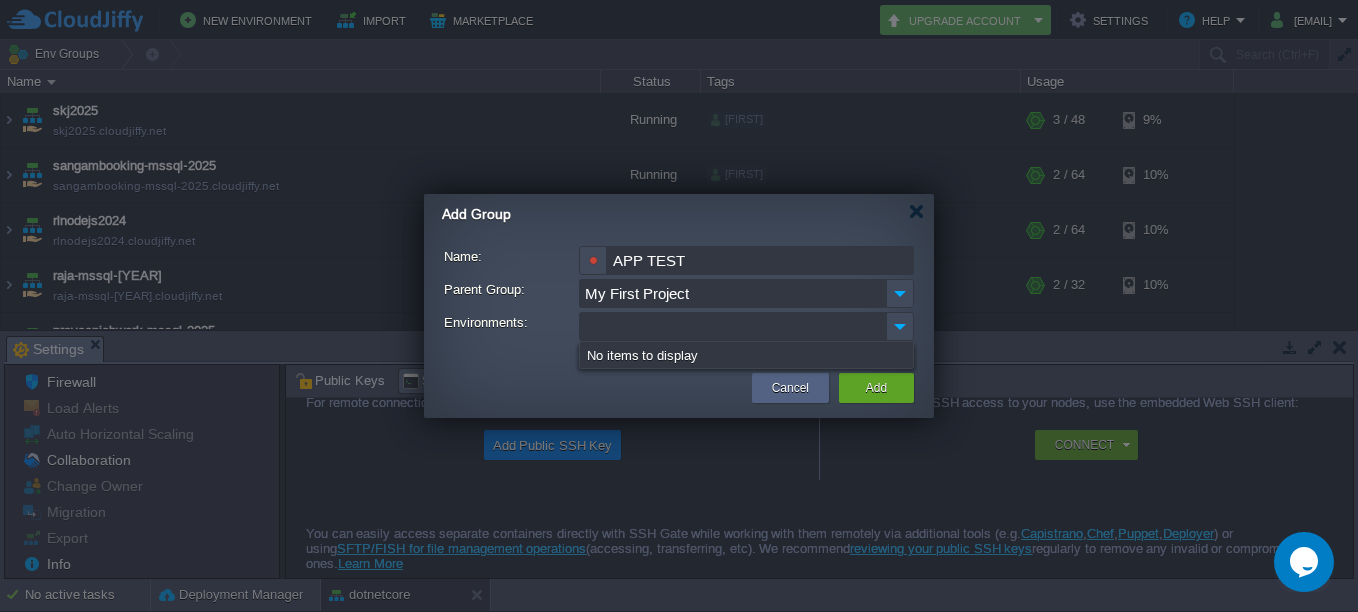 click at bounding box center [733, 326] 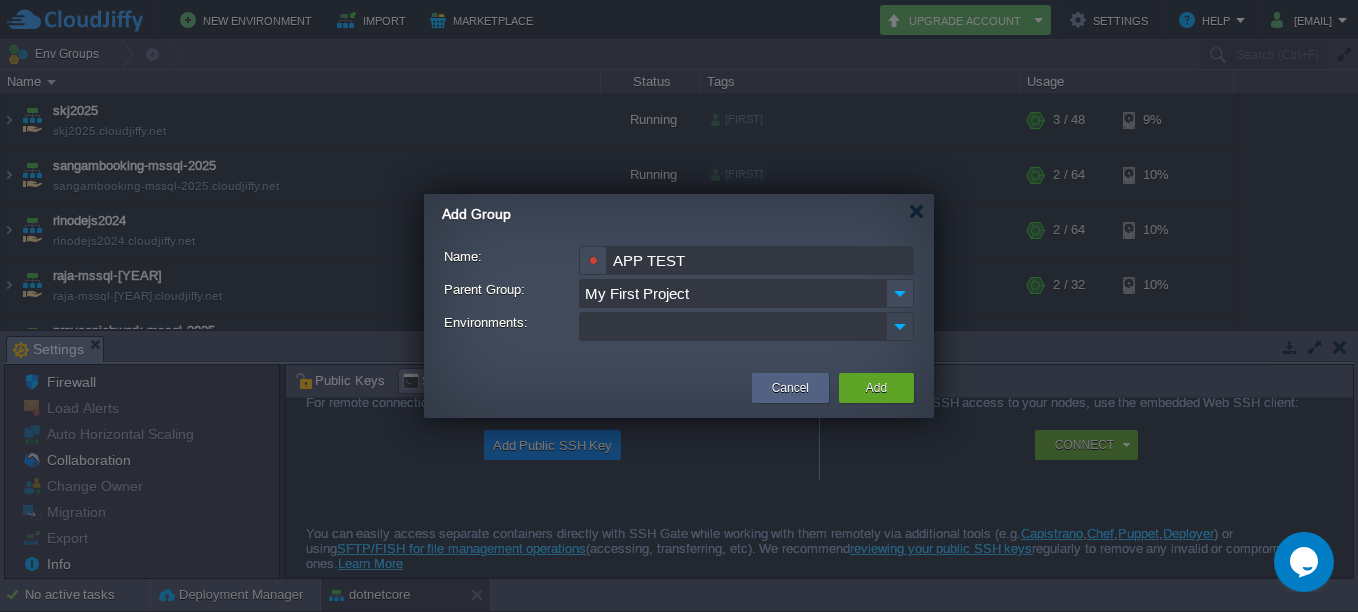 click at bounding box center [900, 326] 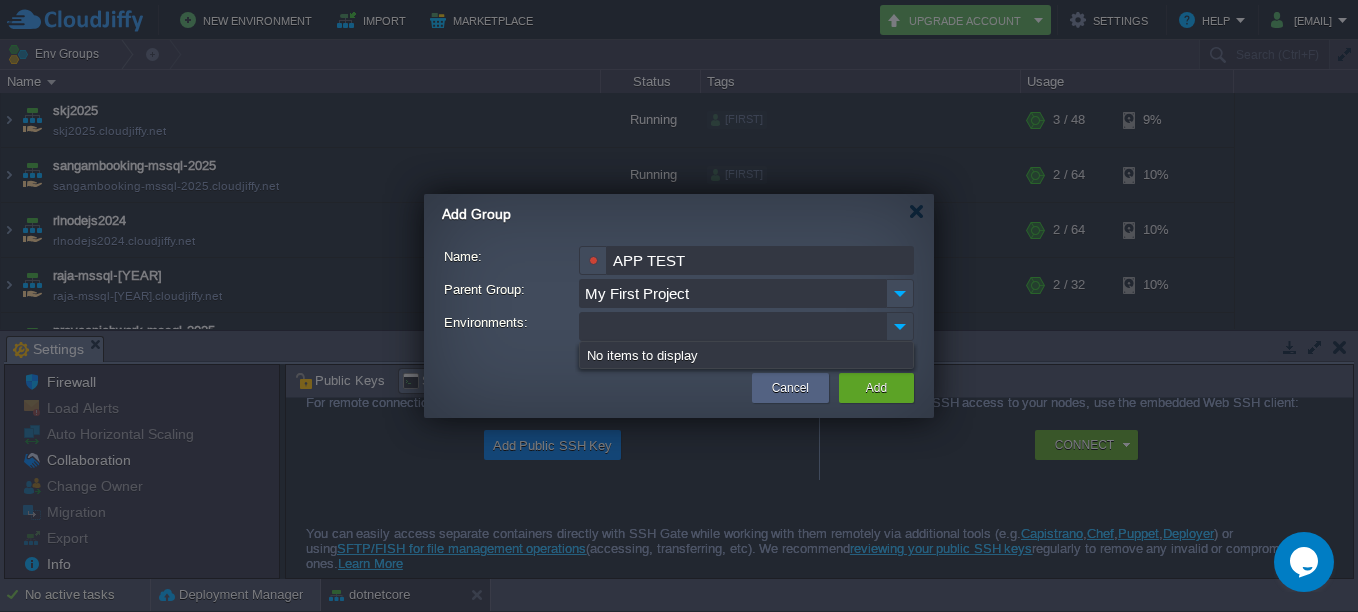 click at bounding box center (900, 326) 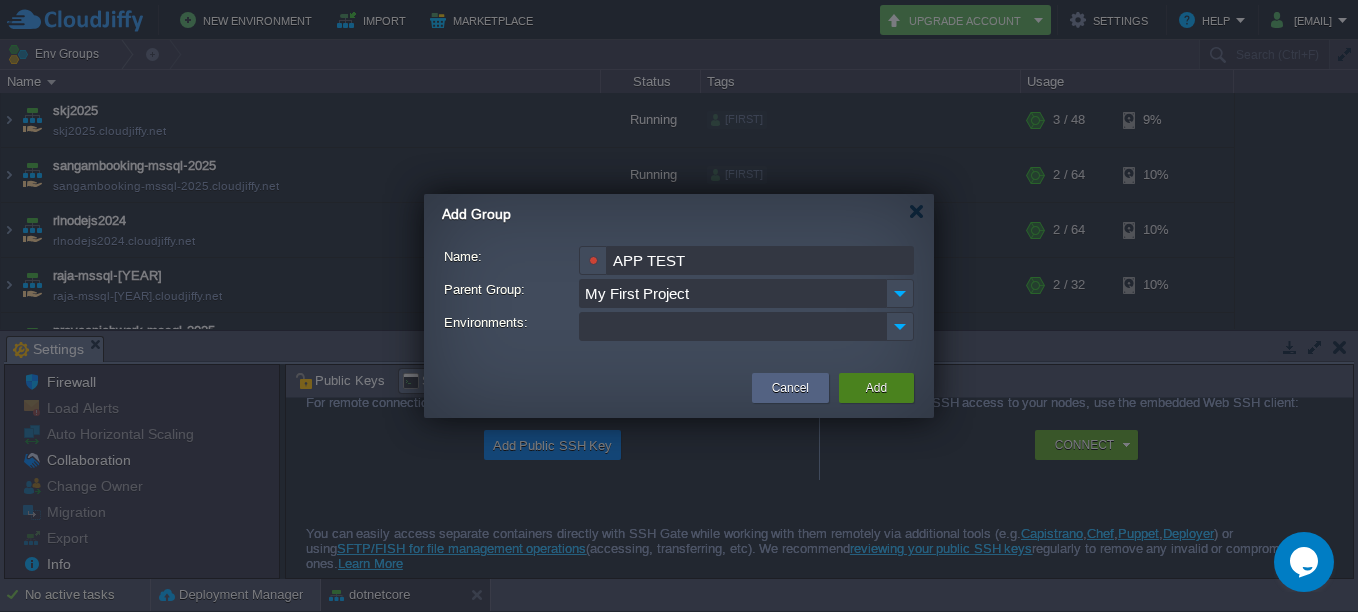 click on "Add" at bounding box center [876, 388] 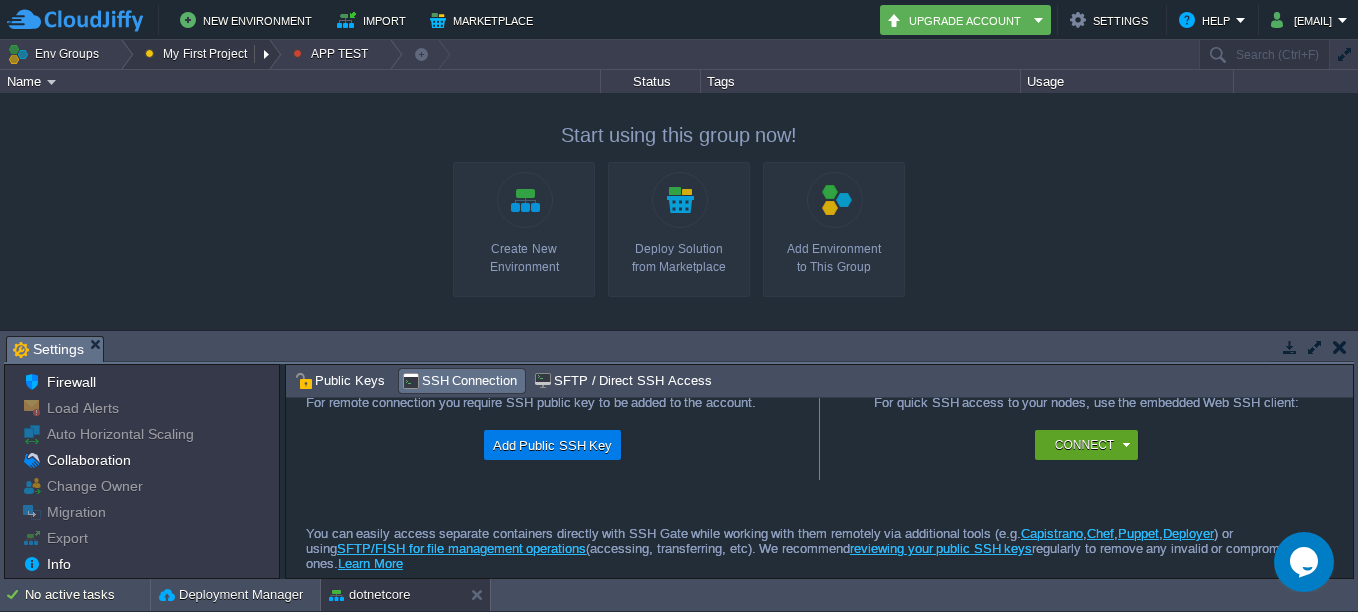 click on "My First Project" at bounding box center [199, 54] 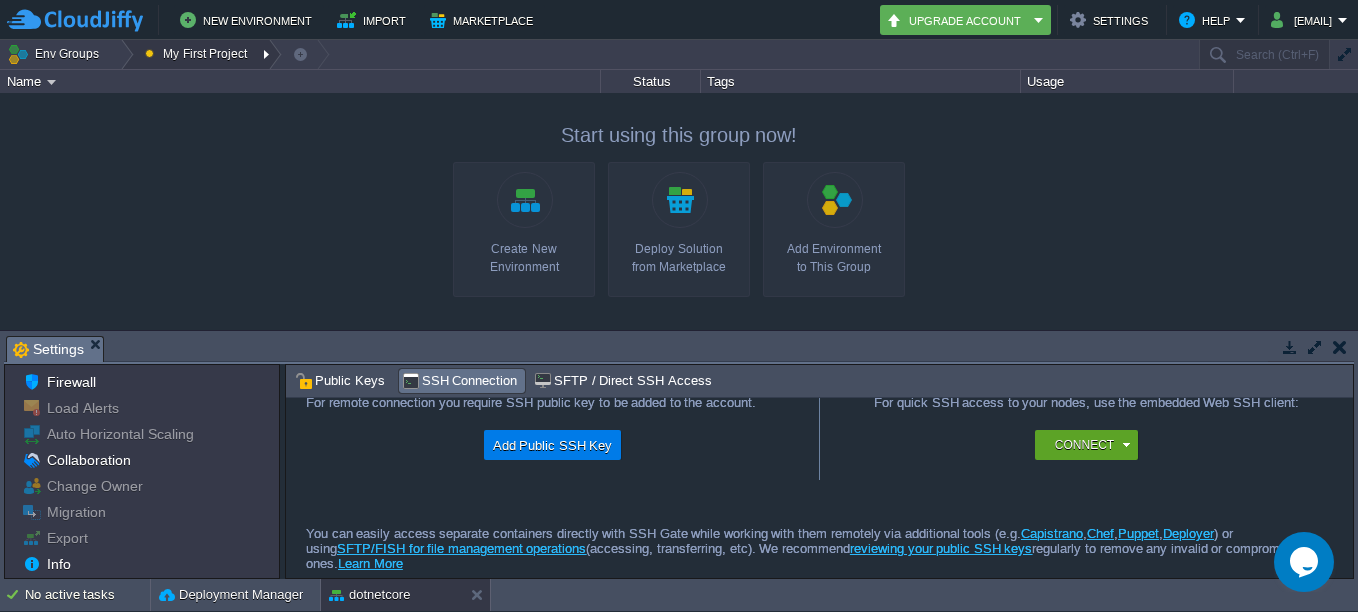 click on "My First Project" at bounding box center (199, 54) 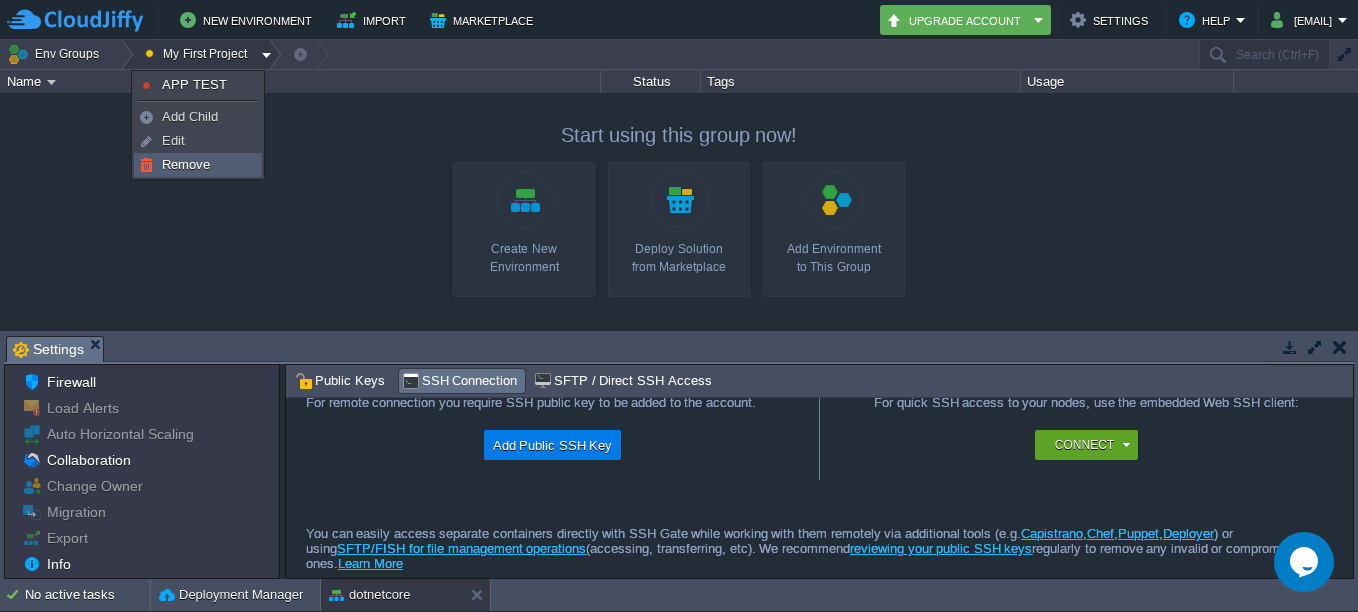 click on "Remove" at bounding box center [186, 164] 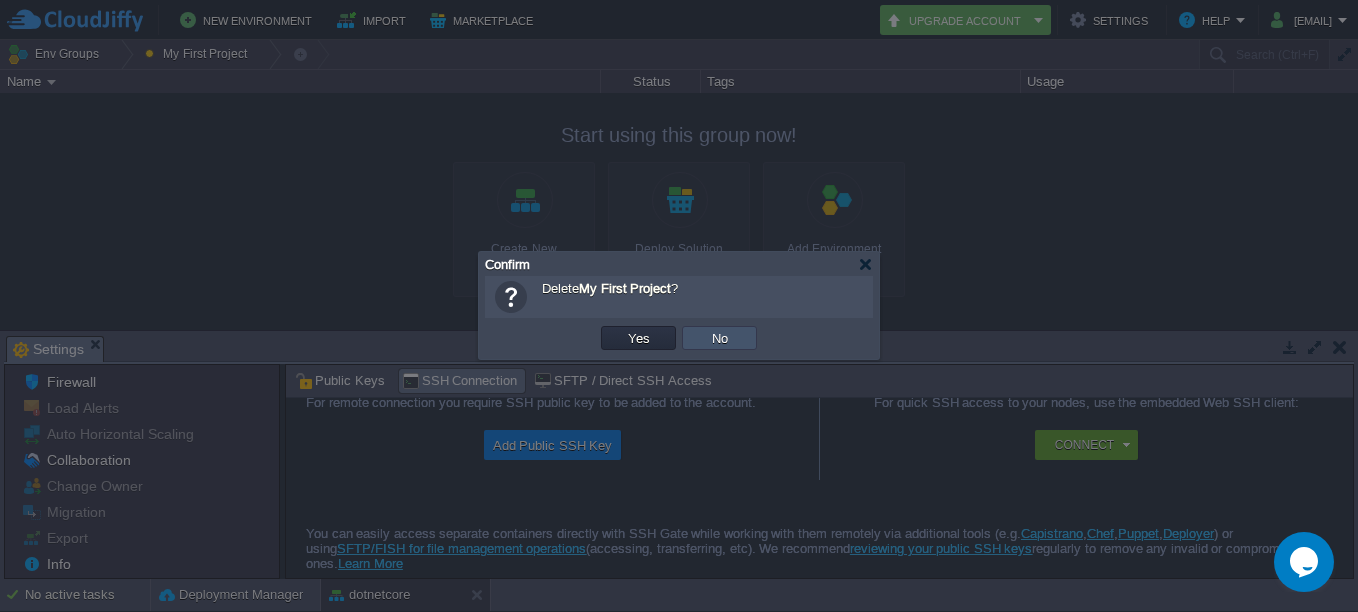 click on "No" at bounding box center [720, 338] 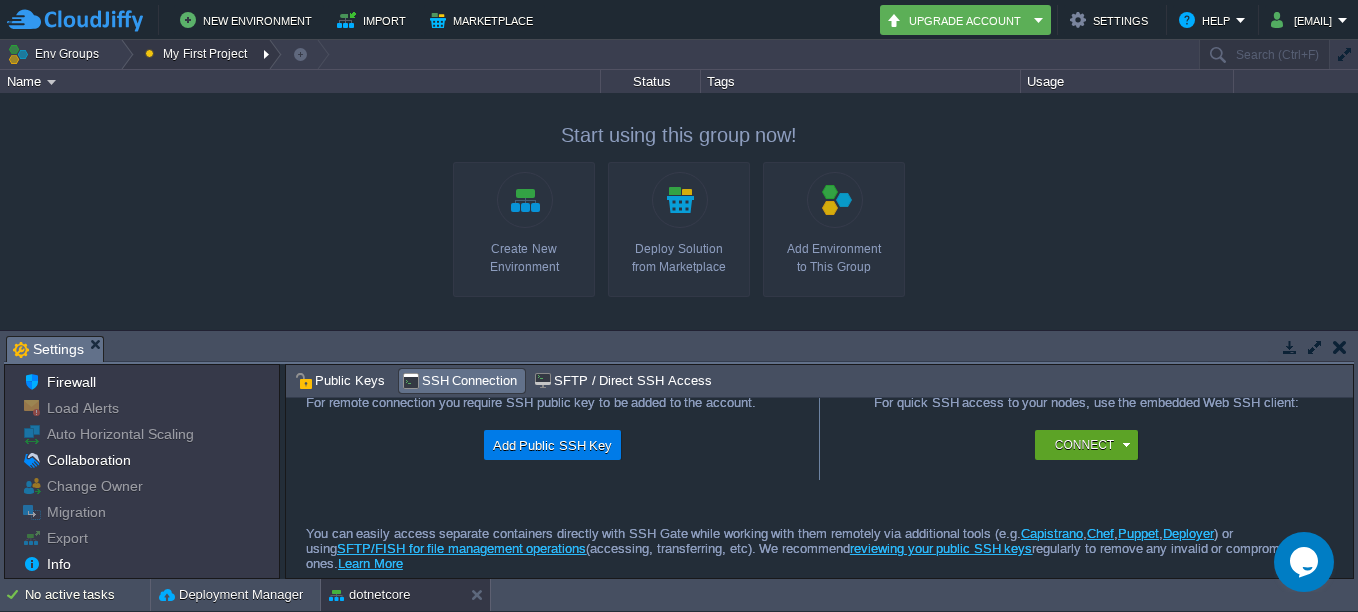 click at bounding box center [268, 54] 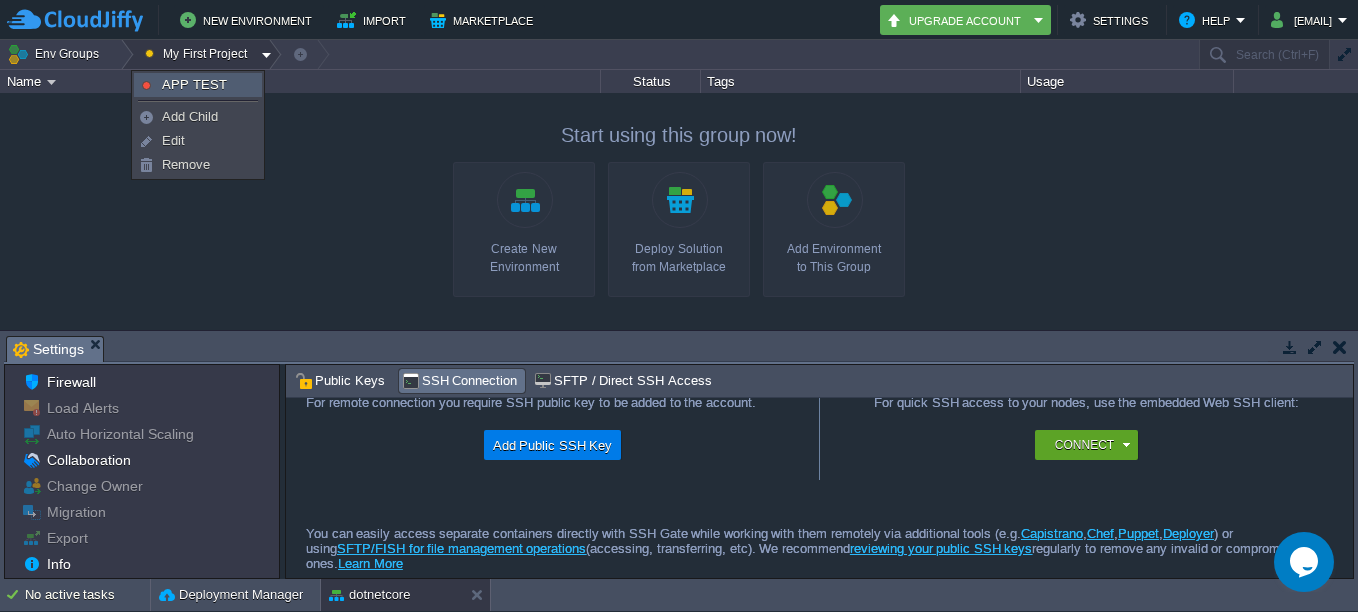 click on "APP TEST" at bounding box center [194, 84] 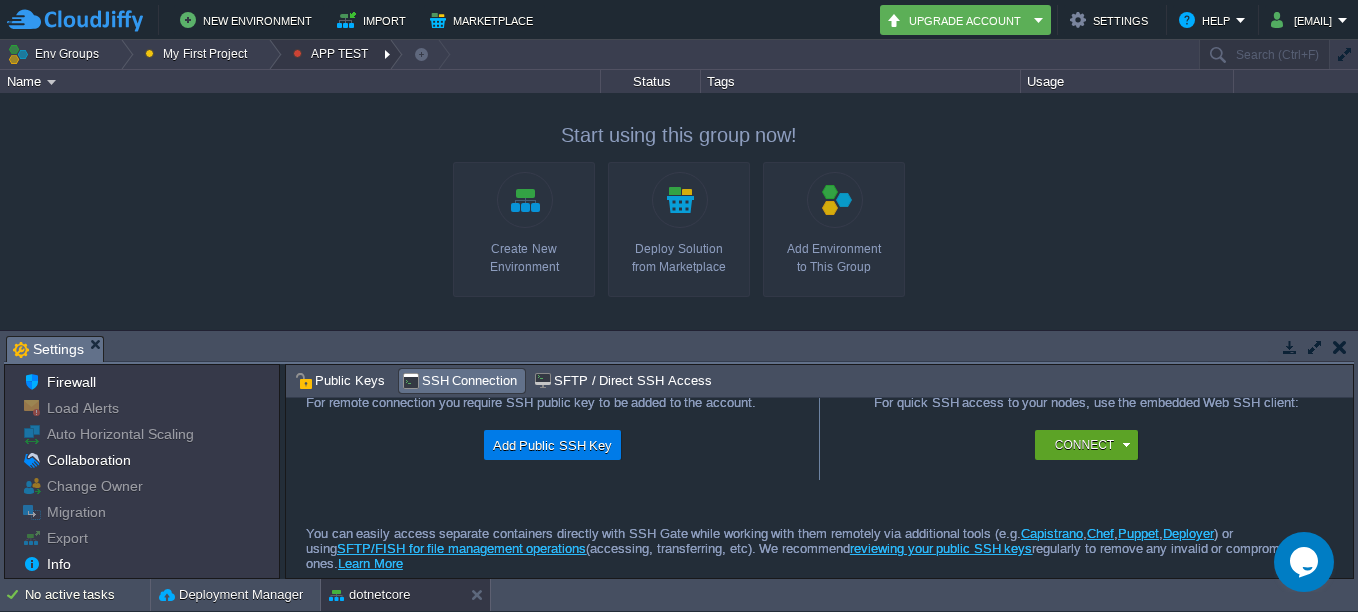 click at bounding box center [389, 54] 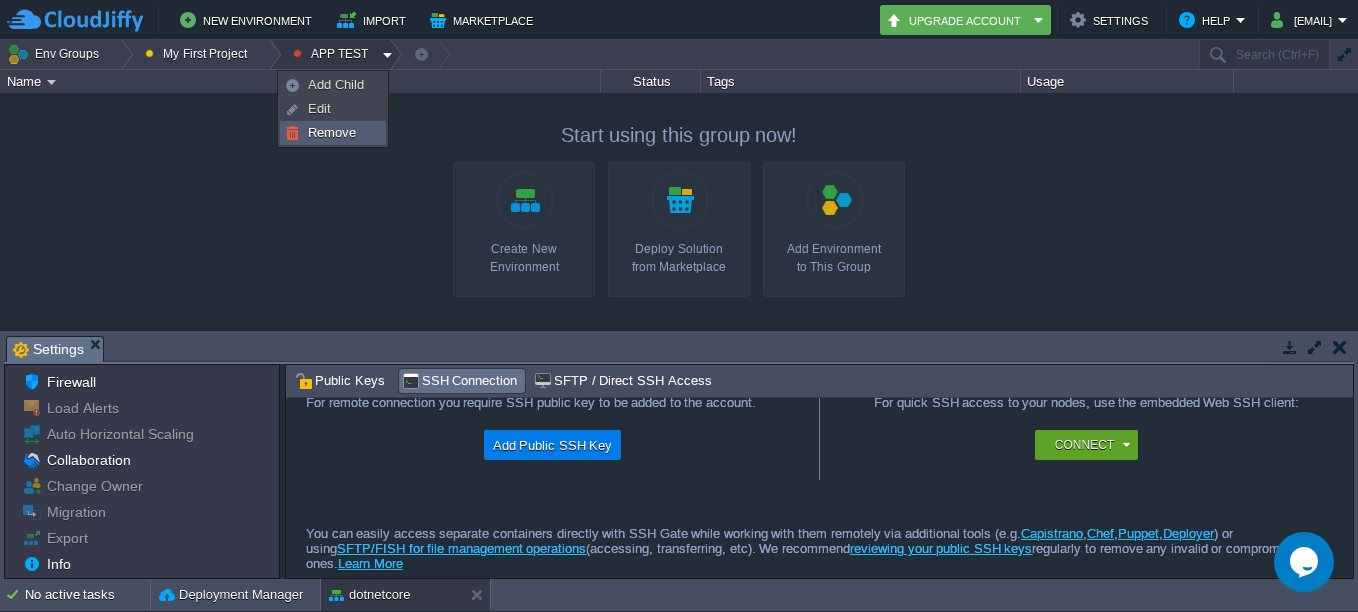 click on "Remove" at bounding box center (332, 132) 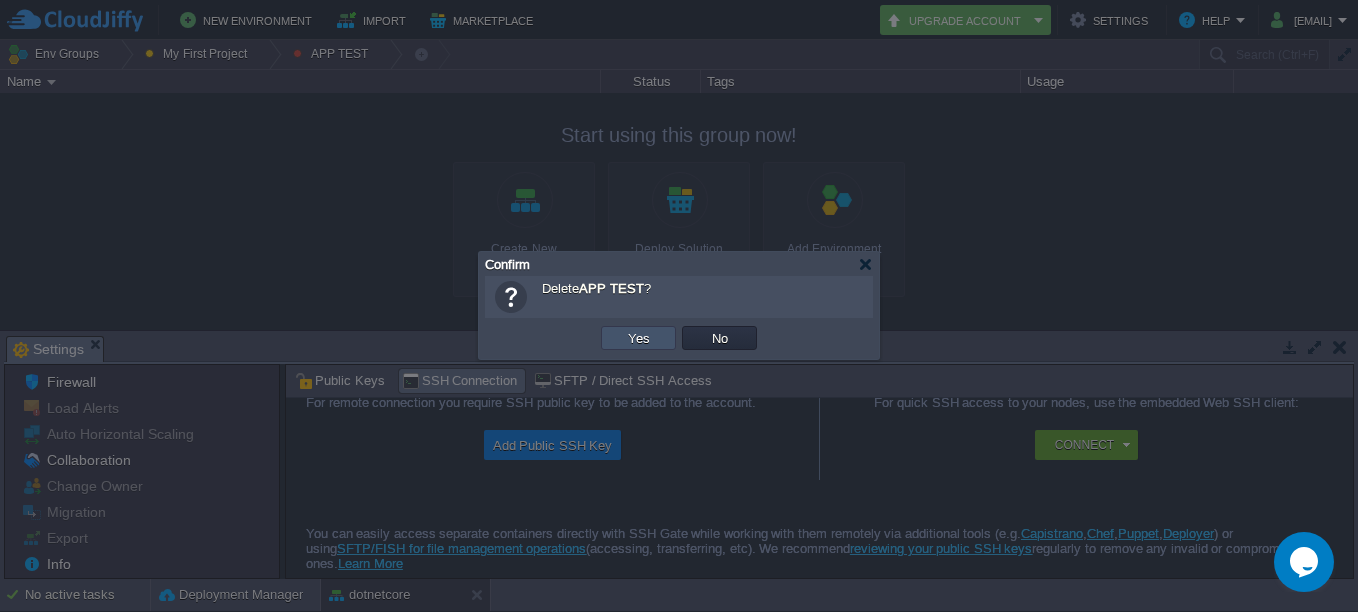 click on "Yes" at bounding box center [639, 338] 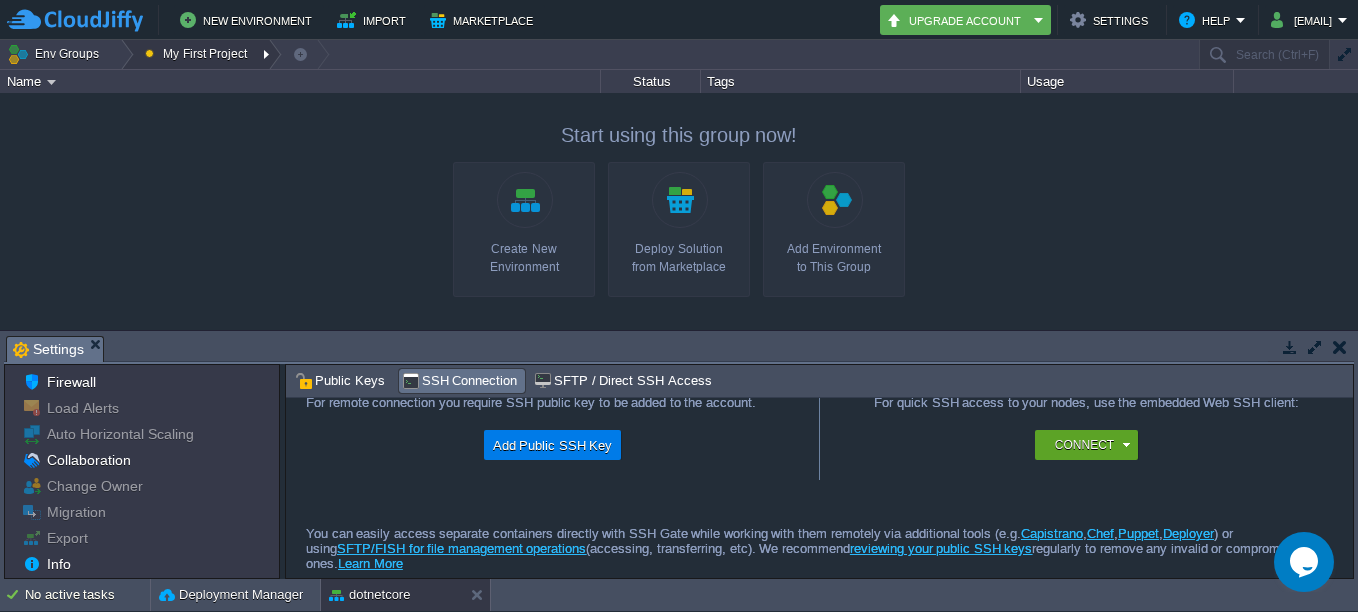 click at bounding box center [268, 54] 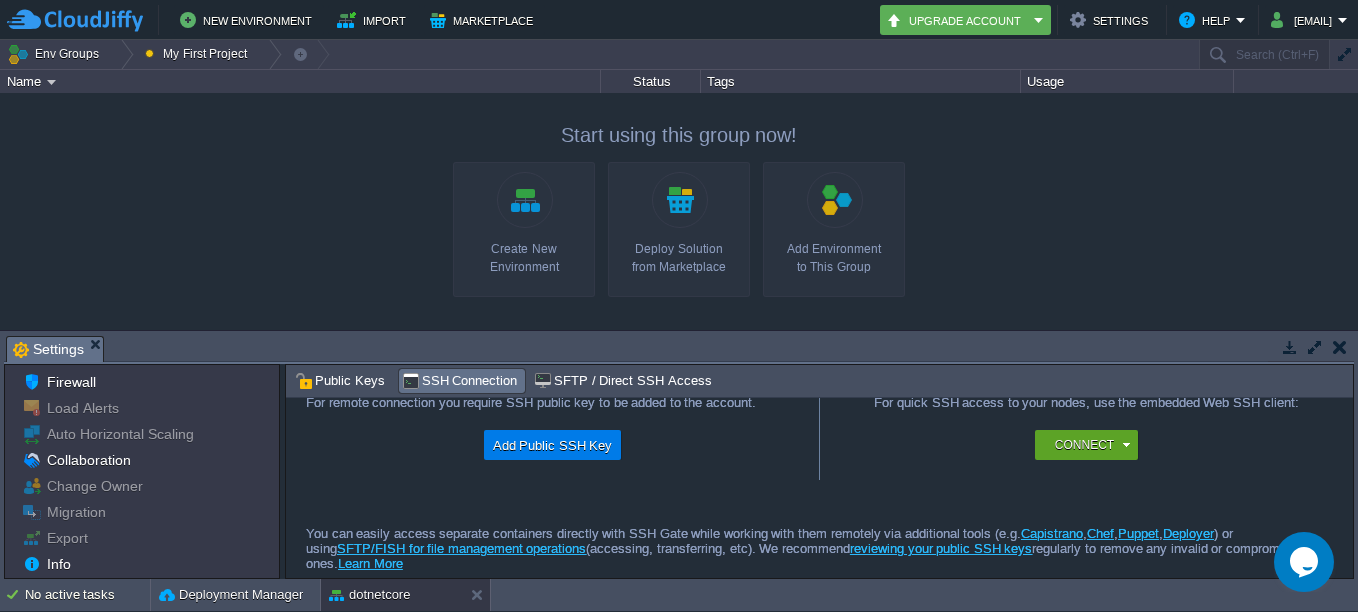 click on "skj2025 skj2025.cloudjiffy.net Running                  siva              + Add to Env Group                                                                                                                                                            RAM                 4%                                         CPU                 1%                             3 / 48                    9%     sangambooking-mssql-2025 sangambooking-mssql-2025.cloudjiffy.net Running                  siva              + Add to Env Group                                                                                                                                                            RAM                 2%                                         CPU                 1%                             2 / 64                    10%     rlnodejs2024 rlnodejs2024.cloudjiffy.net Running                  siva              + Add to Env Group" at bounding box center (679, 211) 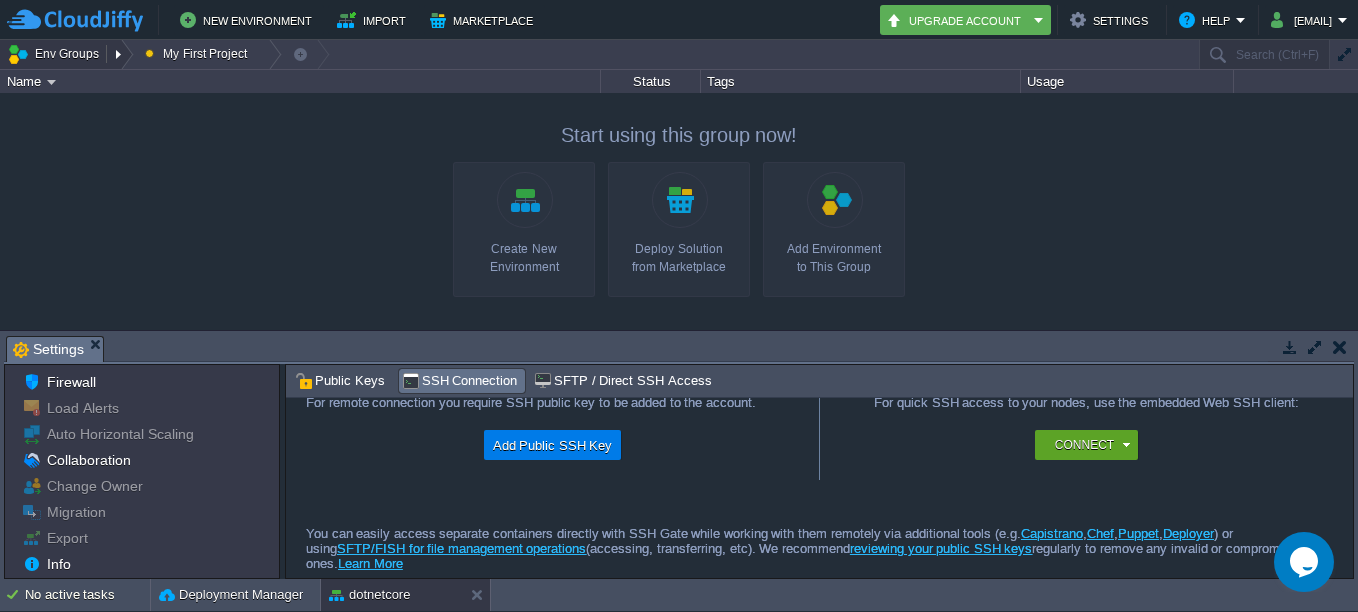 click on "Env Groups" at bounding box center [56, 54] 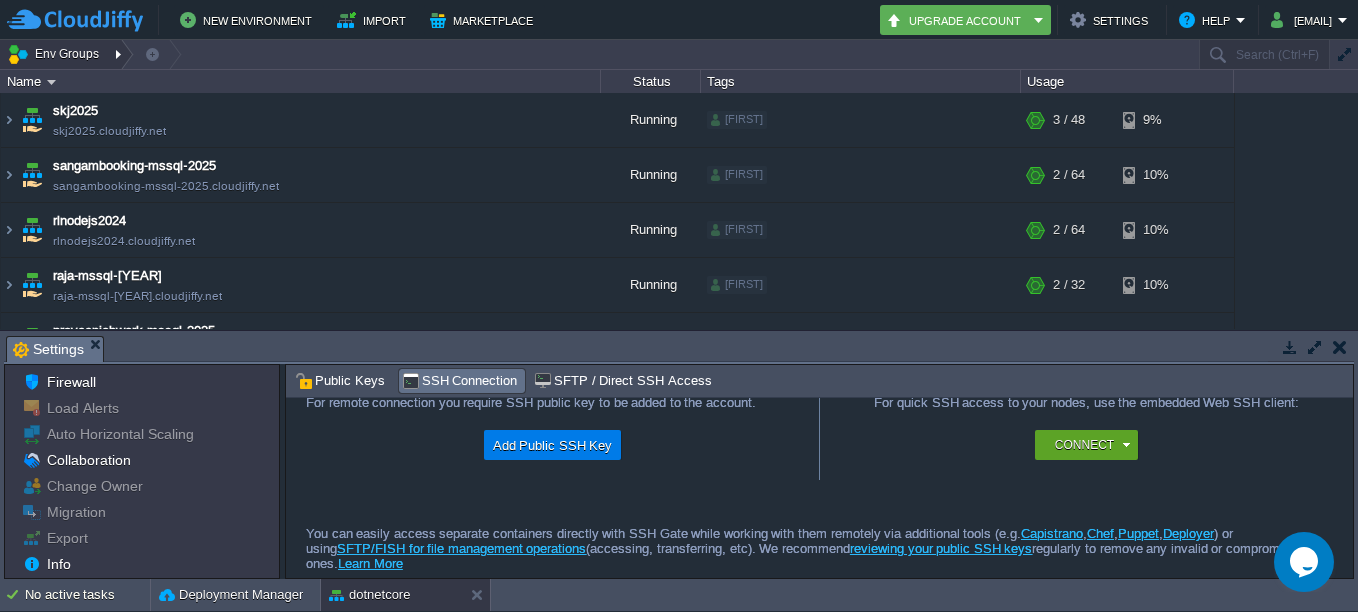 click on "Env Groups" at bounding box center [56, 54] 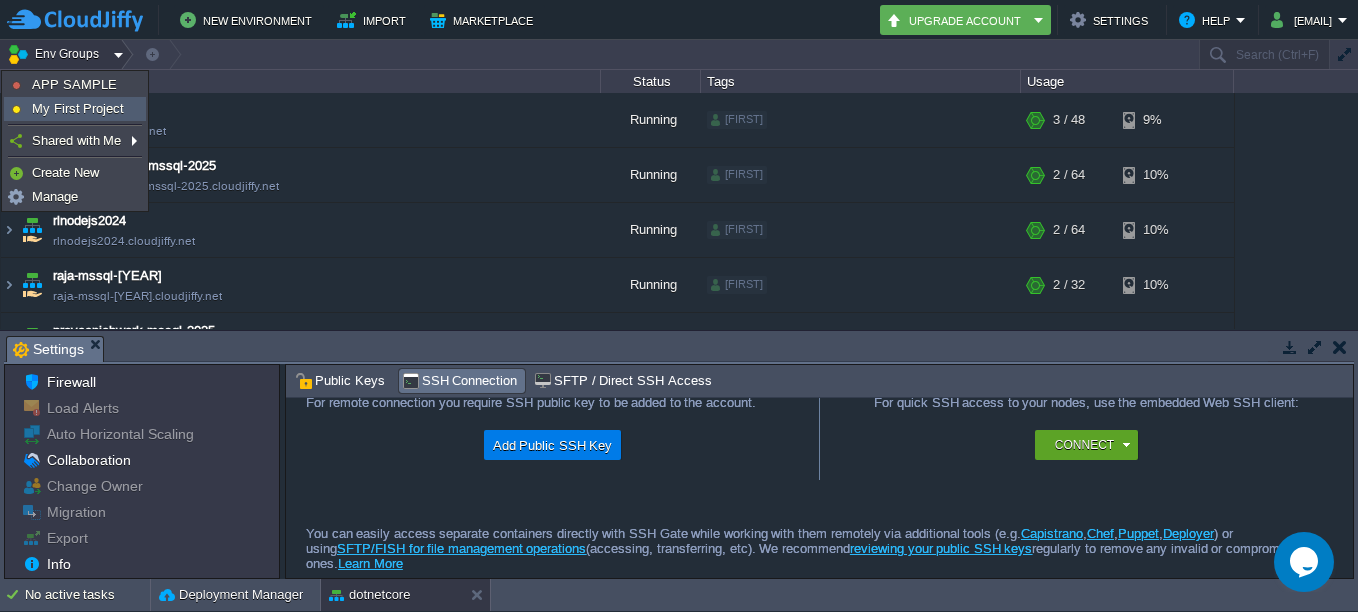 click on "My First Project" at bounding box center [78, 108] 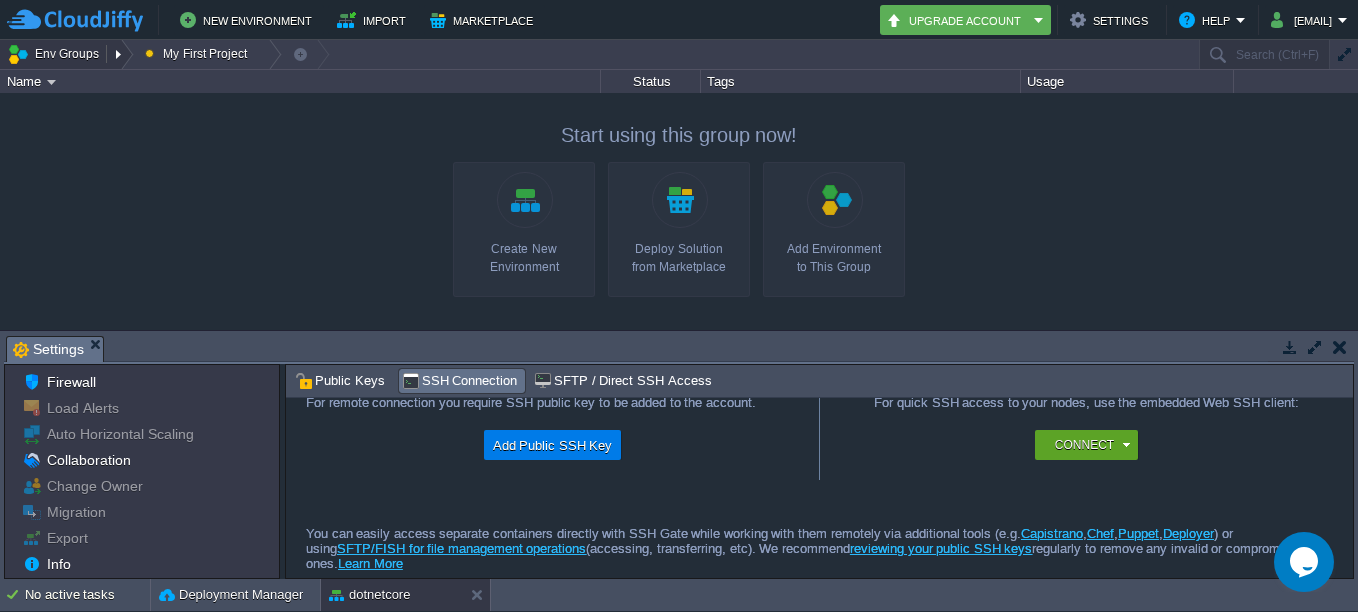 click on "Env Groups" at bounding box center (56, 54) 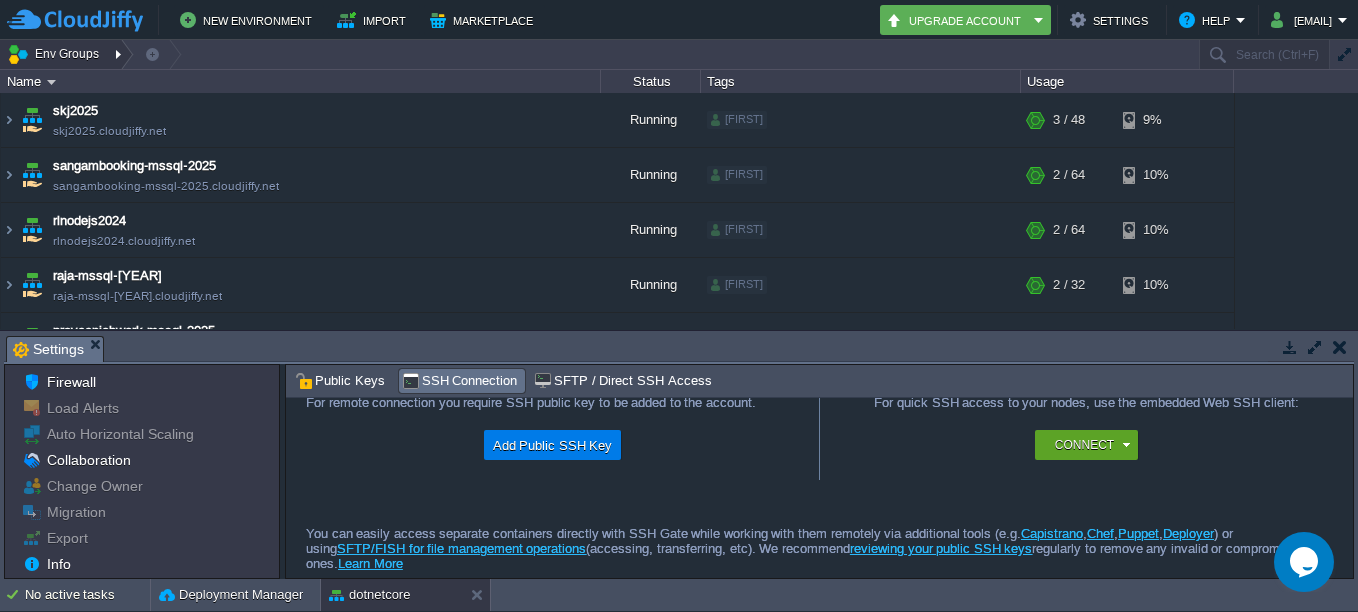click on "Env Groups" at bounding box center [56, 54] 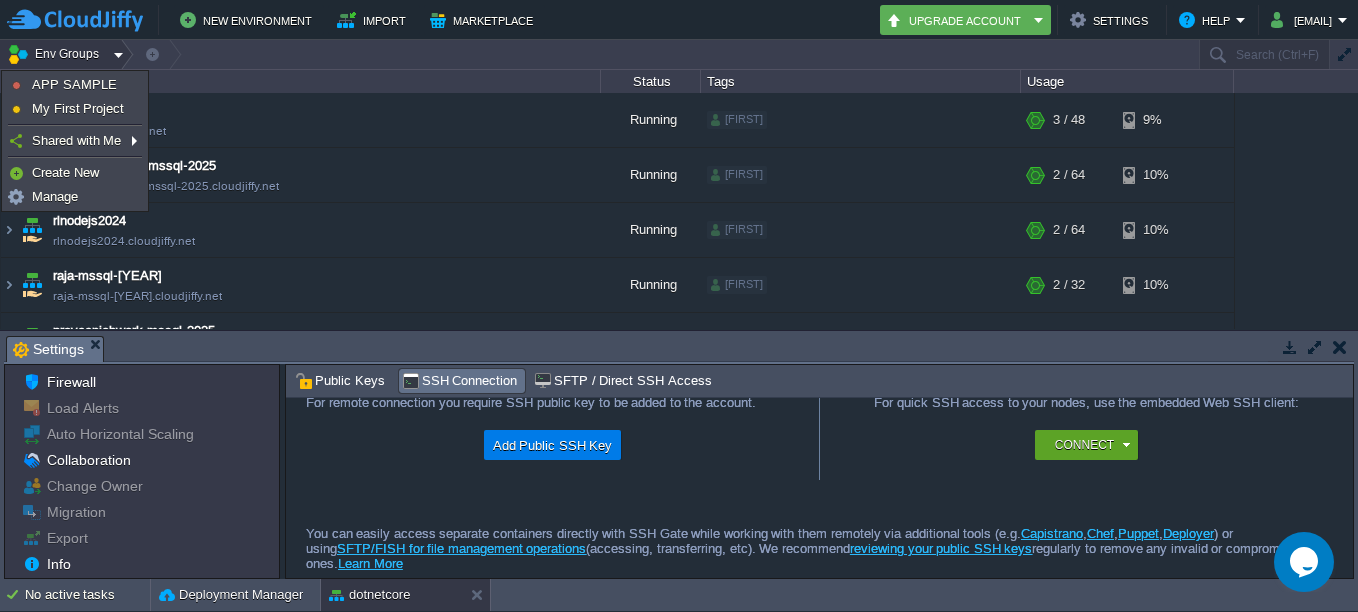 click on "Env Groups" at bounding box center [598, 54] 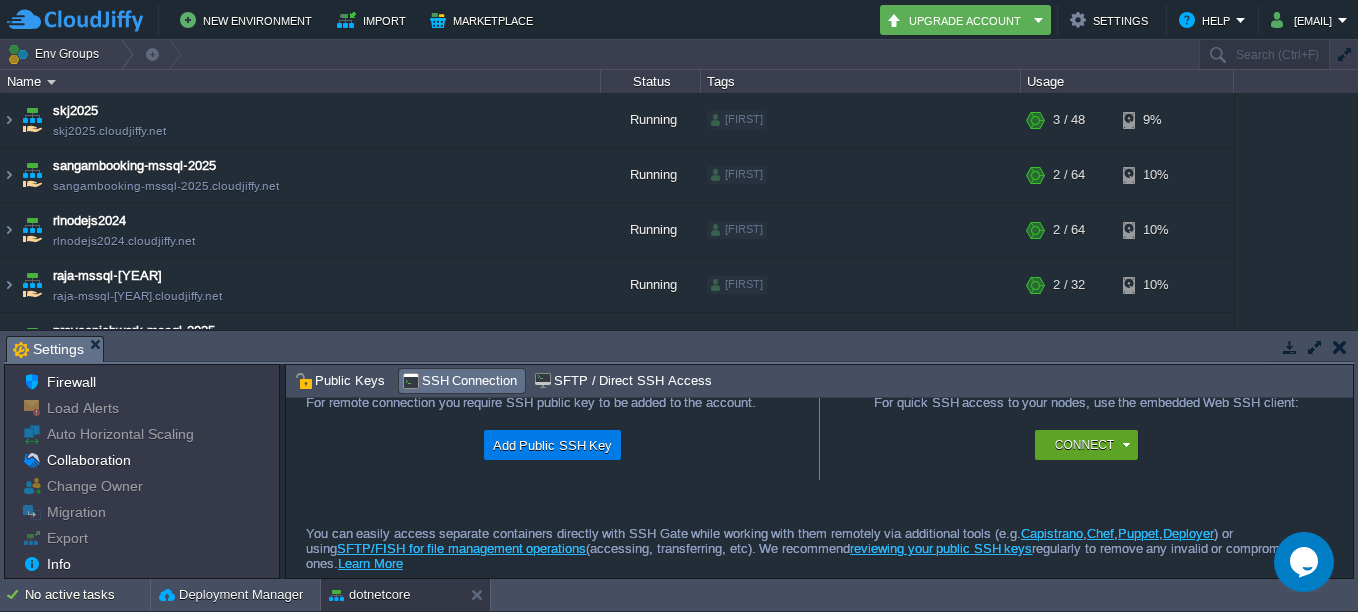 click at bounding box center (51, 82) 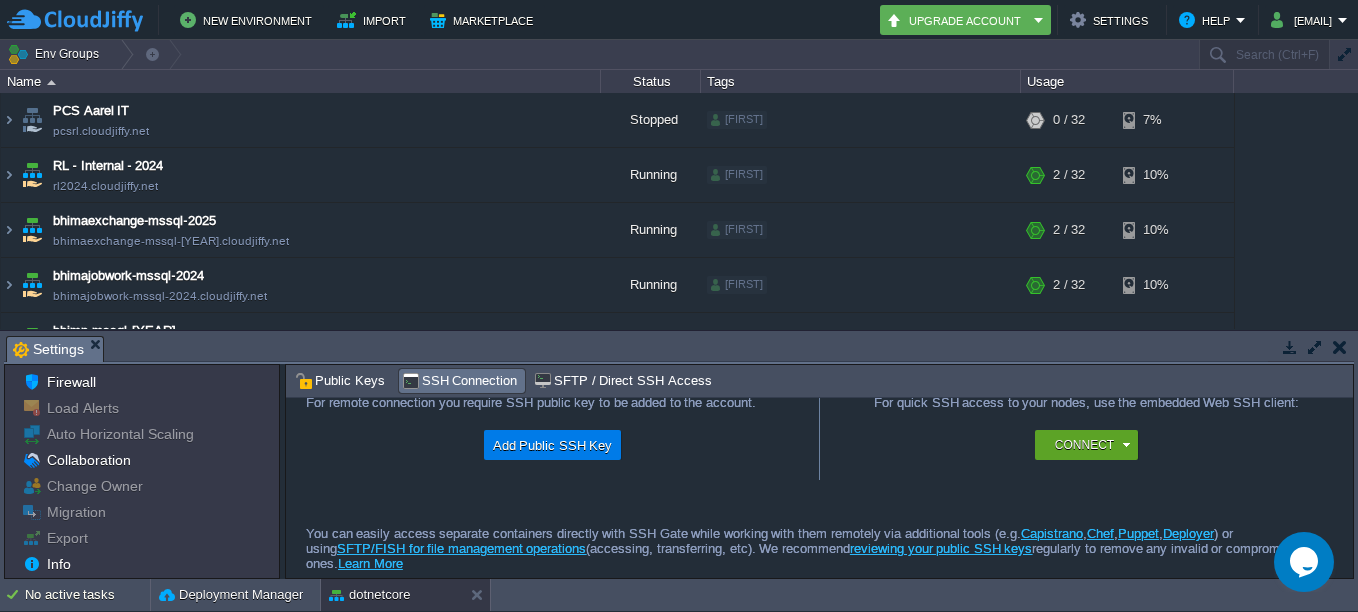 click at bounding box center (51, 82) 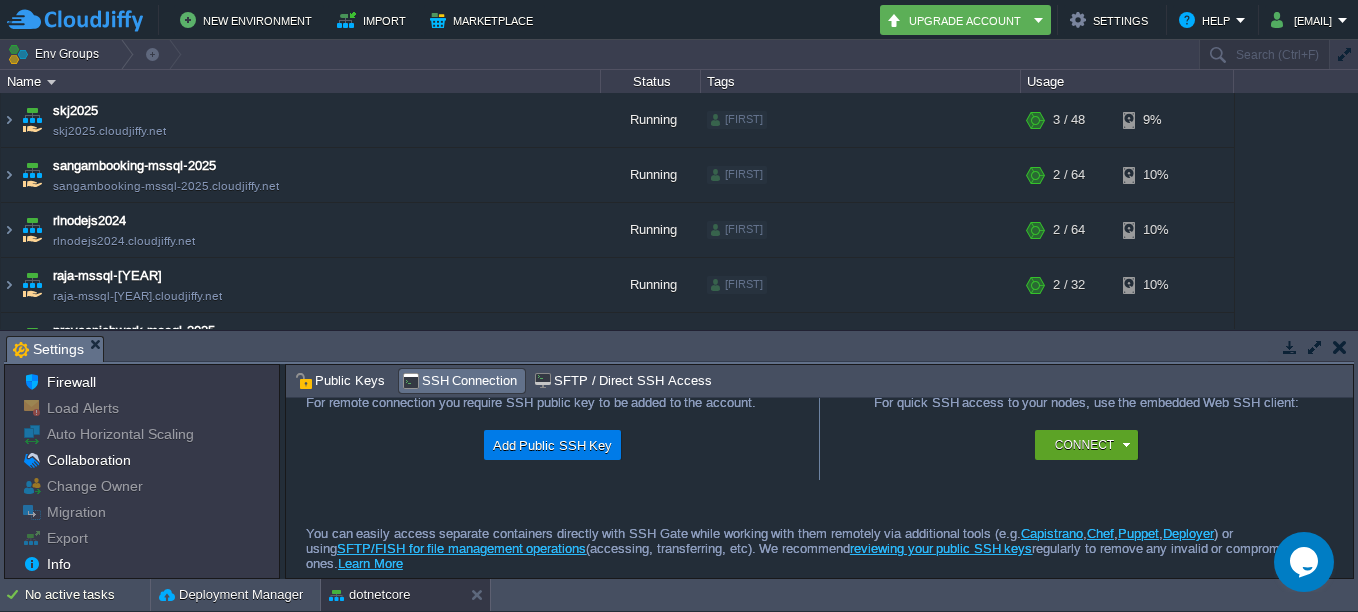 drag, startPoint x: 167, startPoint y: 80, endPoint x: 1217, endPoint y: 89, distance: 1050.0386 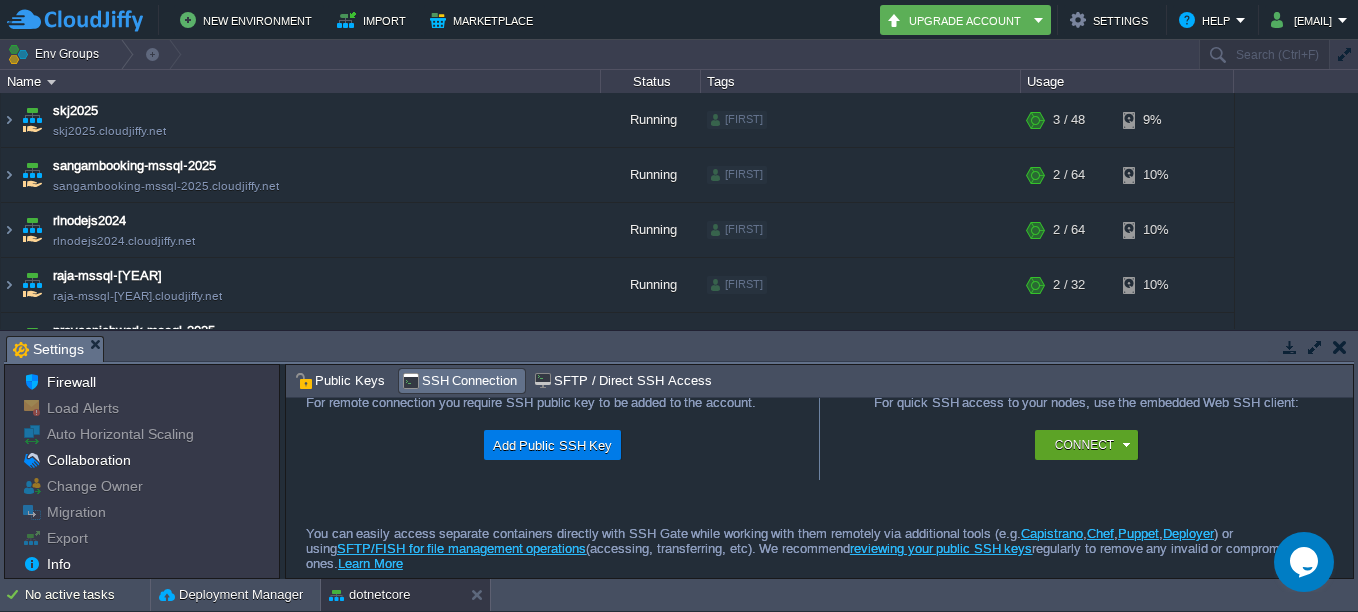 click on "Usage" at bounding box center [1127, 81] 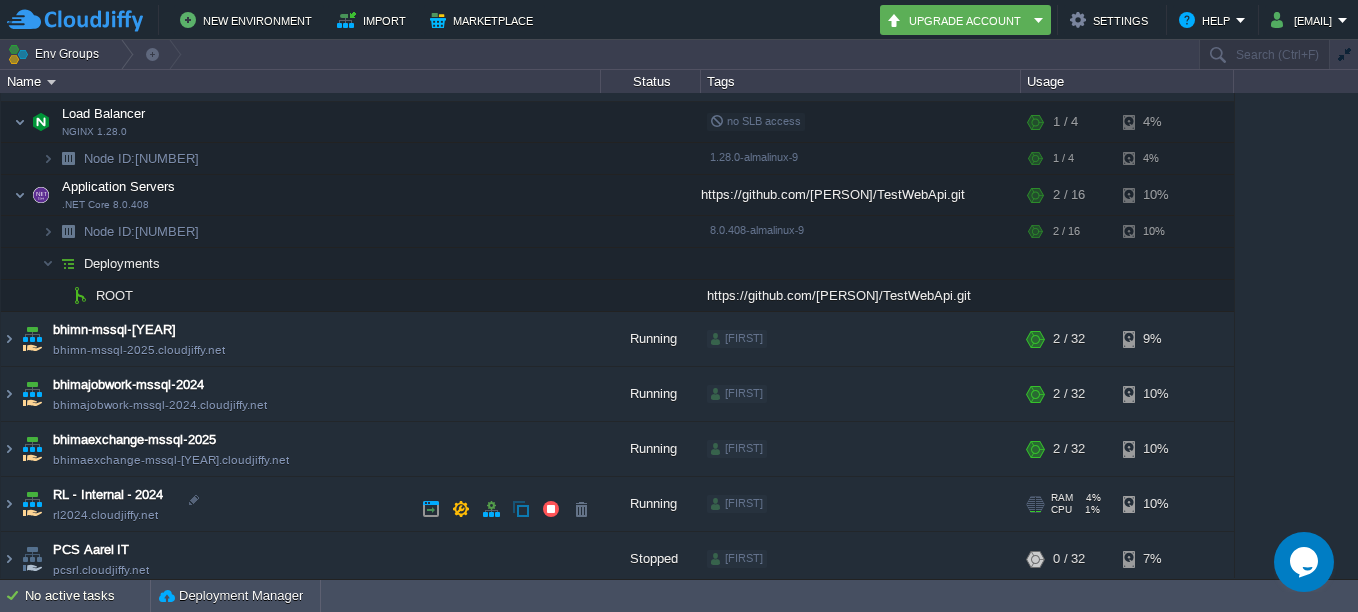 scroll, scrollTop: 440, scrollLeft: 0, axis: vertical 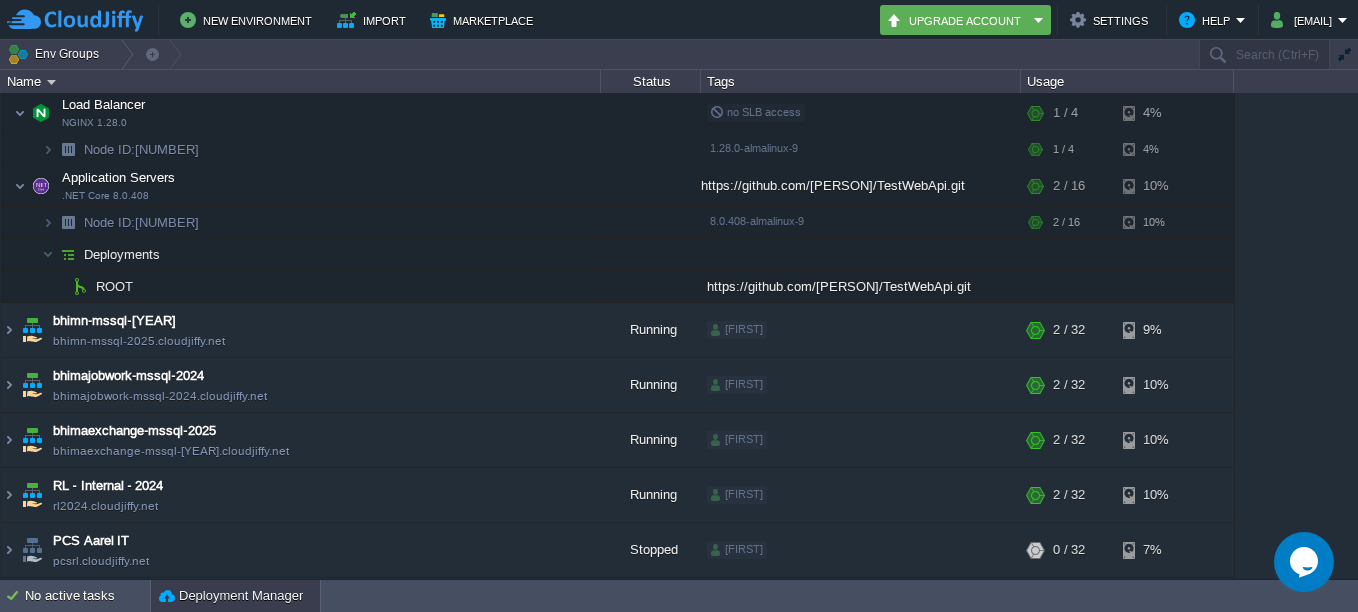 click on "Deployment Manager" at bounding box center [231, 596] 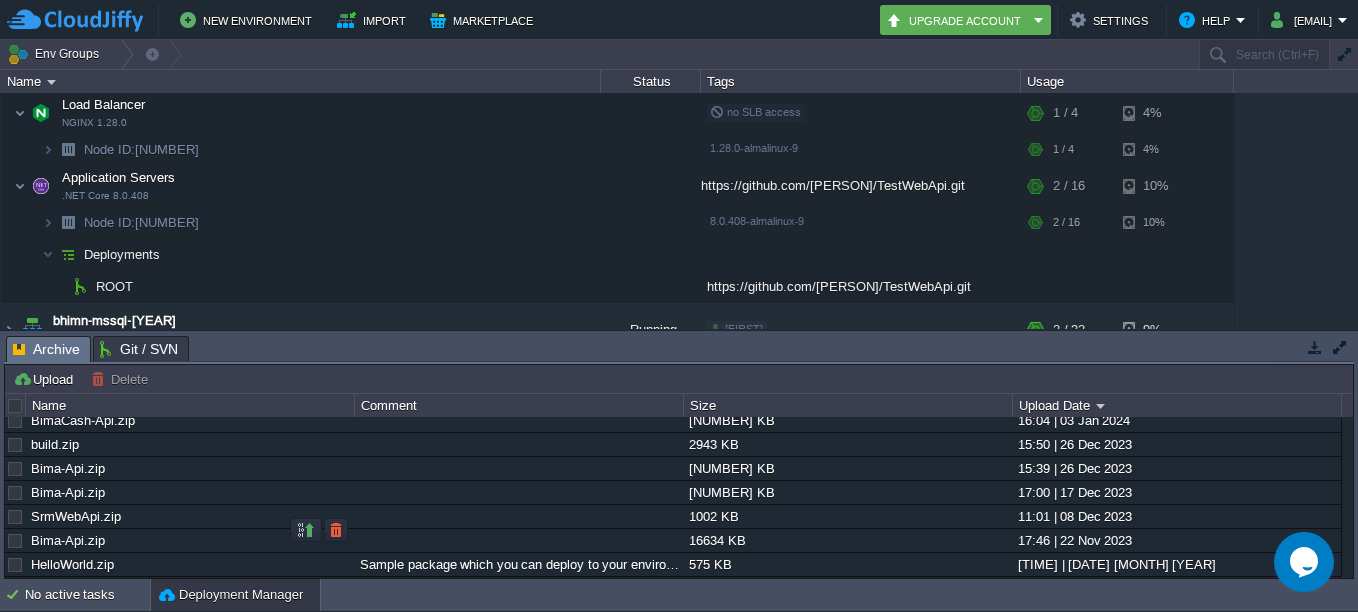 scroll, scrollTop: 2215, scrollLeft: 0, axis: vertical 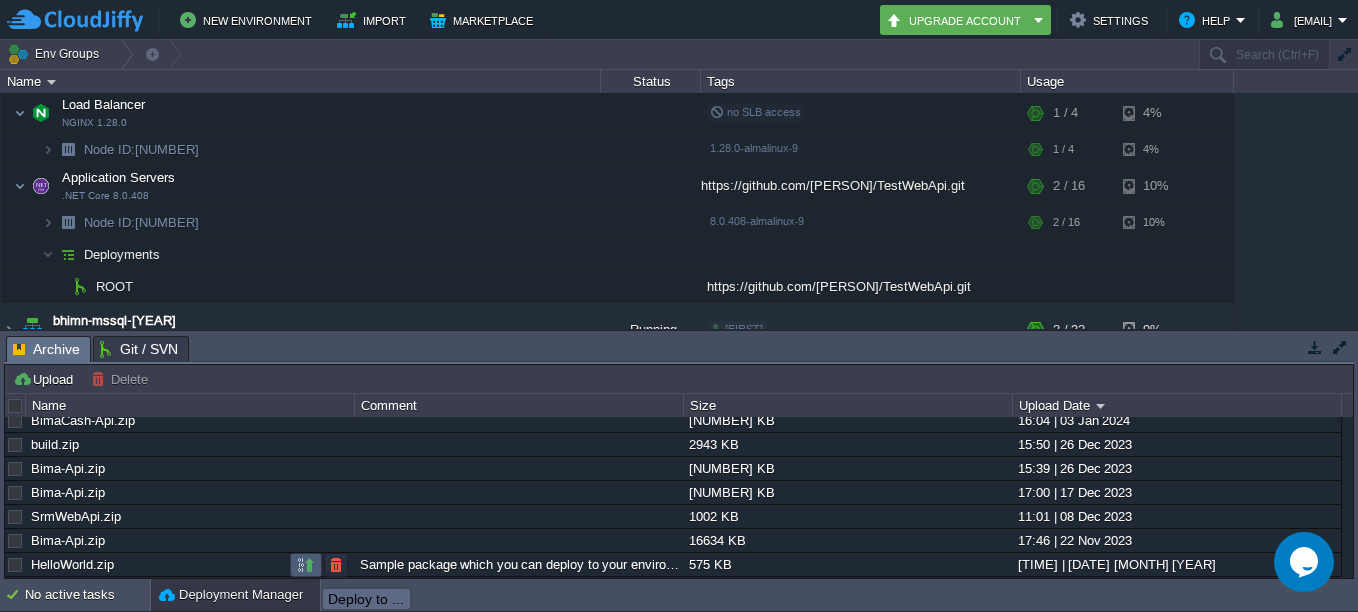 click at bounding box center (306, 565) 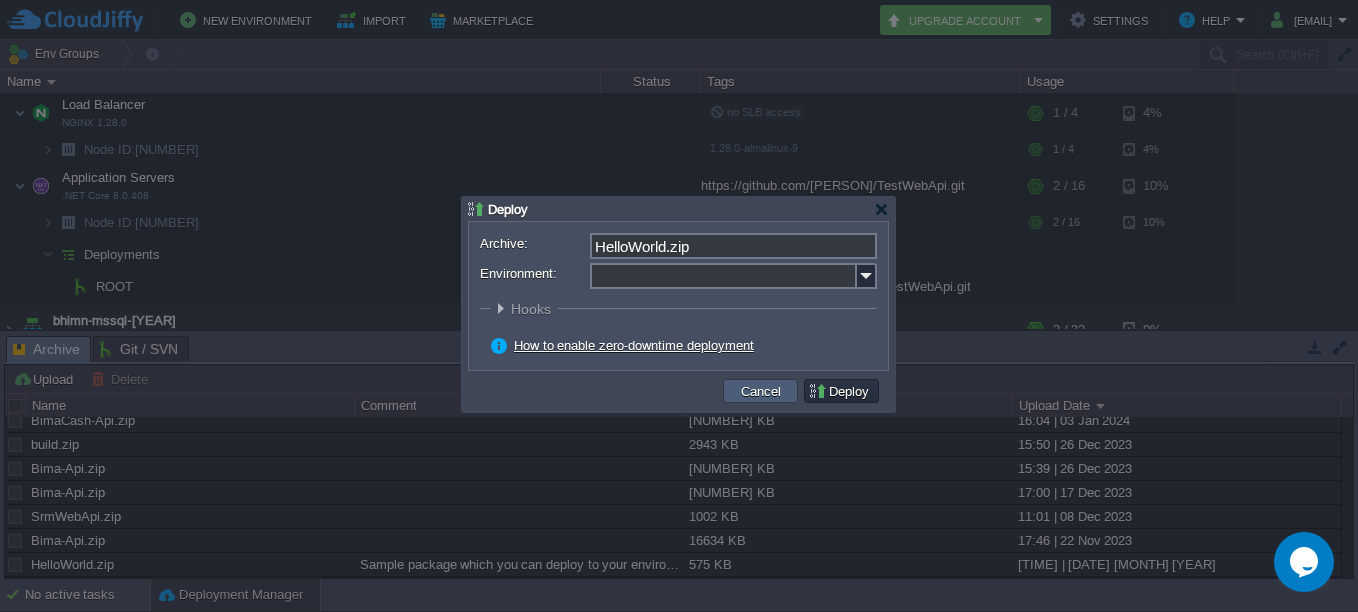 click on "Cancel" at bounding box center [761, 391] 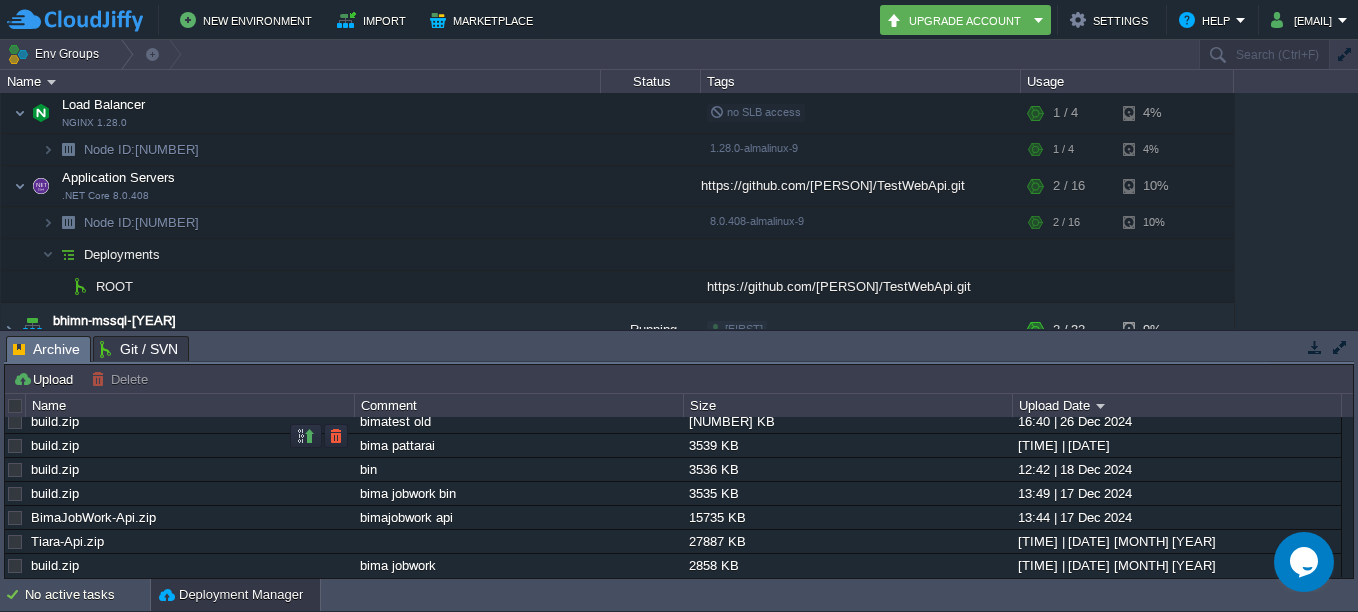 scroll, scrollTop: 1415, scrollLeft: 0, axis: vertical 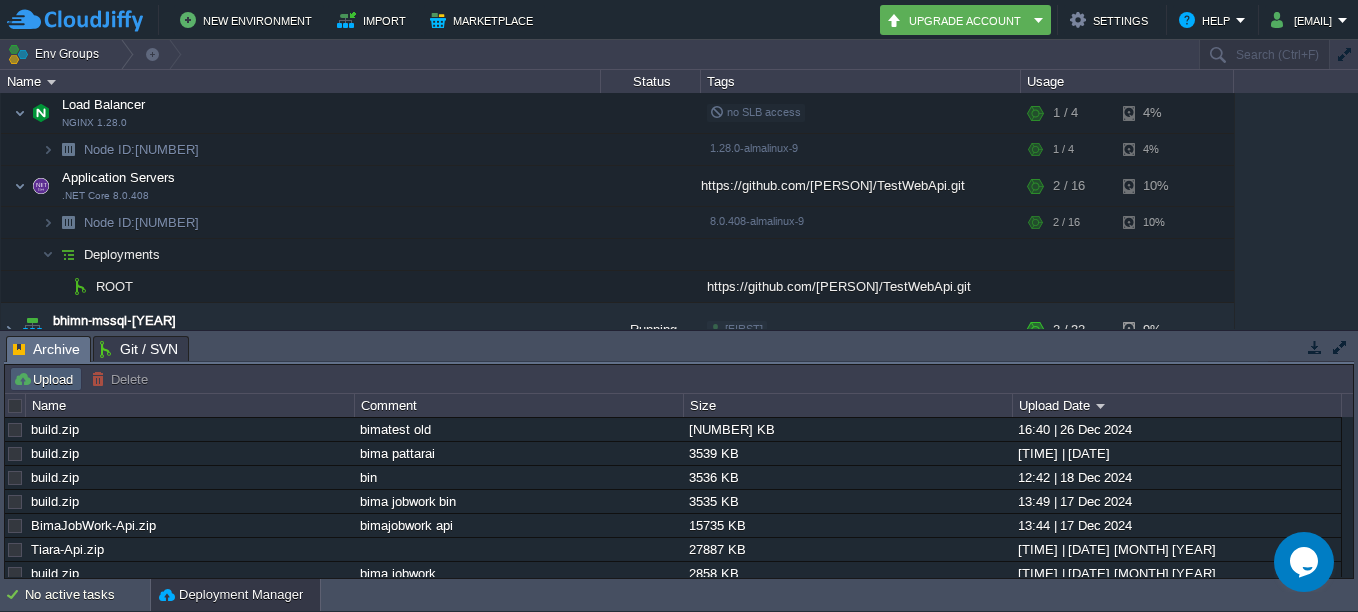 click on "Upload" at bounding box center [46, 379] 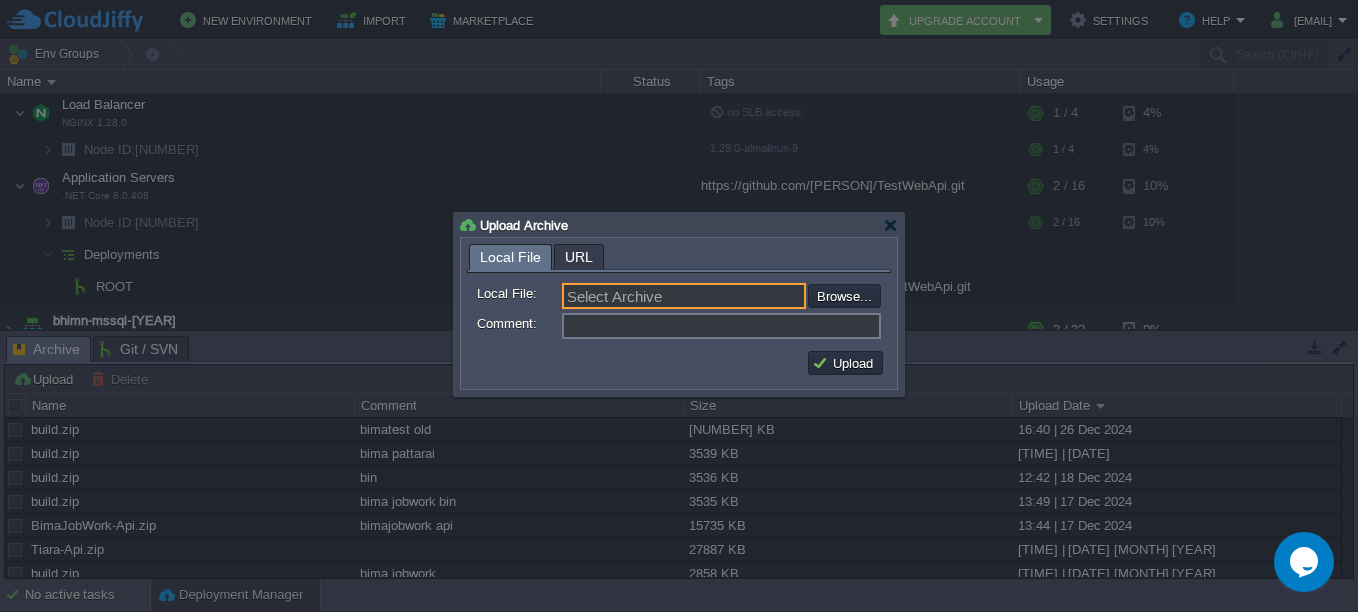 click on "Select Archive" at bounding box center [684, 296] 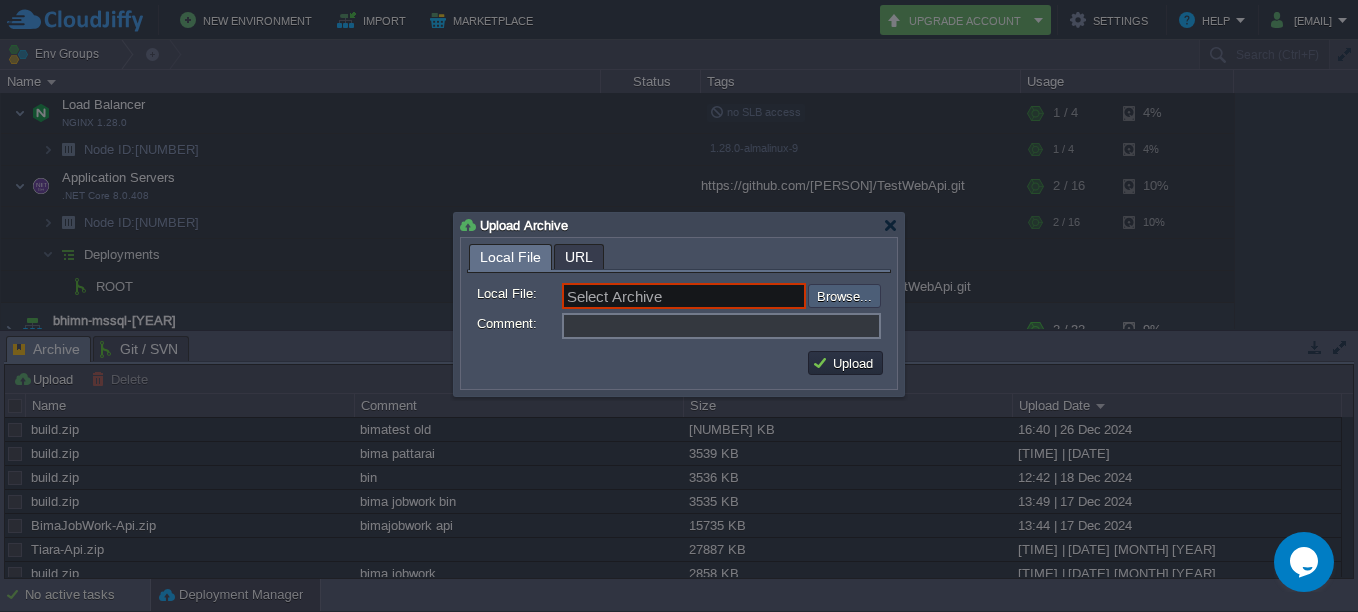 click at bounding box center [754, 296] 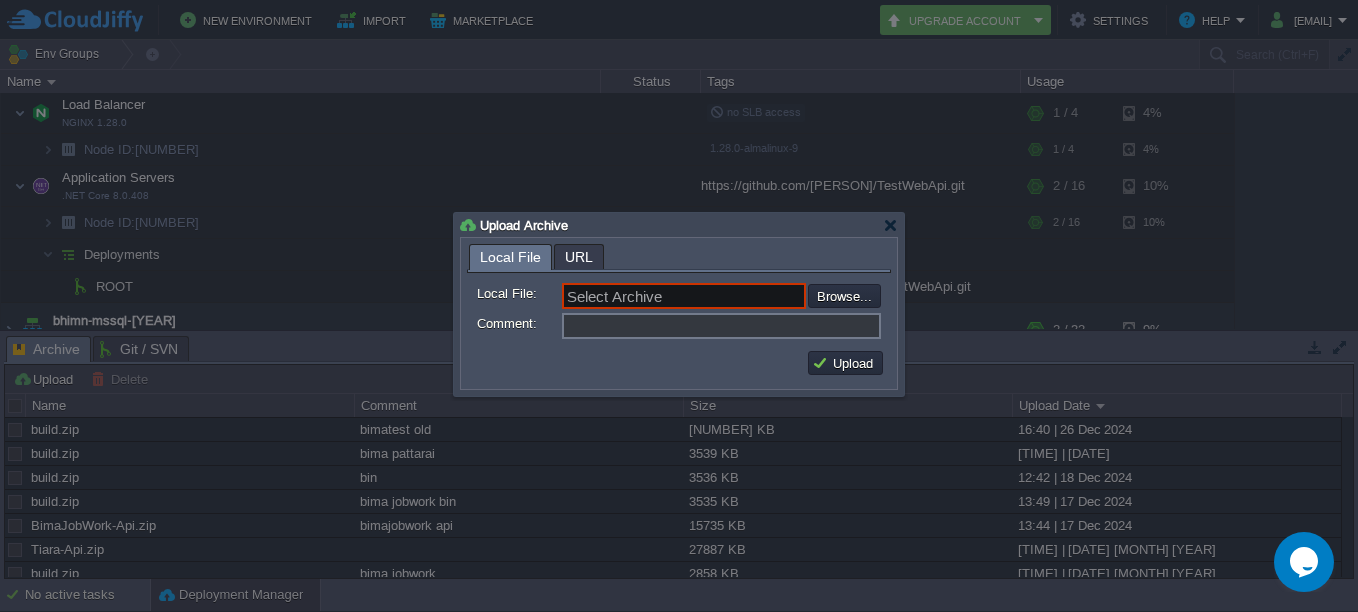 type on "C:\fakepath\publish.zip" 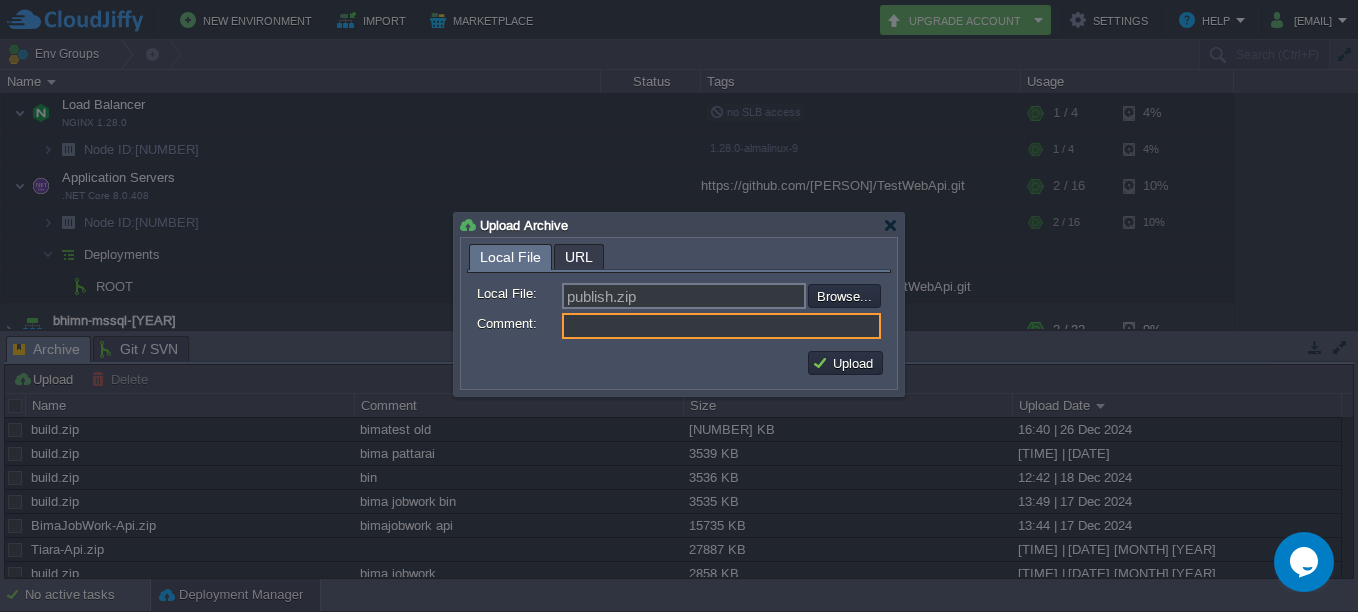 drag, startPoint x: 633, startPoint y: 322, endPoint x: 734, endPoint y: 336, distance: 101.96568 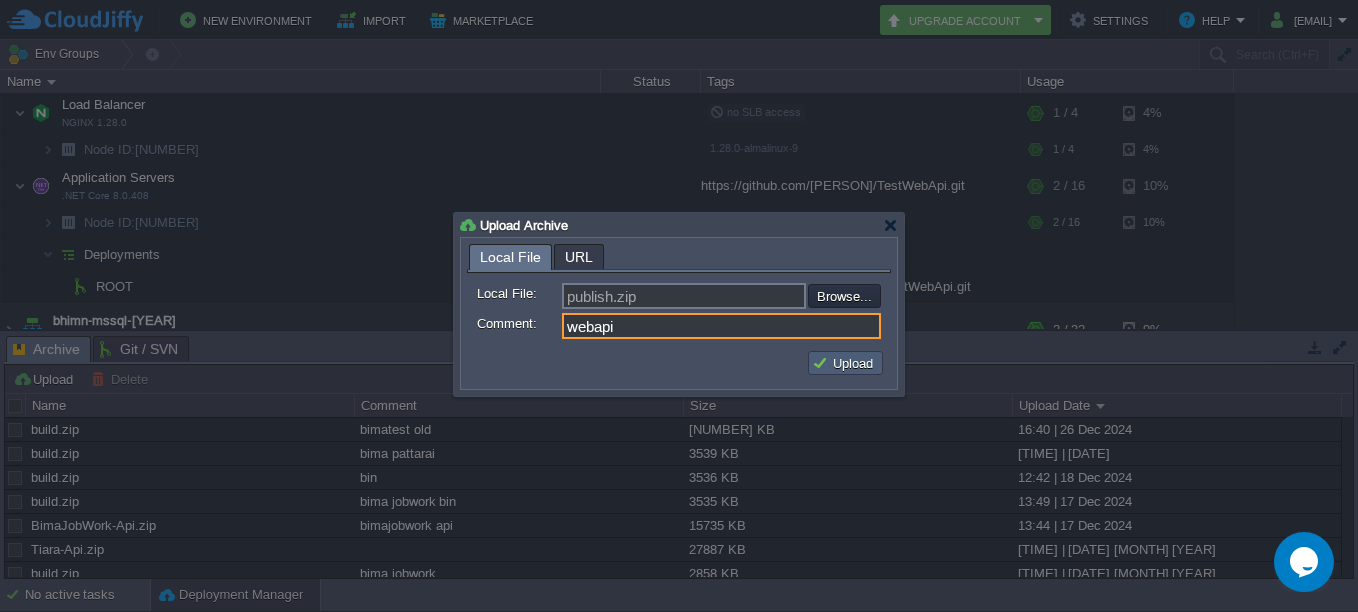 type on "webapi" 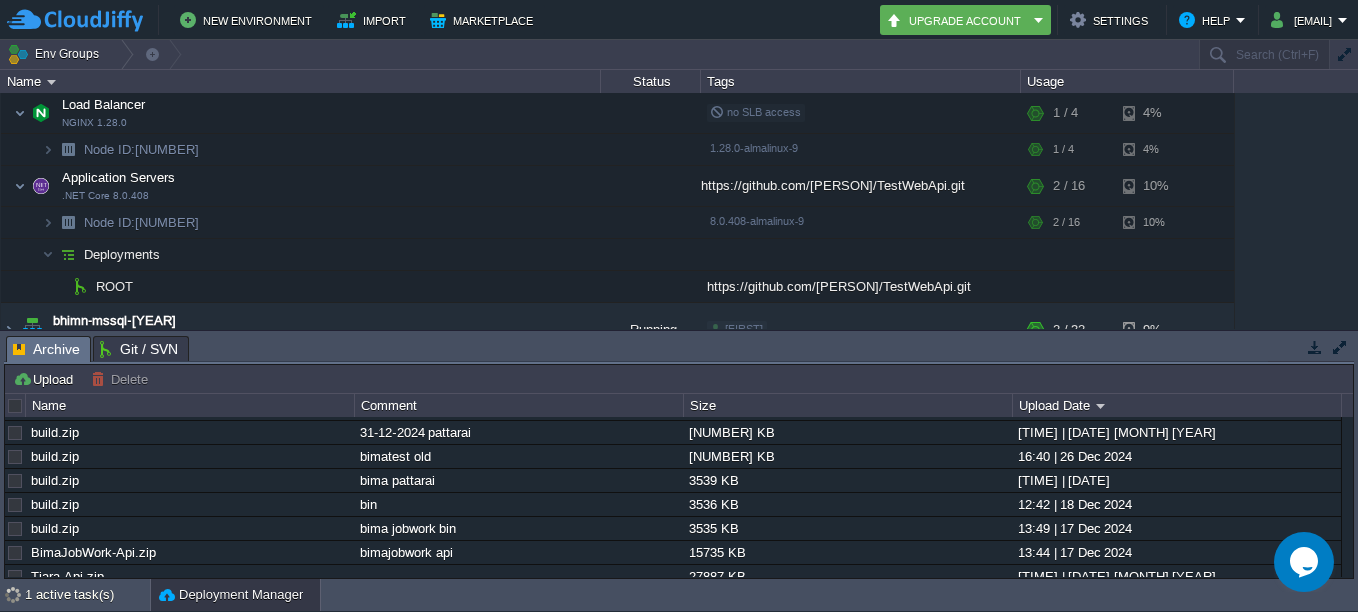 scroll, scrollTop: 1440, scrollLeft: 0, axis: vertical 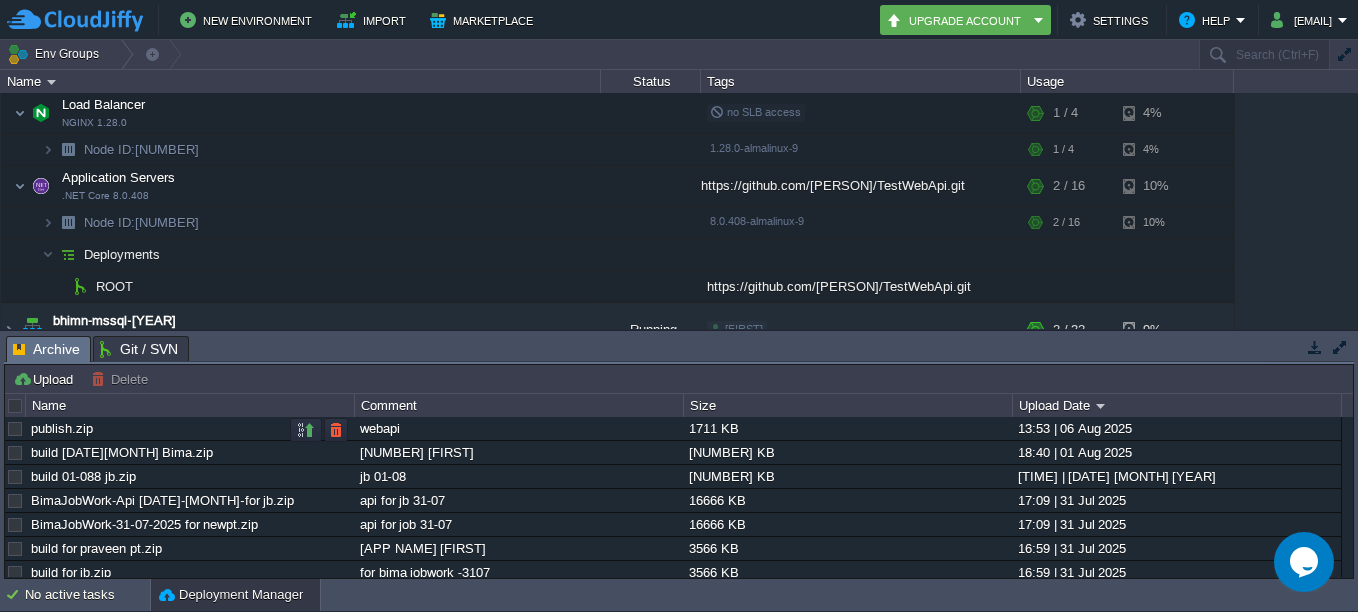 click on "publish.zip" at bounding box center (62, 428) 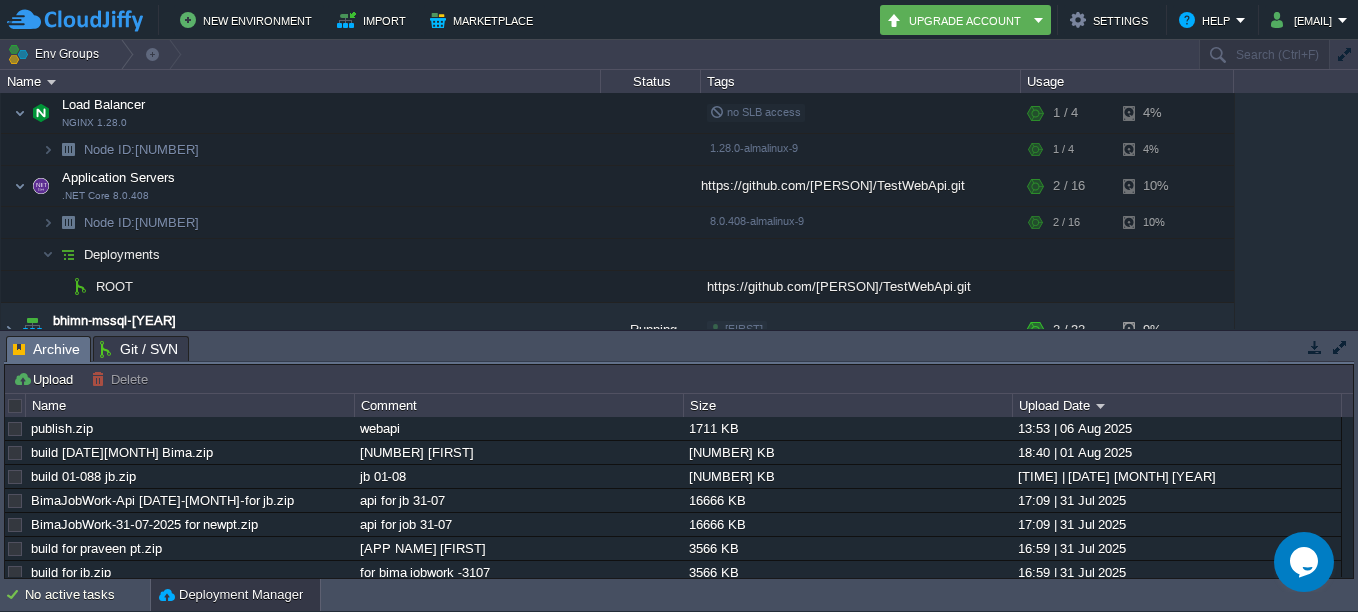 click on "Git / SVN" at bounding box center (139, 349) 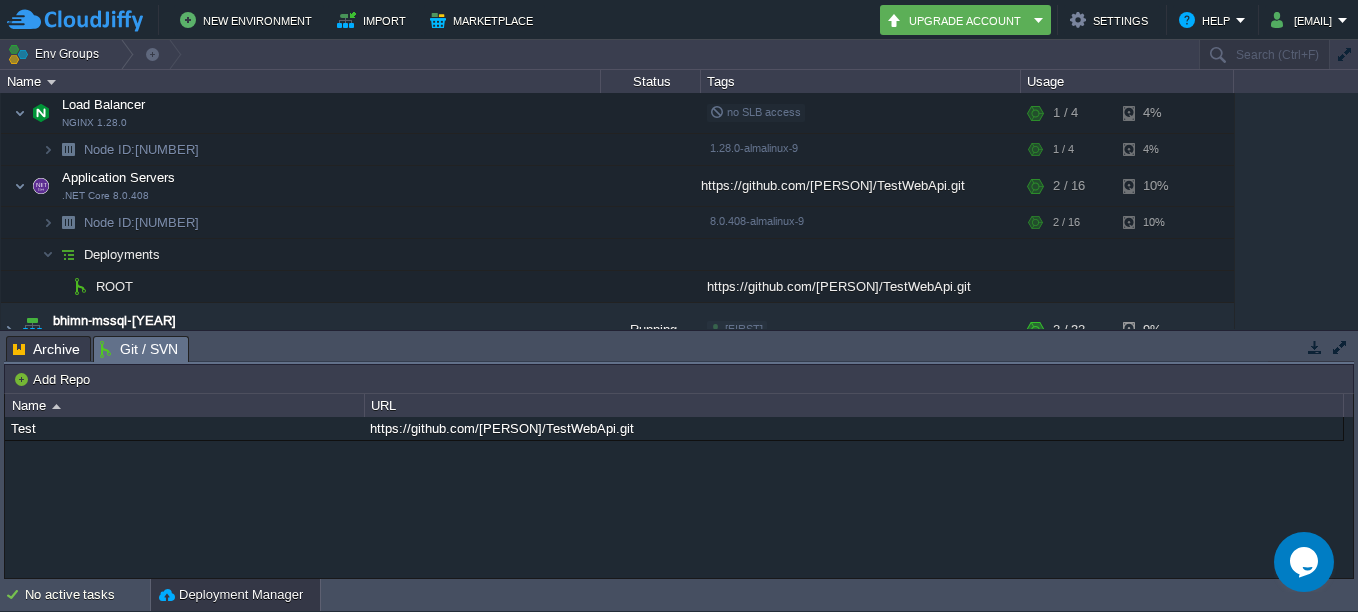 click on "Archive" at bounding box center (46, 349) 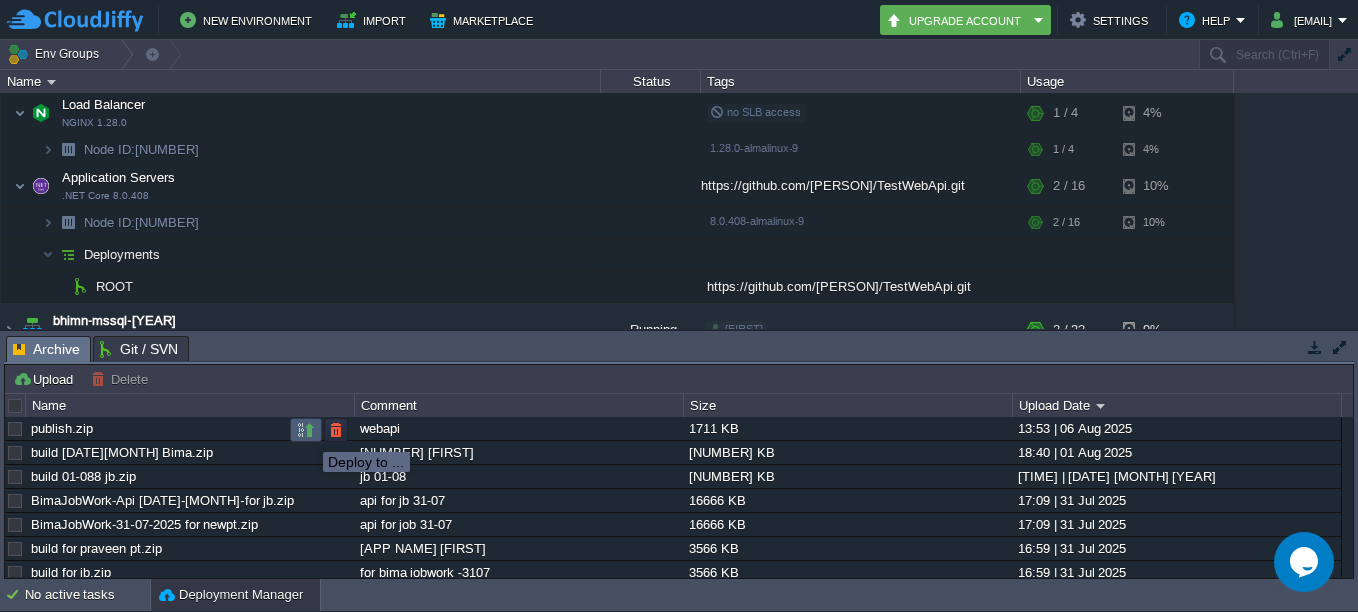 click at bounding box center (306, 430) 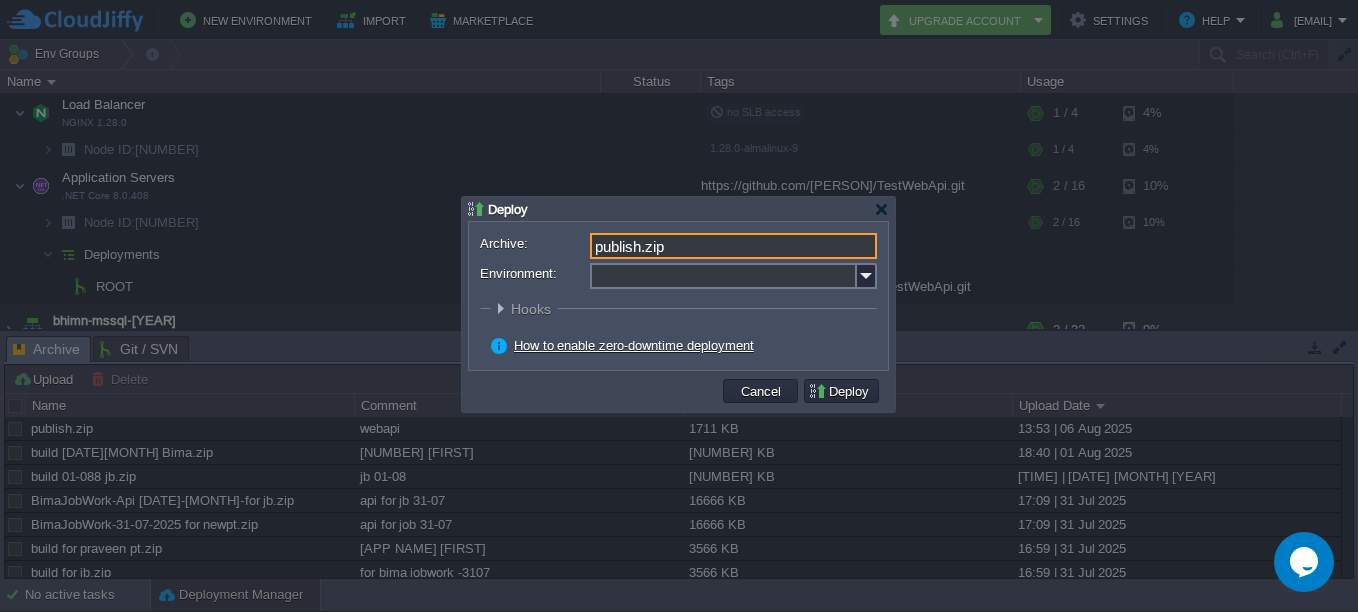 click on "publish.zip" at bounding box center [733, 246] 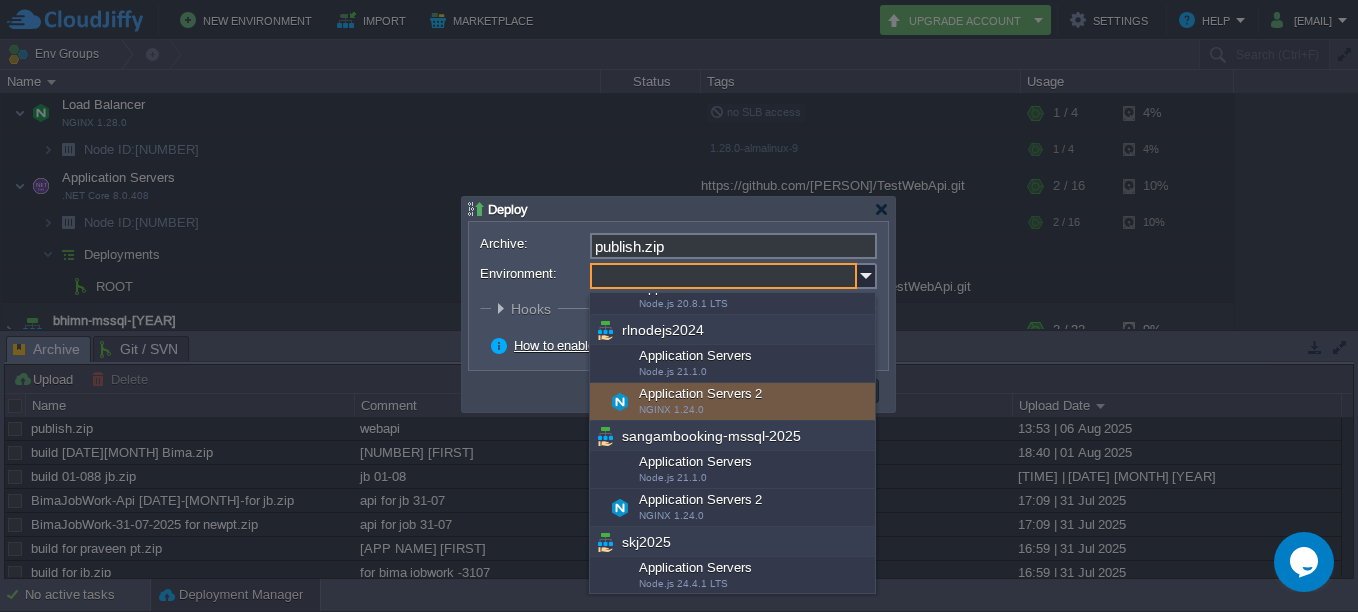 scroll, scrollTop: 926, scrollLeft: 0, axis: vertical 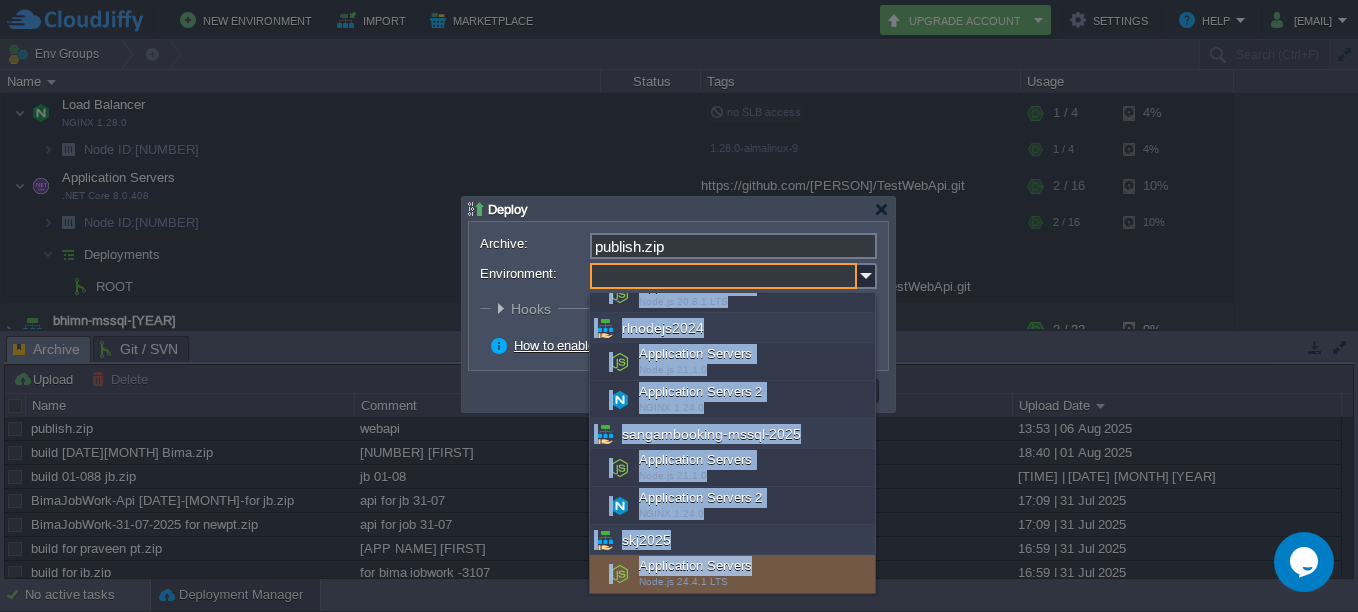 drag, startPoint x: 867, startPoint y: 561, endPoint x: 878, endPoint y: 510, distance: 52.17279 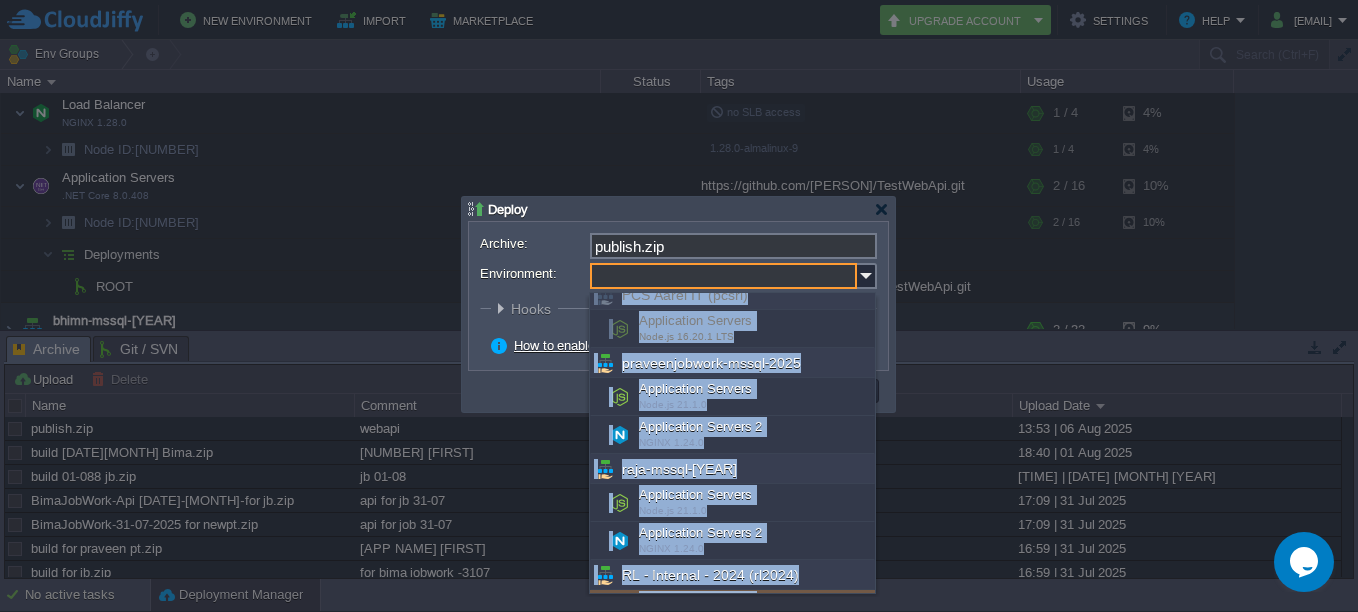 scroll, scrollTop: 450, scrollLeft: 0, axis: vertical 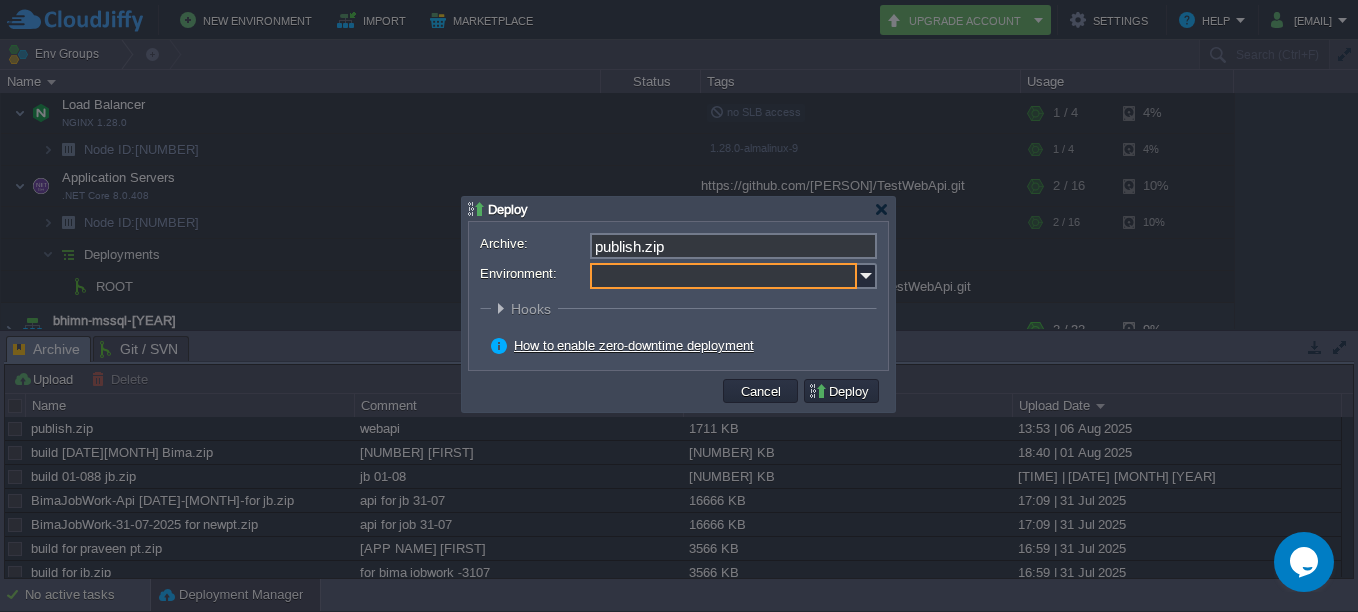 click on "Environment:" at bounding box center [723, 276] 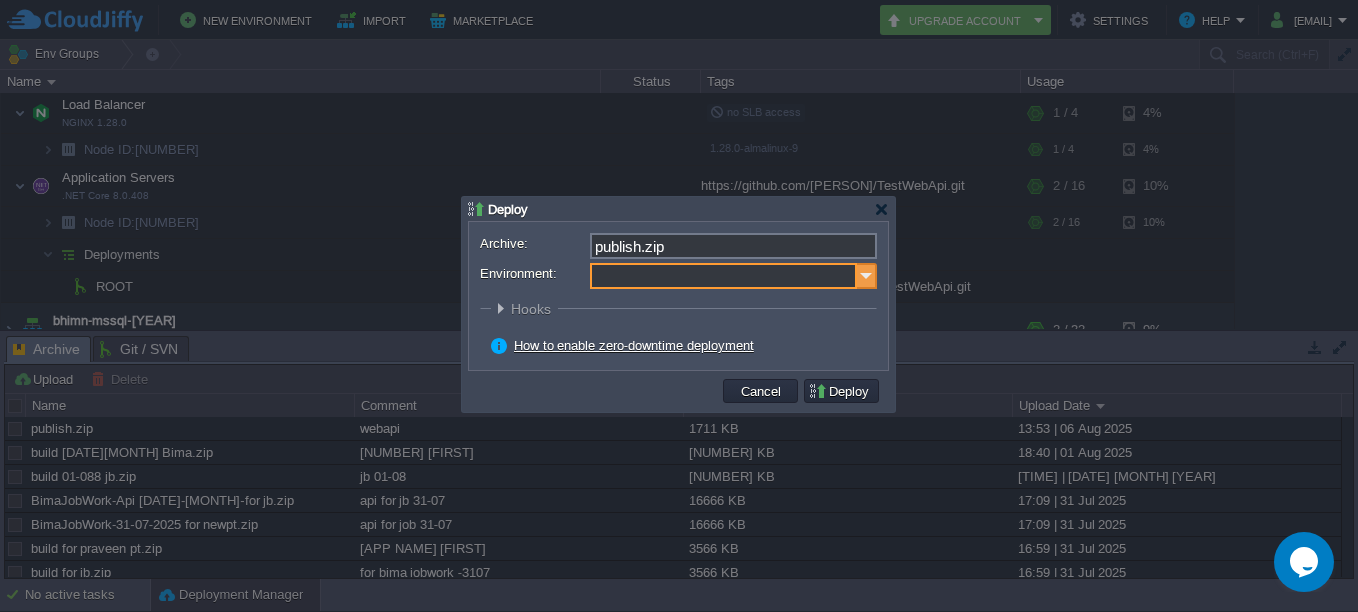 click at bounding box center [867, 276] 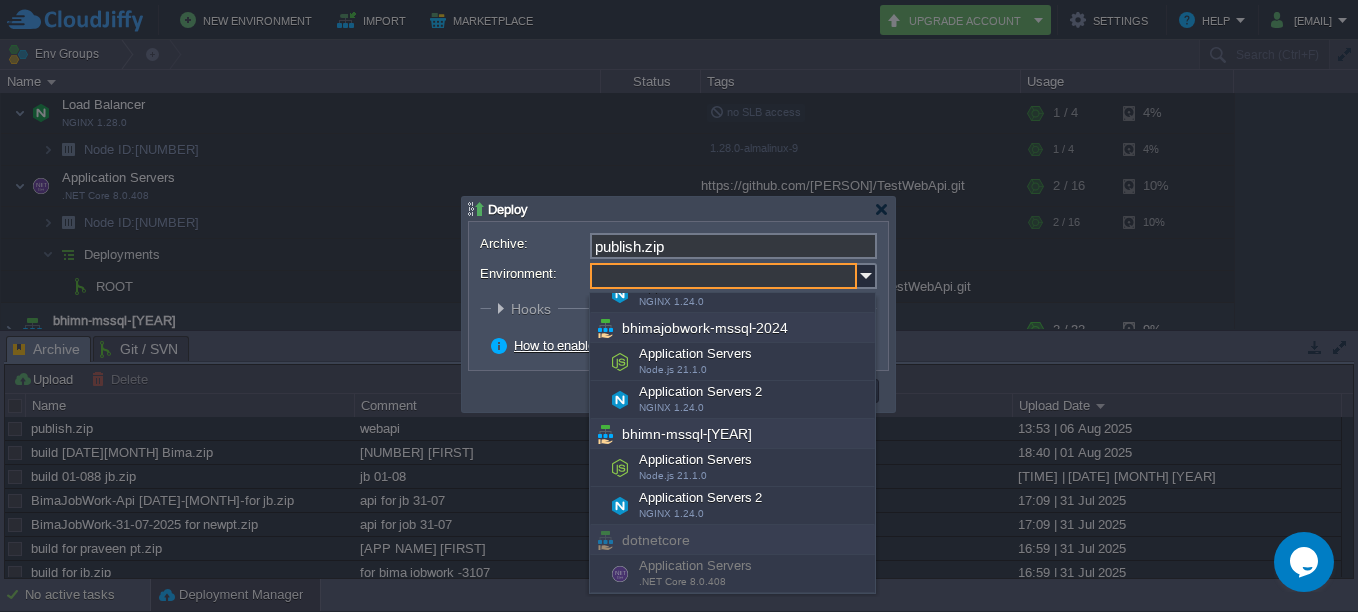 scroll, scrollTop: 154, scrollLeft: 0, axis: vertical 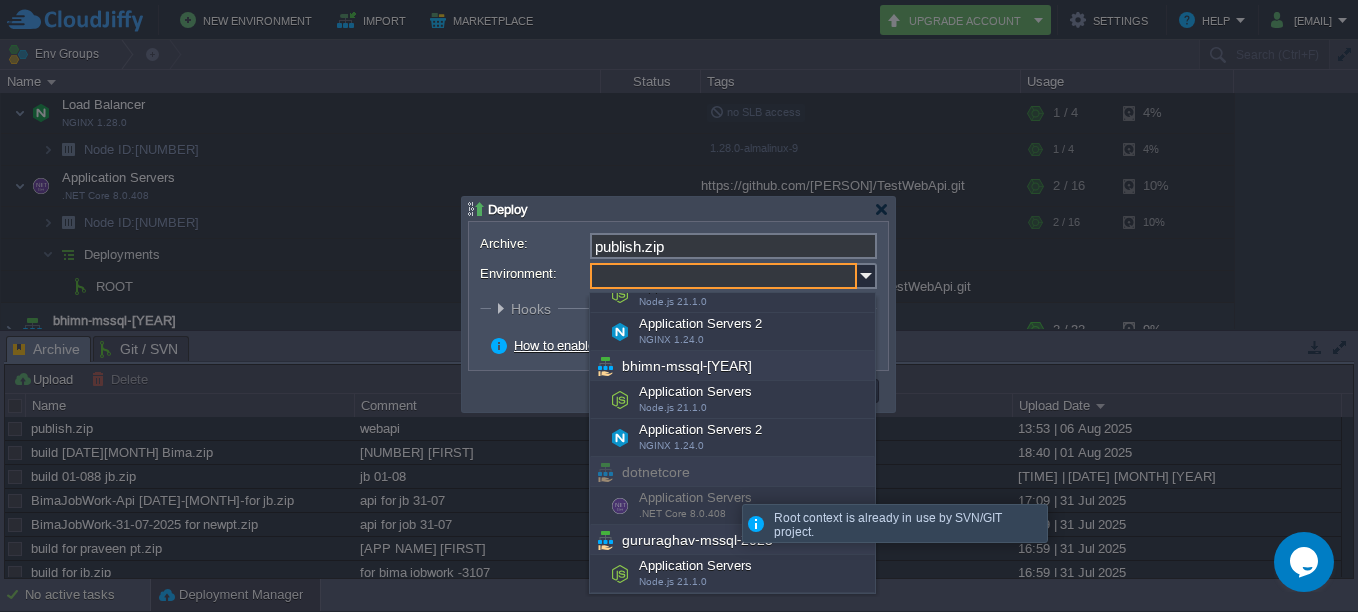 click on "dotnetcore" at bounding box center [732, 472] 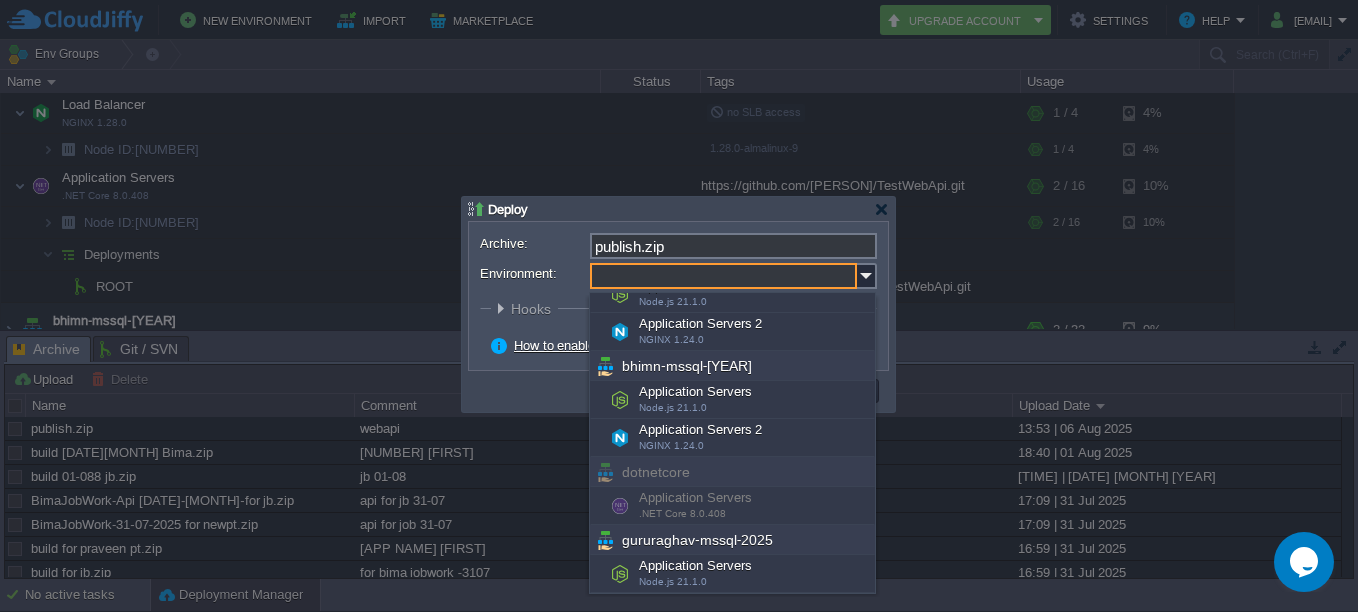 click on "dotnetcore" at bounding box center (732, 472) 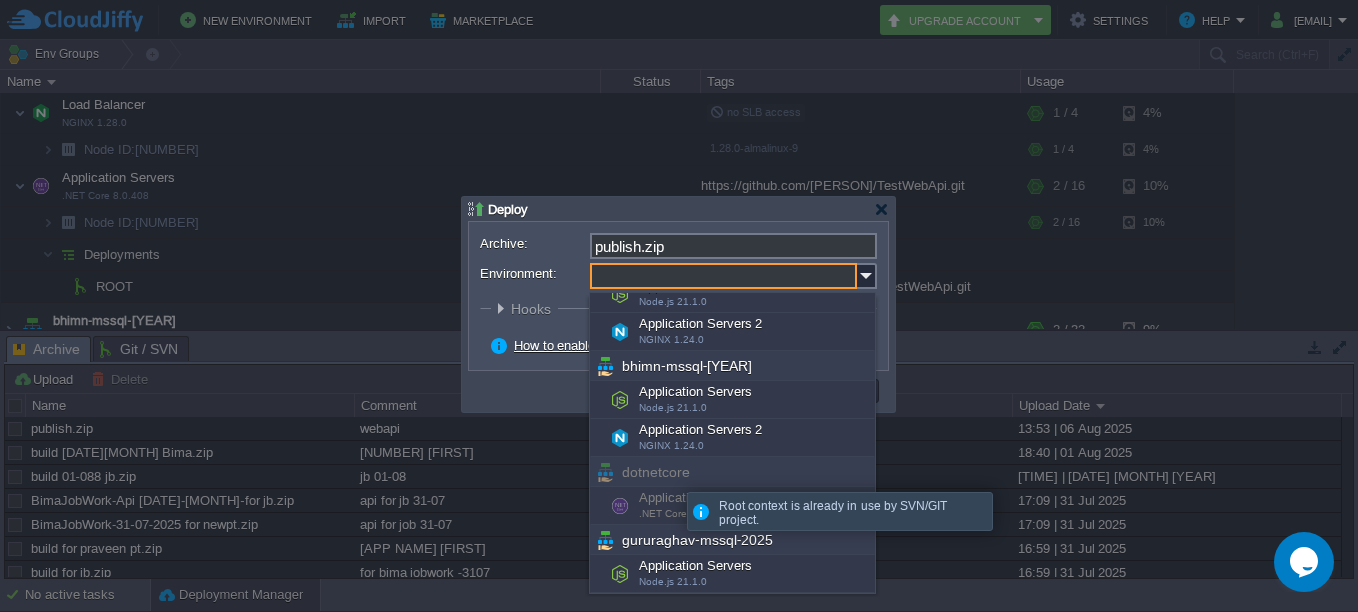 click on "dotnetcore" at bounding box center (732, 472) 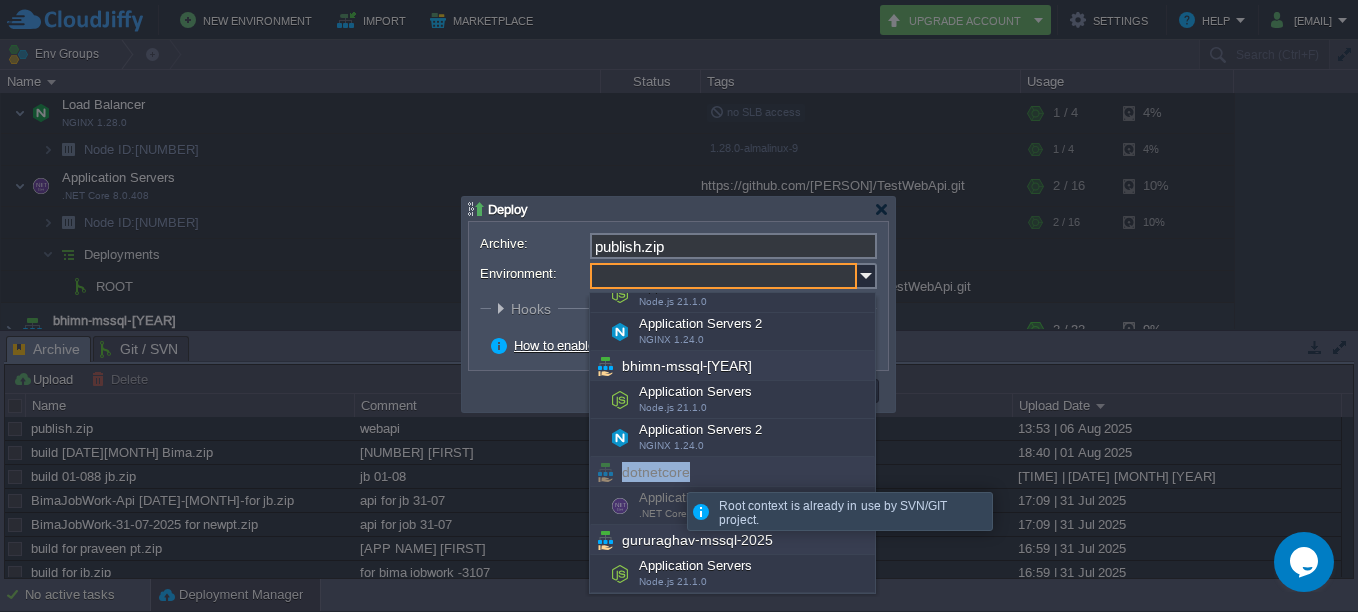 click on "dotnetcore" at bounding box center (732, 472) 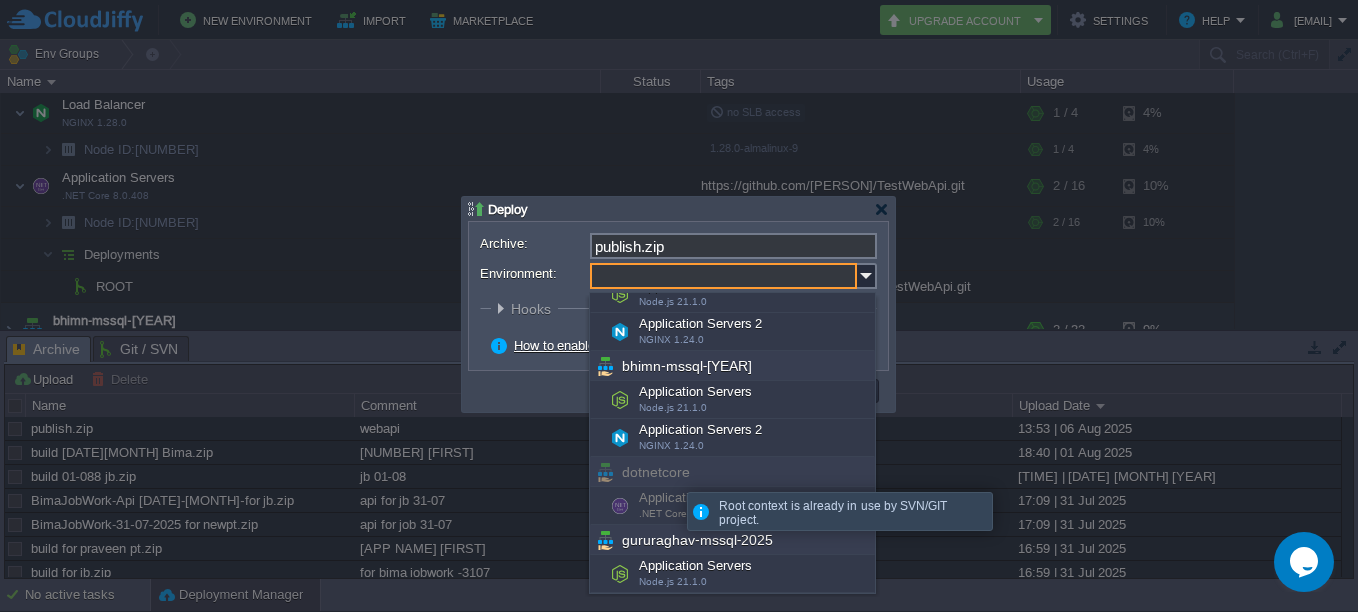 drag, startPoint x: 646, startPoint y: 472, endPoint x: 651, endPoint y: 504, distance: 32.38827 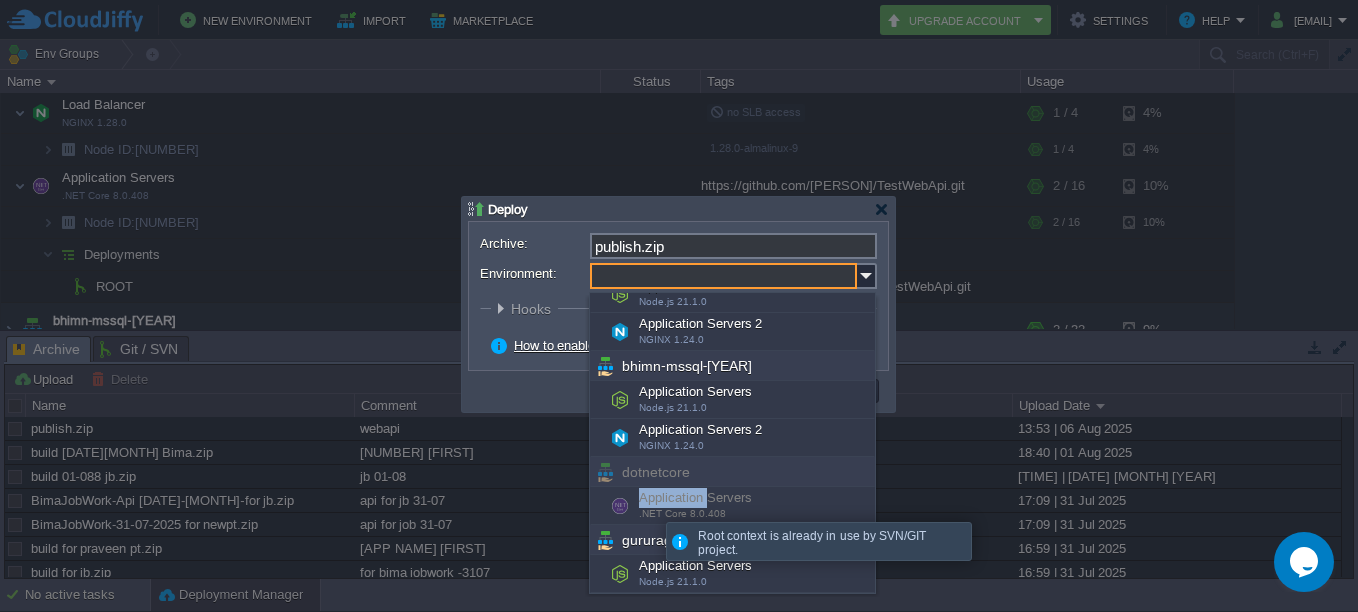 click on "Application Servers .NET Core 8.0.408" at bounding box center [732, 506] 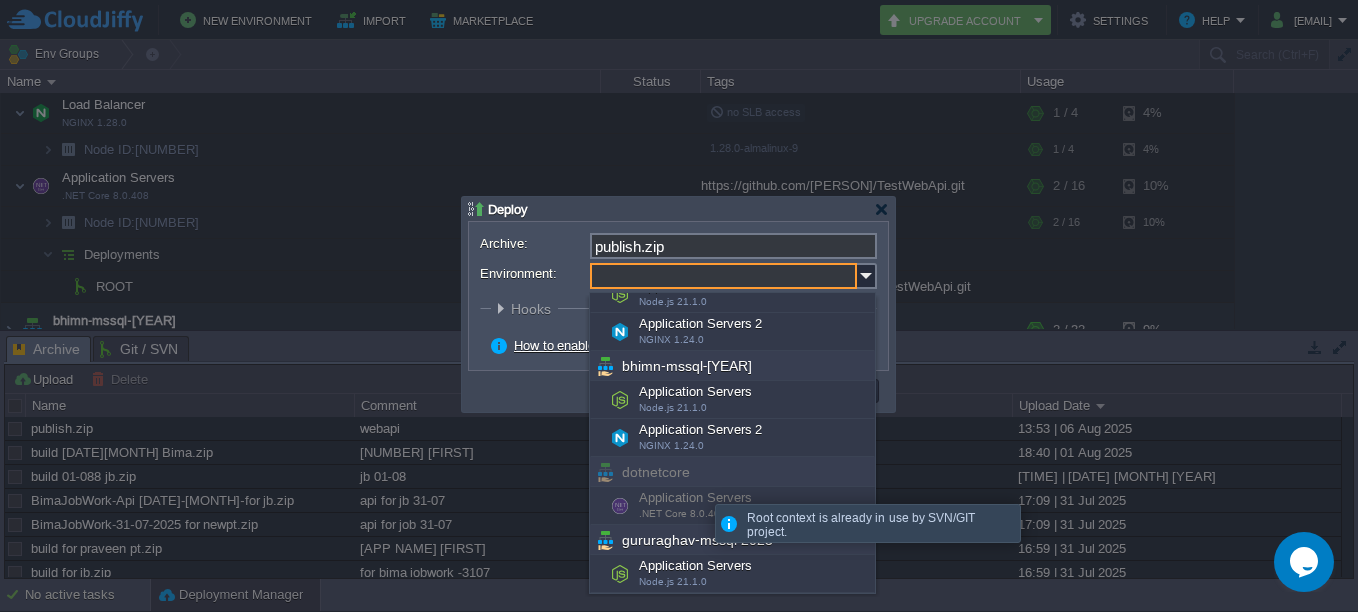 click on "dotnetcore" at bounding box center (732, 472) 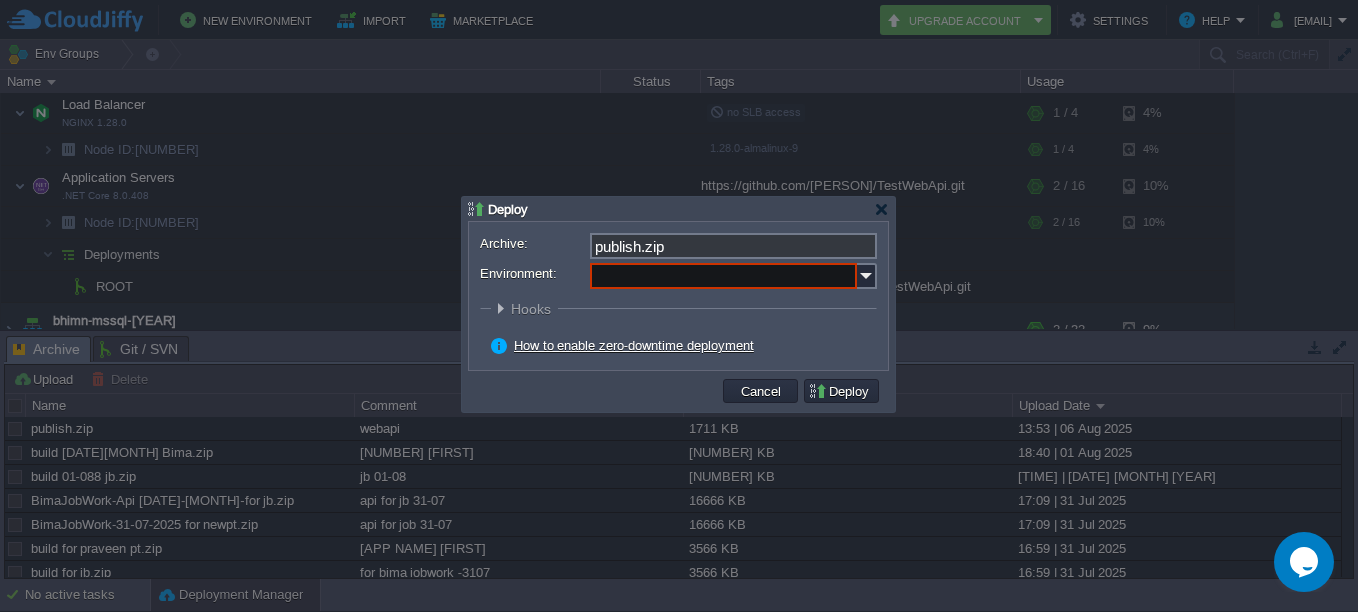 click on "Deploy" at bounding box center [678, 209] 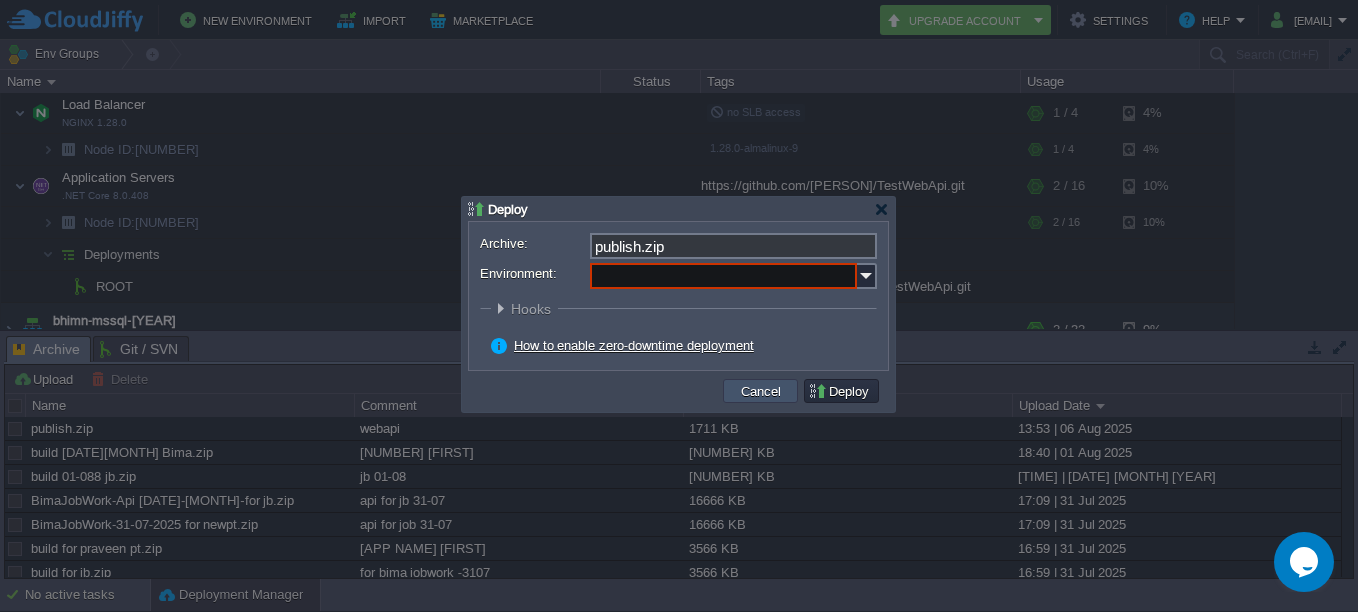 click on "Cancel" at bounding box center (761, 391) 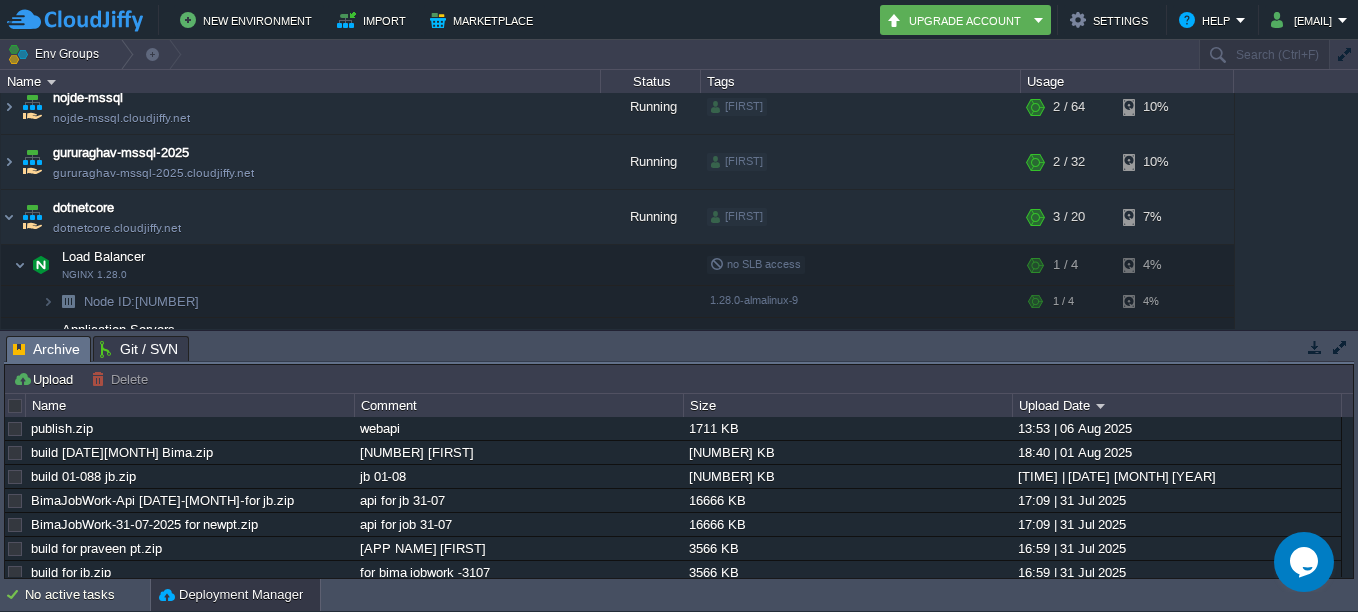 scroll, scrollTop: 440, scrollLeft: 0, axis: vertical 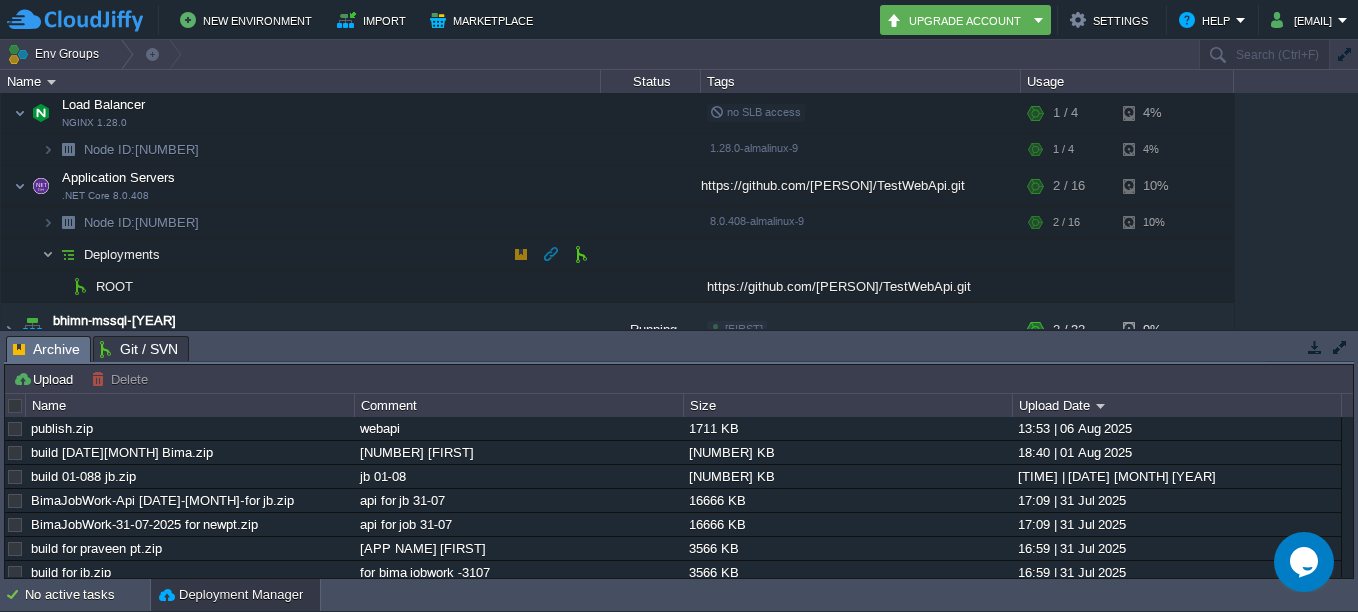 click at bounding box center (48, 254) 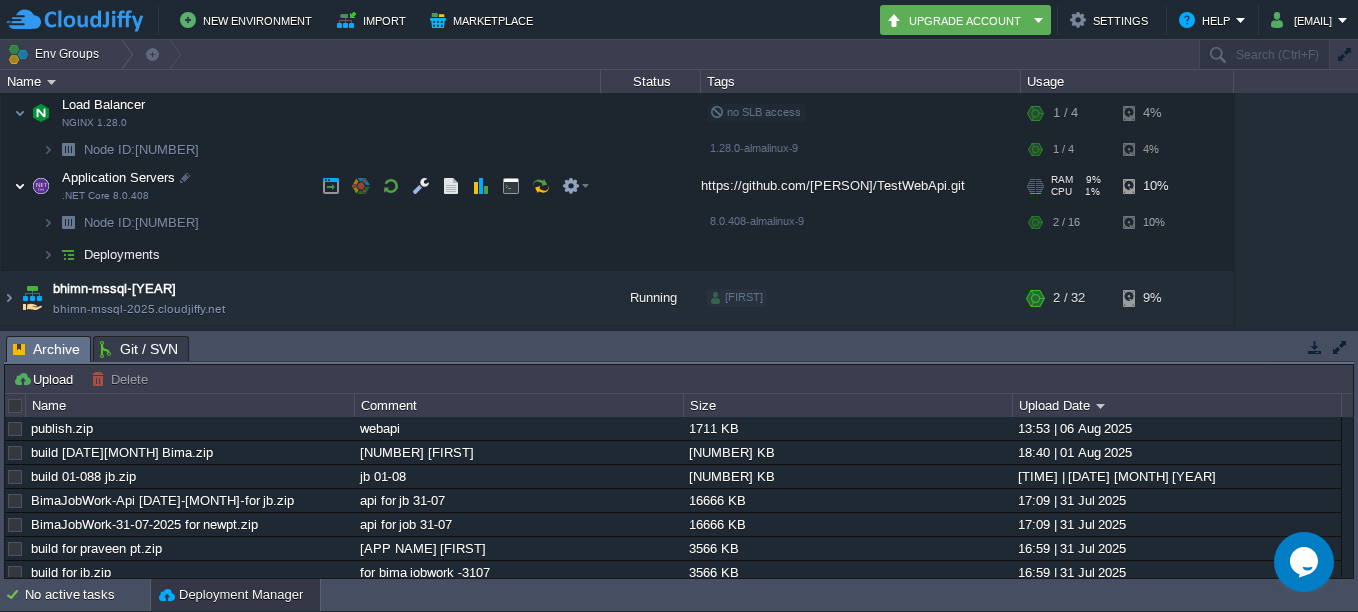 click at bounding box center (20, 186) 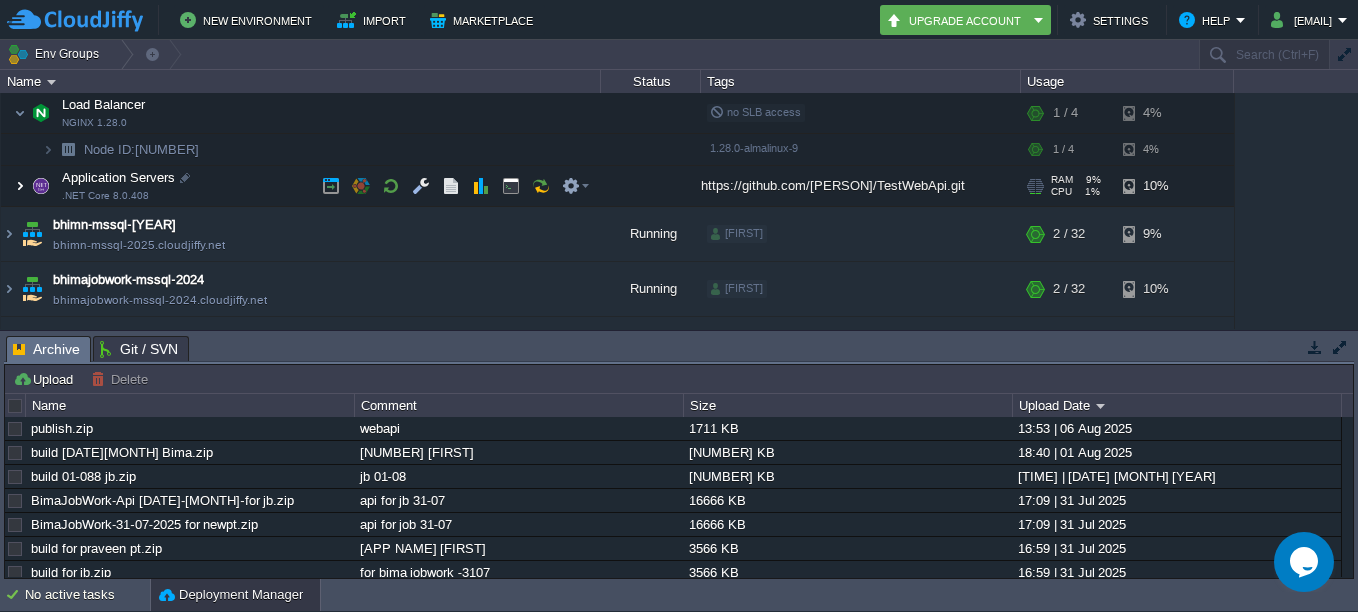 click at bounding box center [20, 186] 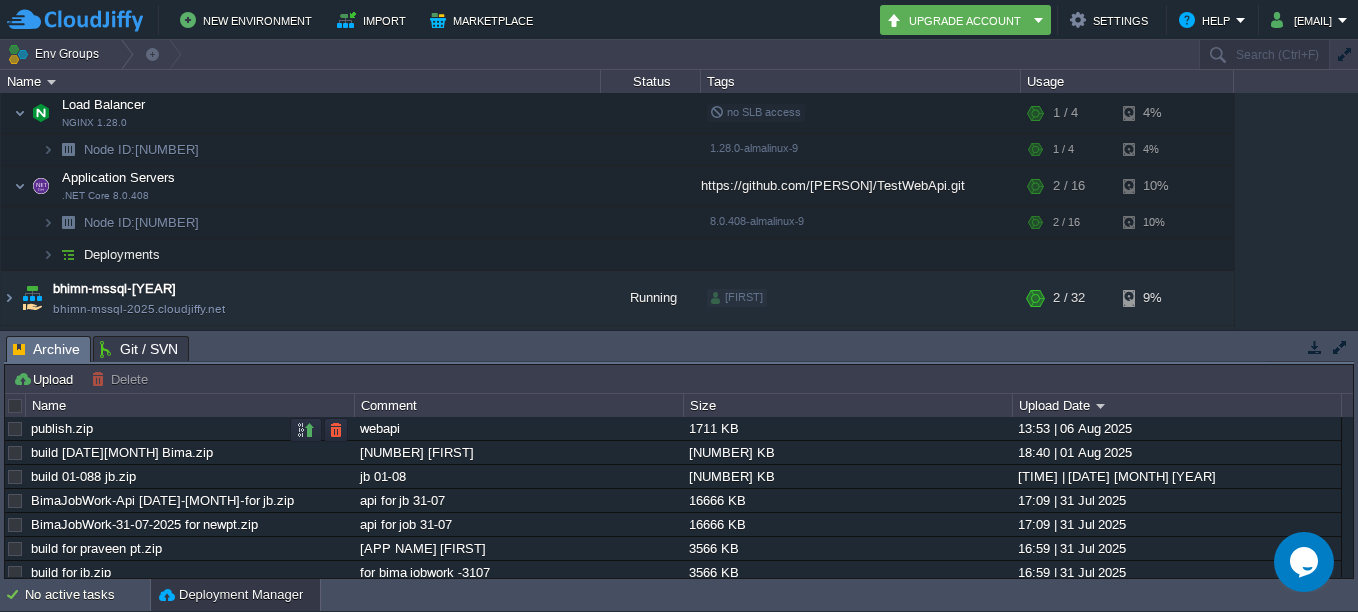 drag, startPoint x: 72, startPoint y: 432, endPoint x: 49, endPoint y: 433, distance: 23.021729 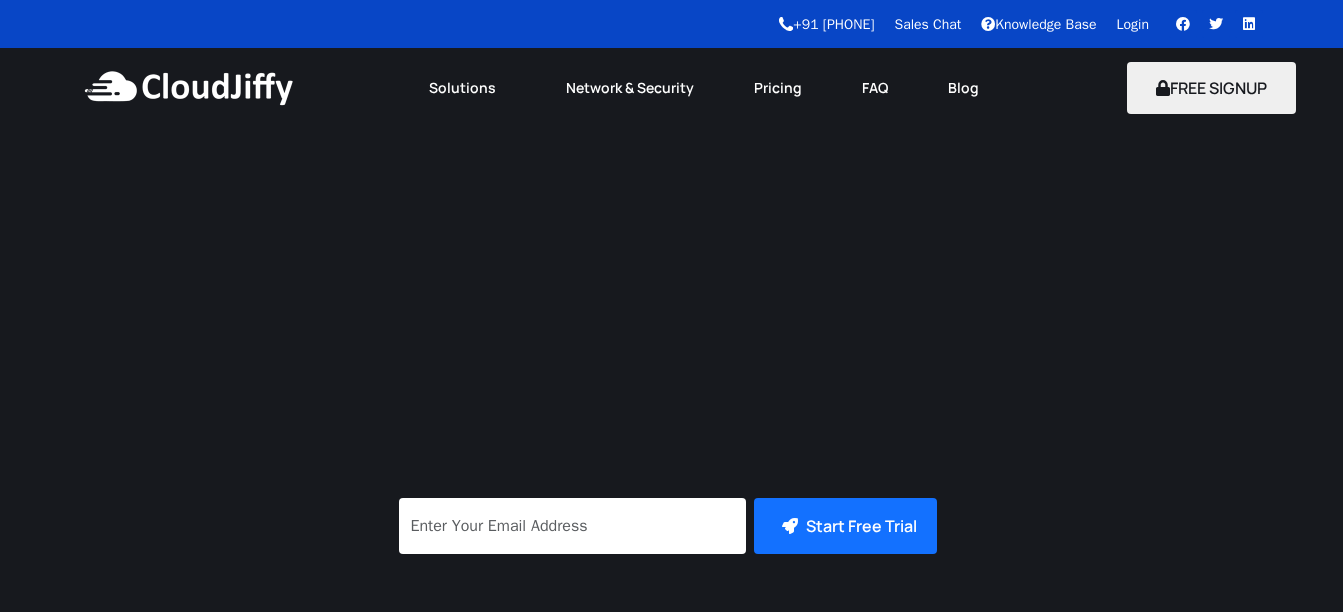 scroll, scrollTop: 0, scrollLeft: 0, axis: both 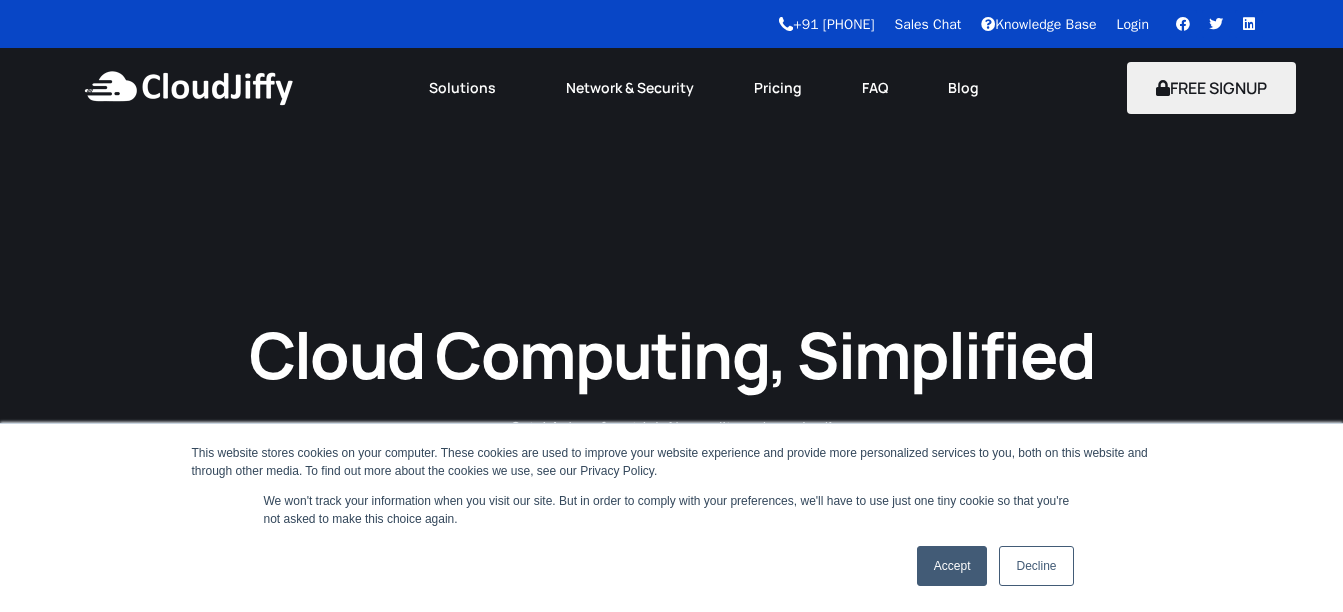 click on "Login" at bounding box center (1133, 24) 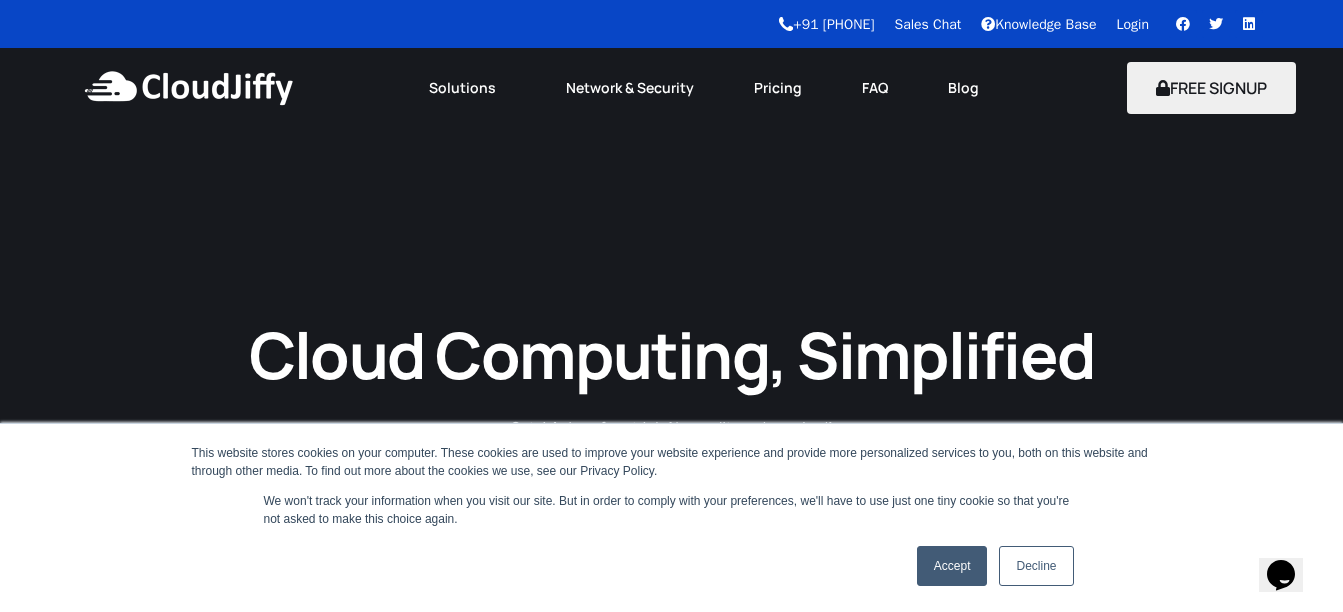 scroll, scrollTop: 0, scrollLeft: 0, axis: both 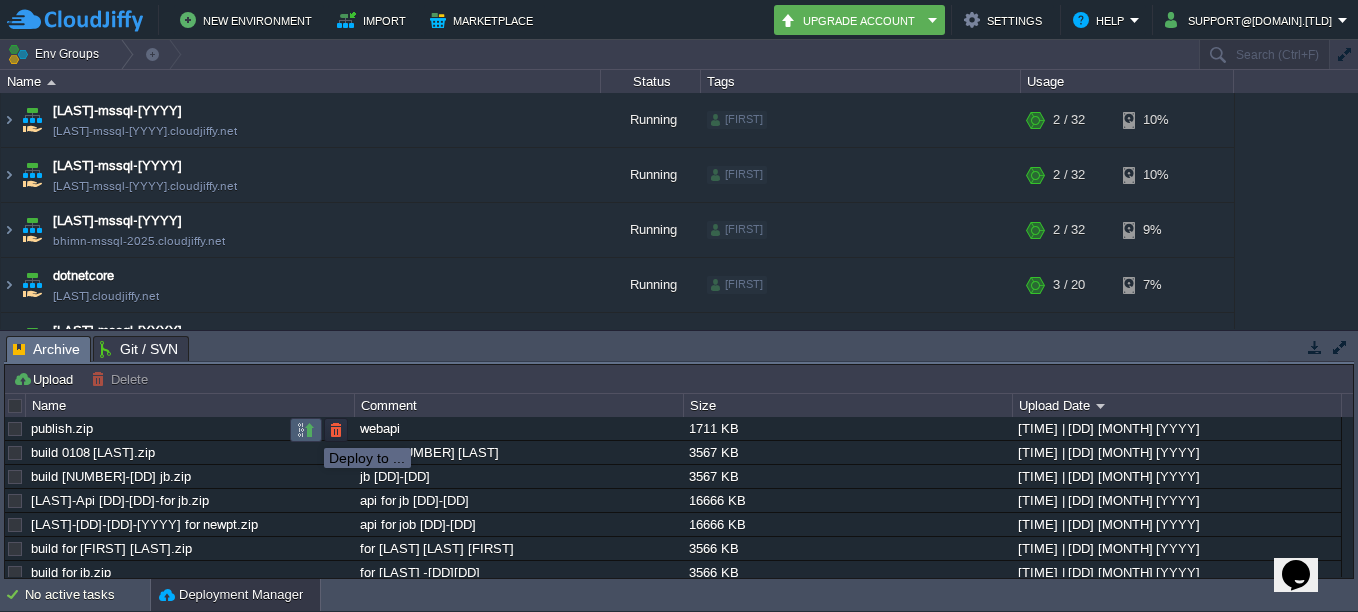 click at bounding box center (306, 430) 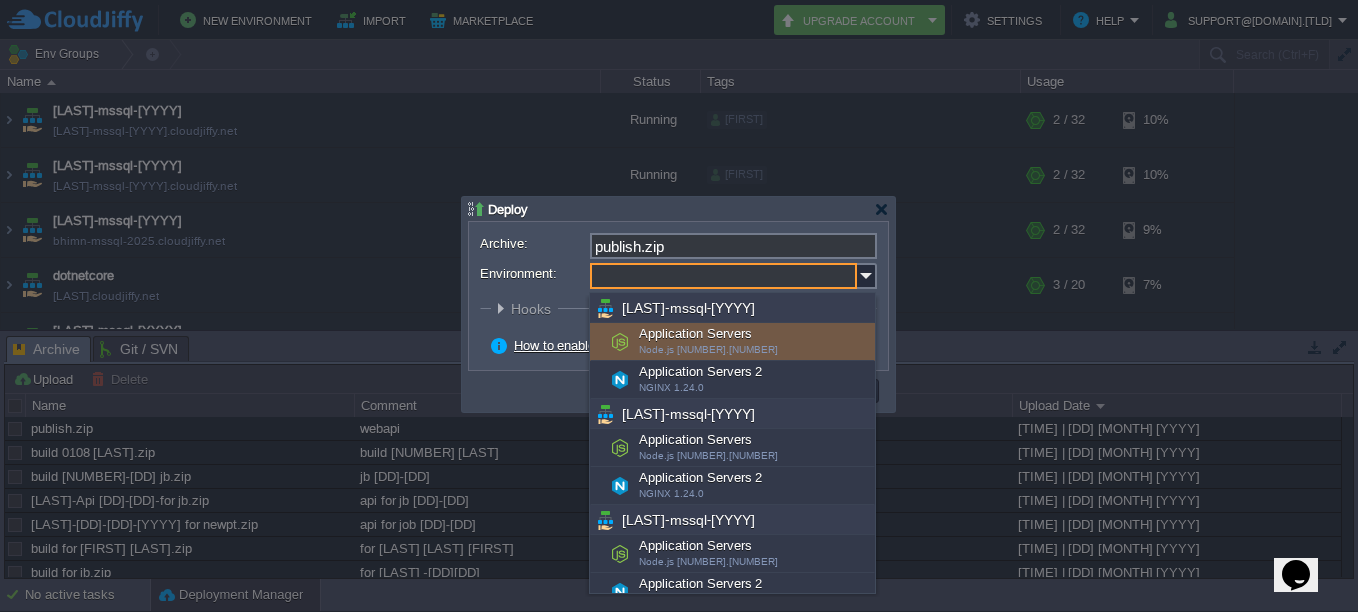 click on "Environment:" at bounding box center (723, 276) 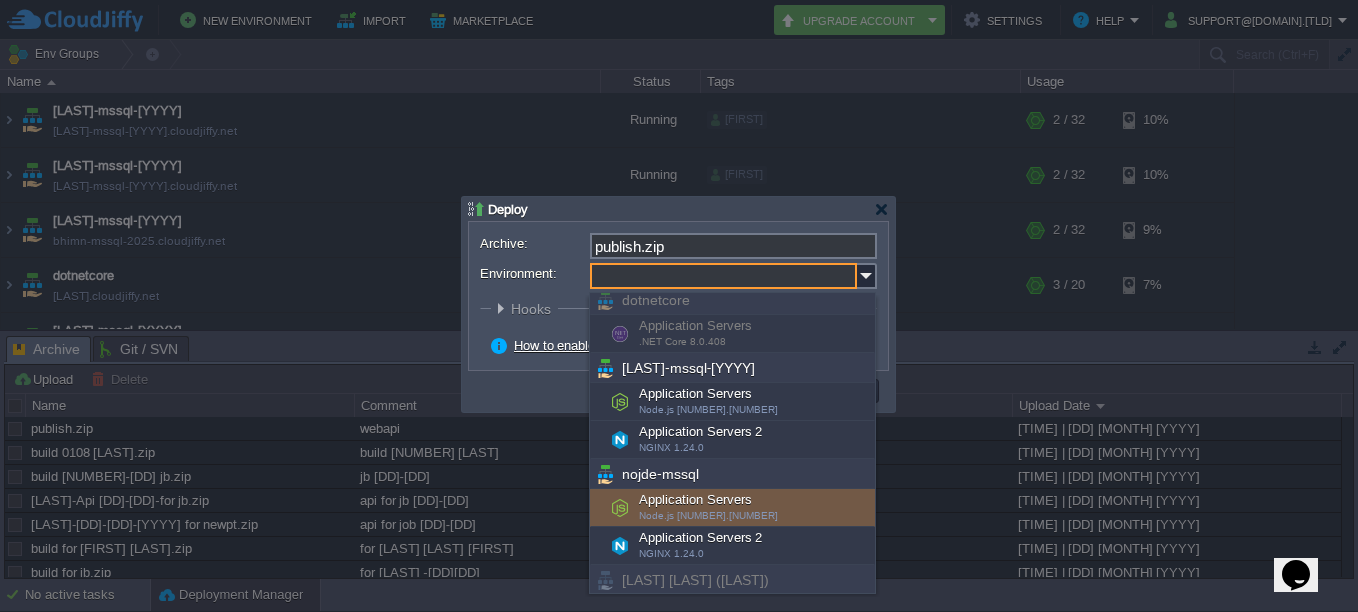scroll, scrollTop: 226, scrollLeft: 0, axis: vertical 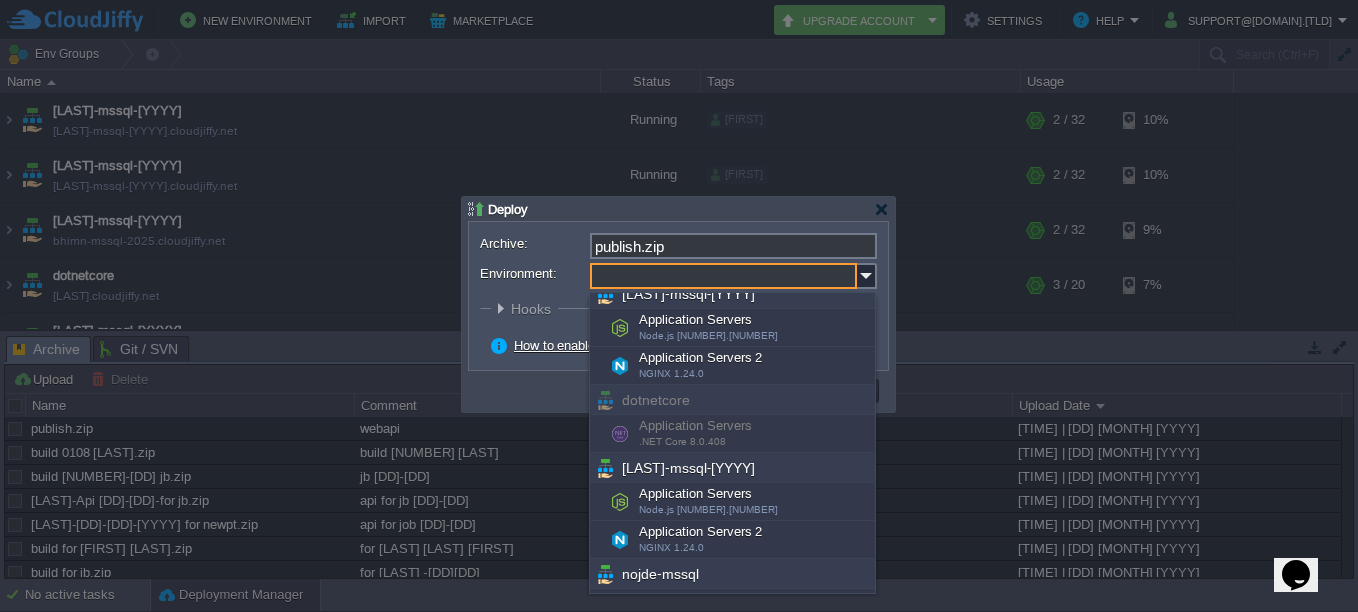 click on "dotnetcore" at bounding box center (732, 400) 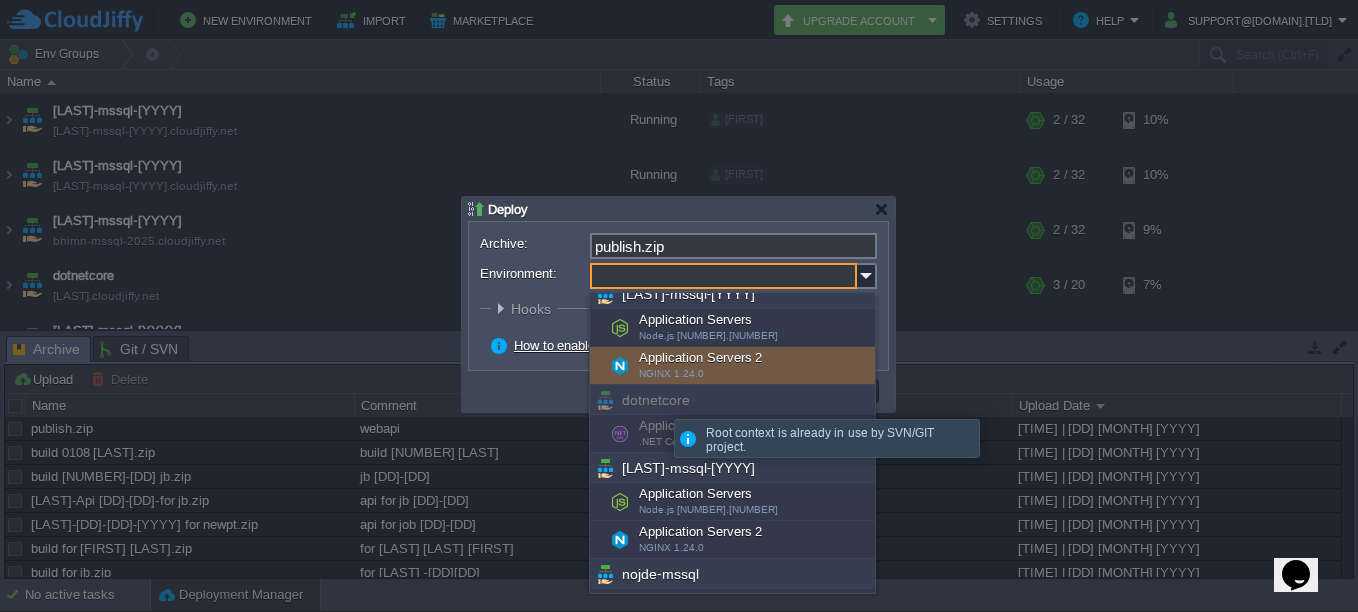 click on "dotnetcore" at bounding box center [732, 400] 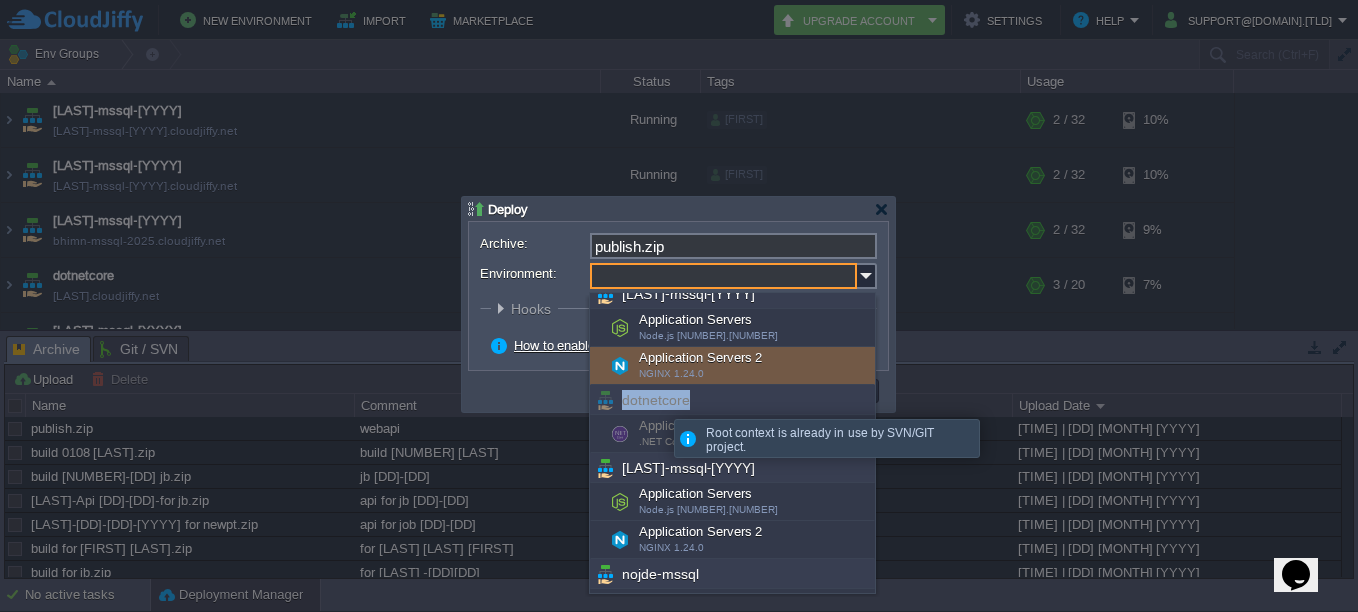 click on "dotnetcore" at bounding box center [732, 400] 